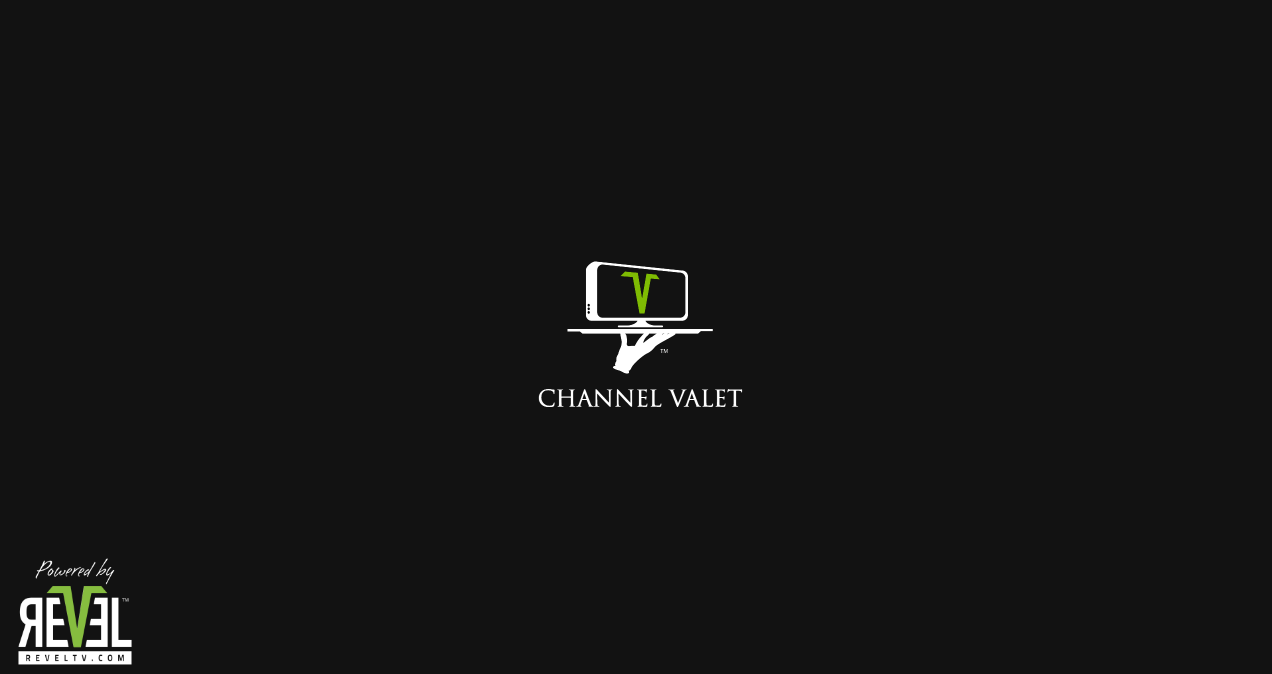 scroll, scrollTop: 0, scrollLeft: 0, axis: both 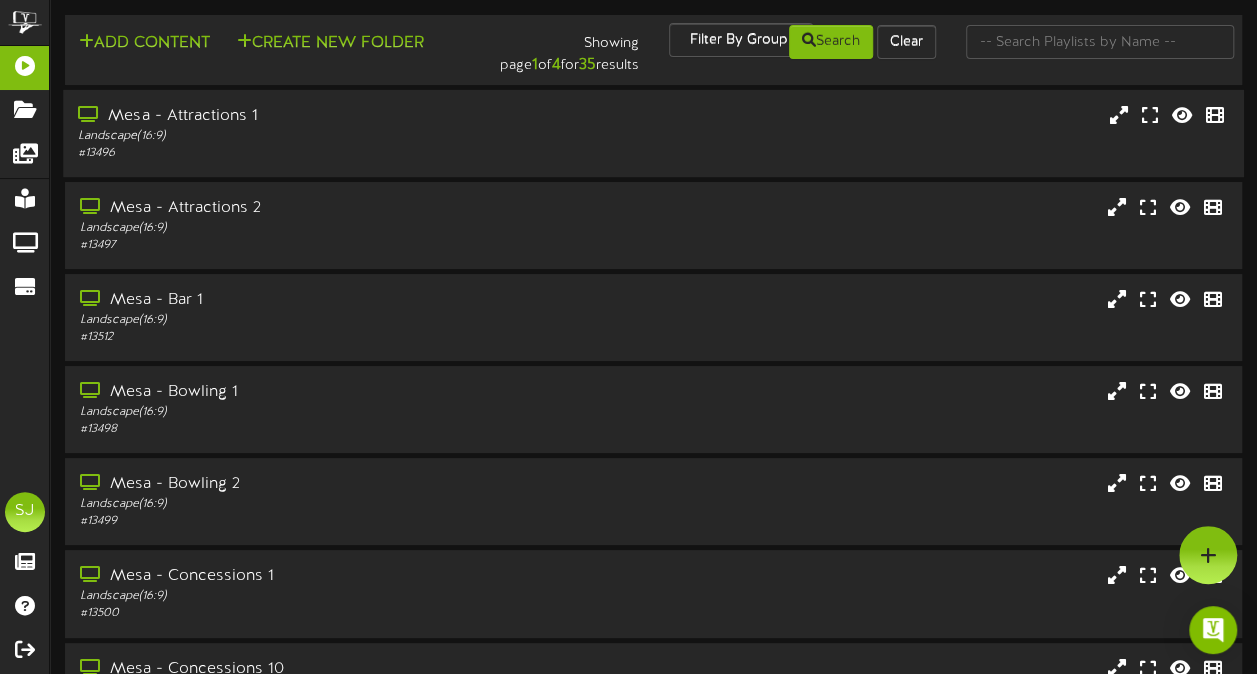 click on "Mesa - Attractions 1" at bounding box center (309, 116) 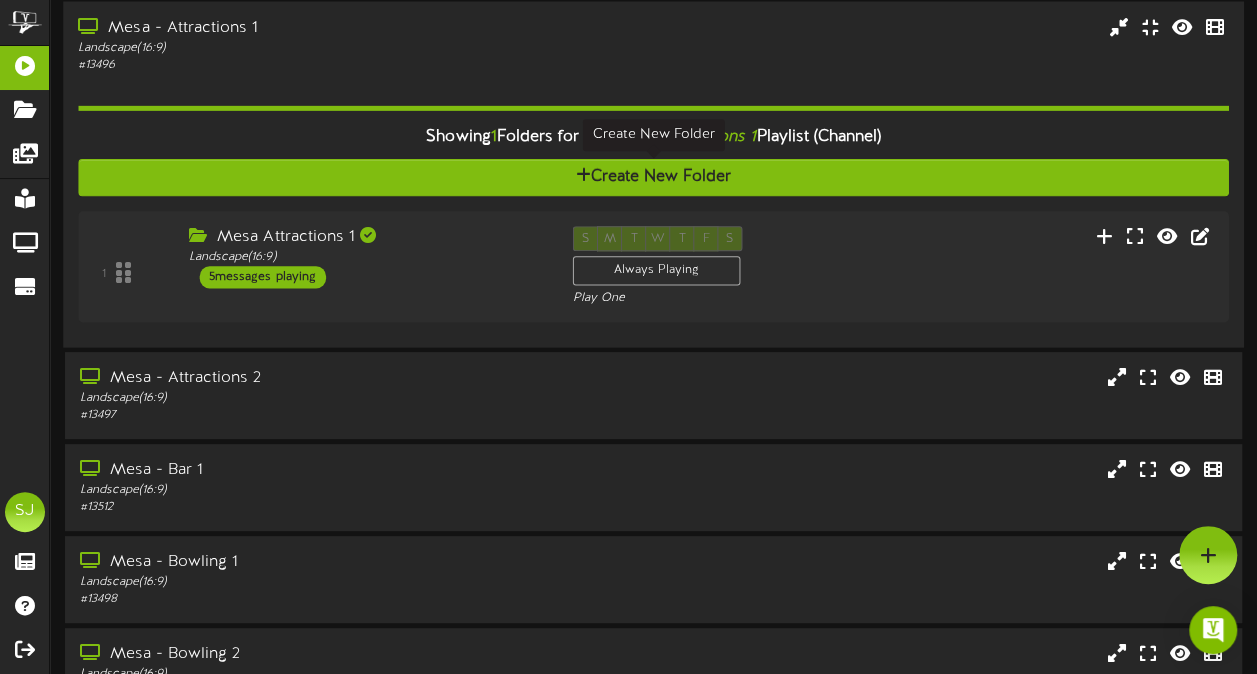 scroll, scrollTop: 0, scrollLeft: 0, axis: both 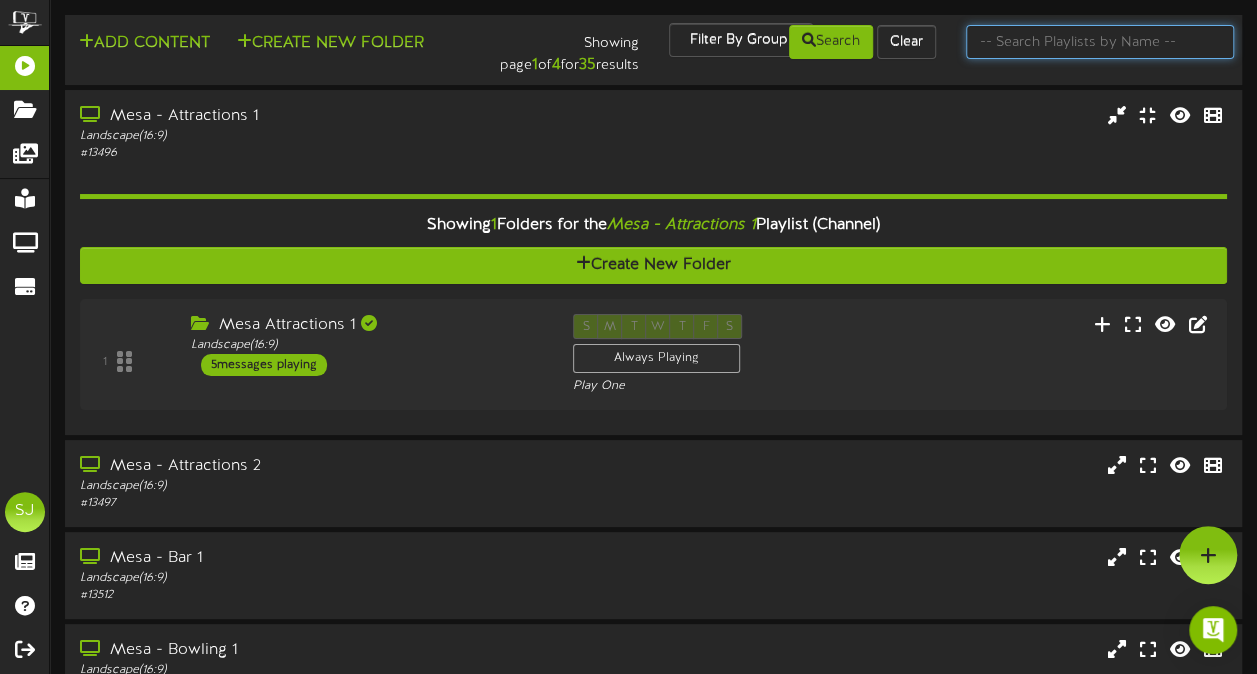 click at bounding box center (1100, 42) 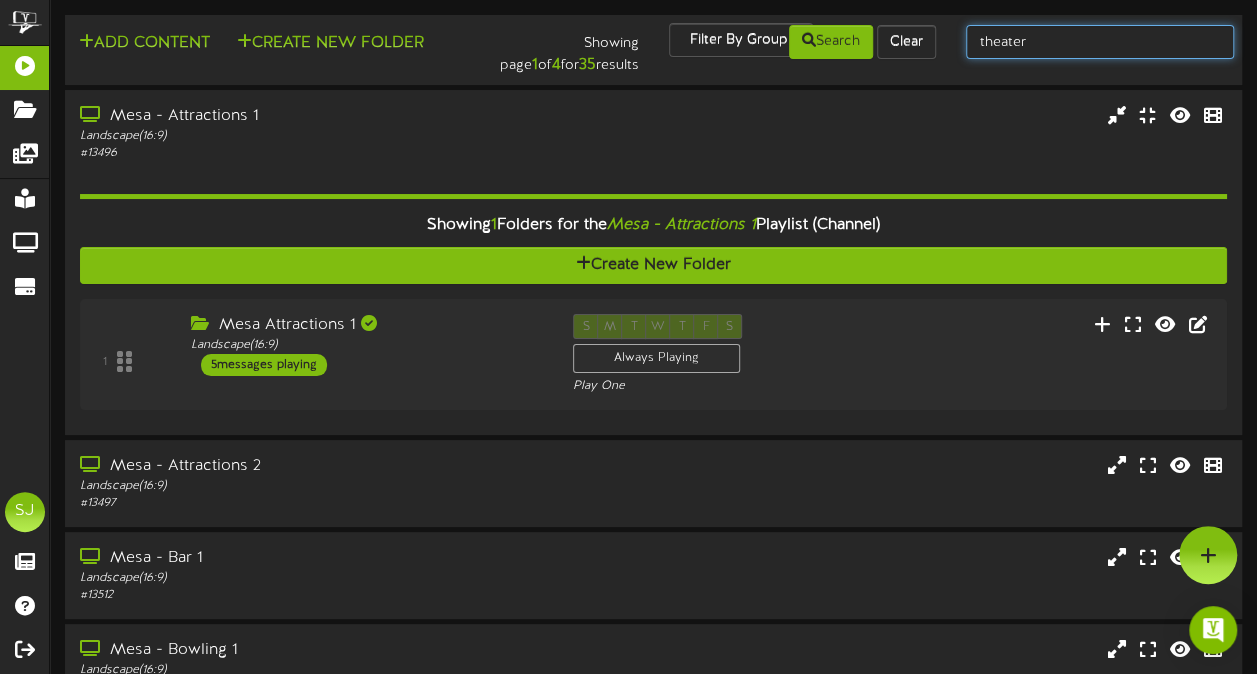 type on "theater" 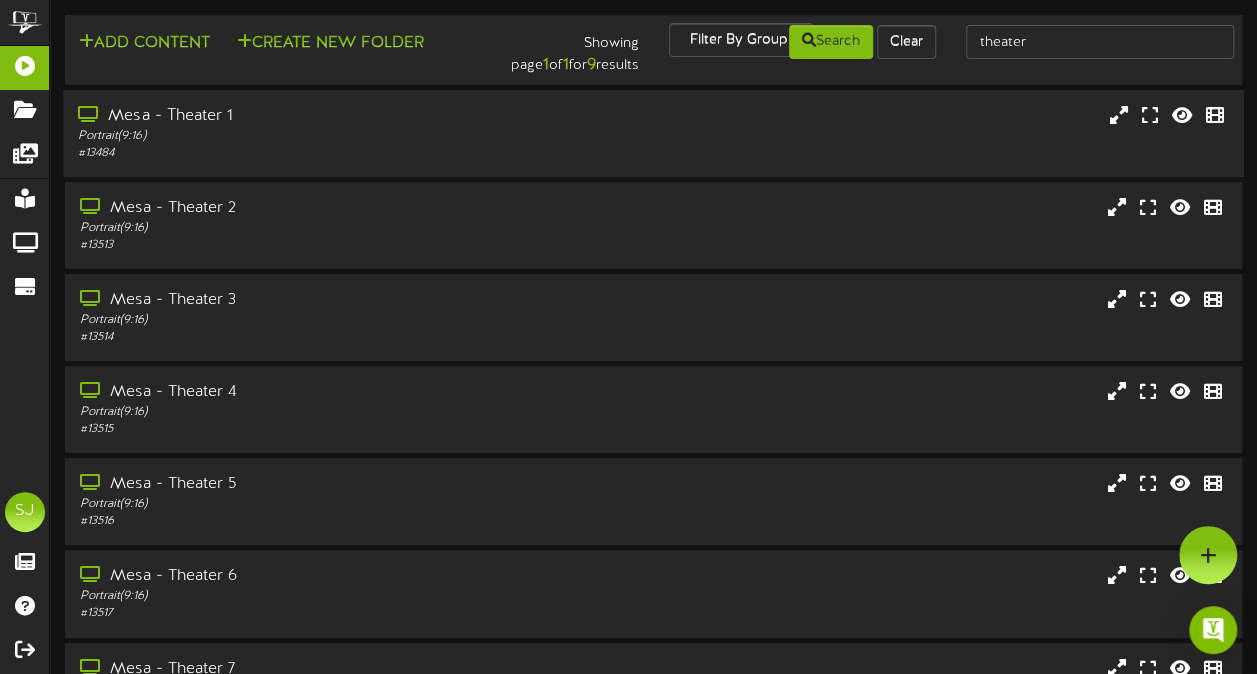 click on "Mesa - Theater 1
Portrait  ( 9:16 )
# 13484" at bounding box center [653, 133] 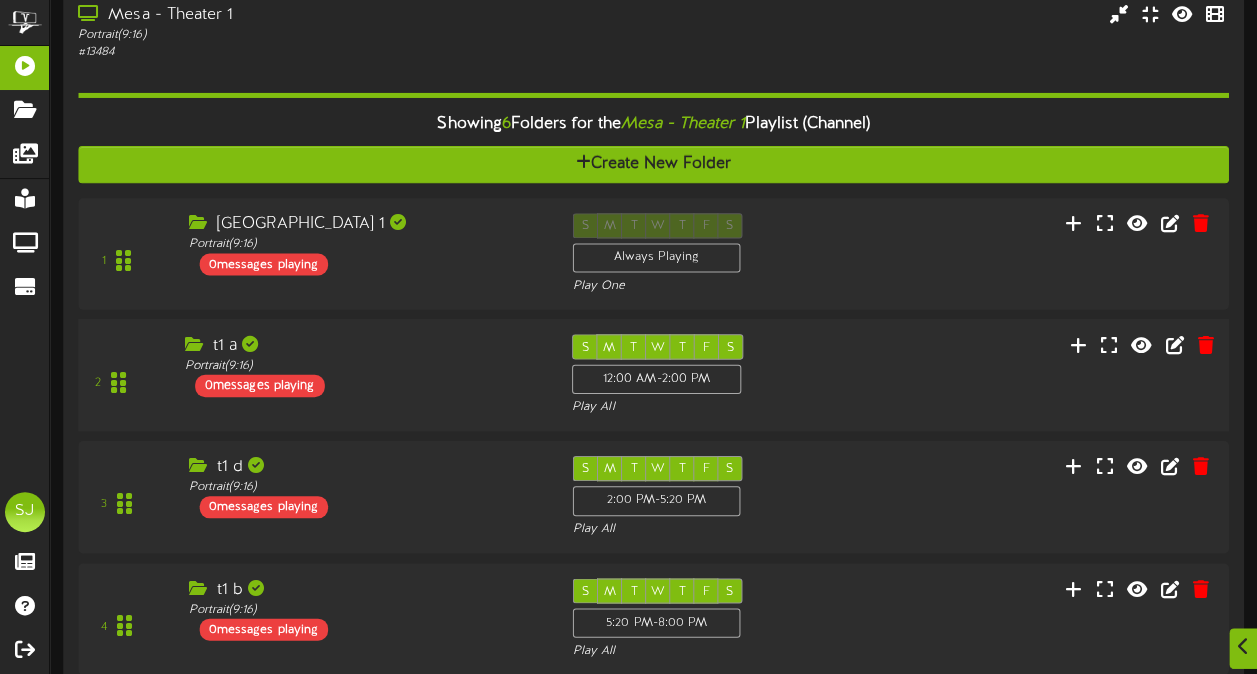 scroll, scrollTop: 200, scrollLeft: 0, axis: vertical 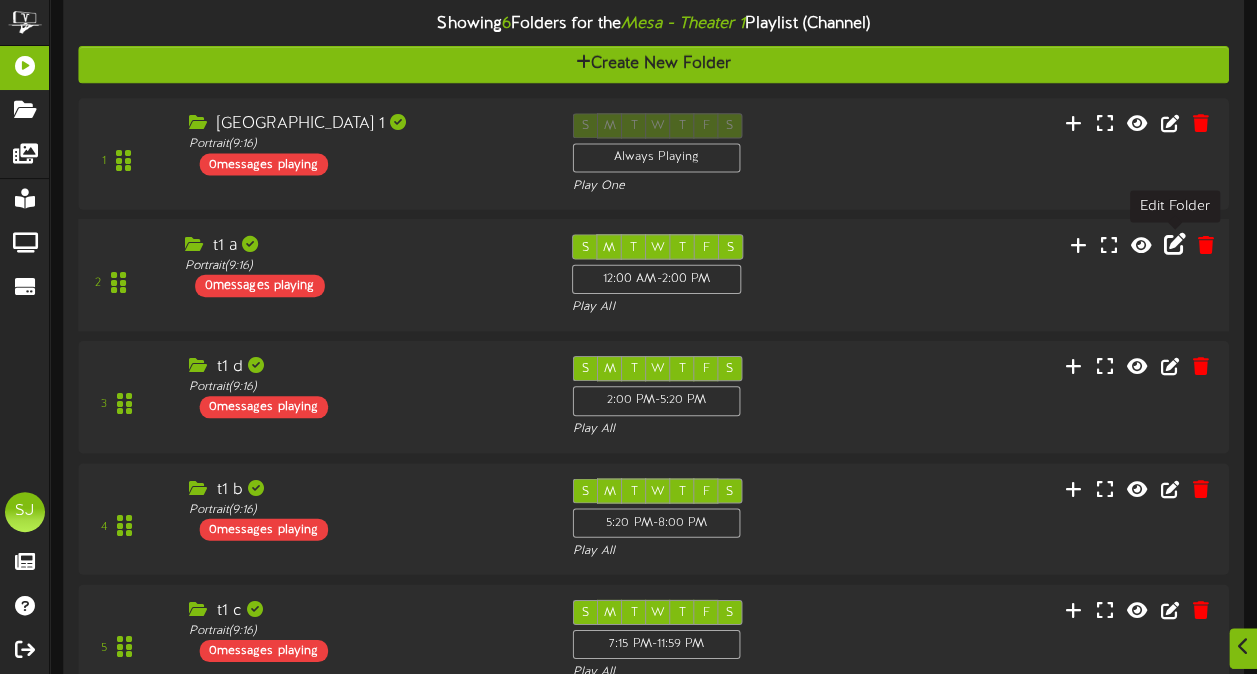 click at bounding box center [1175, 244] 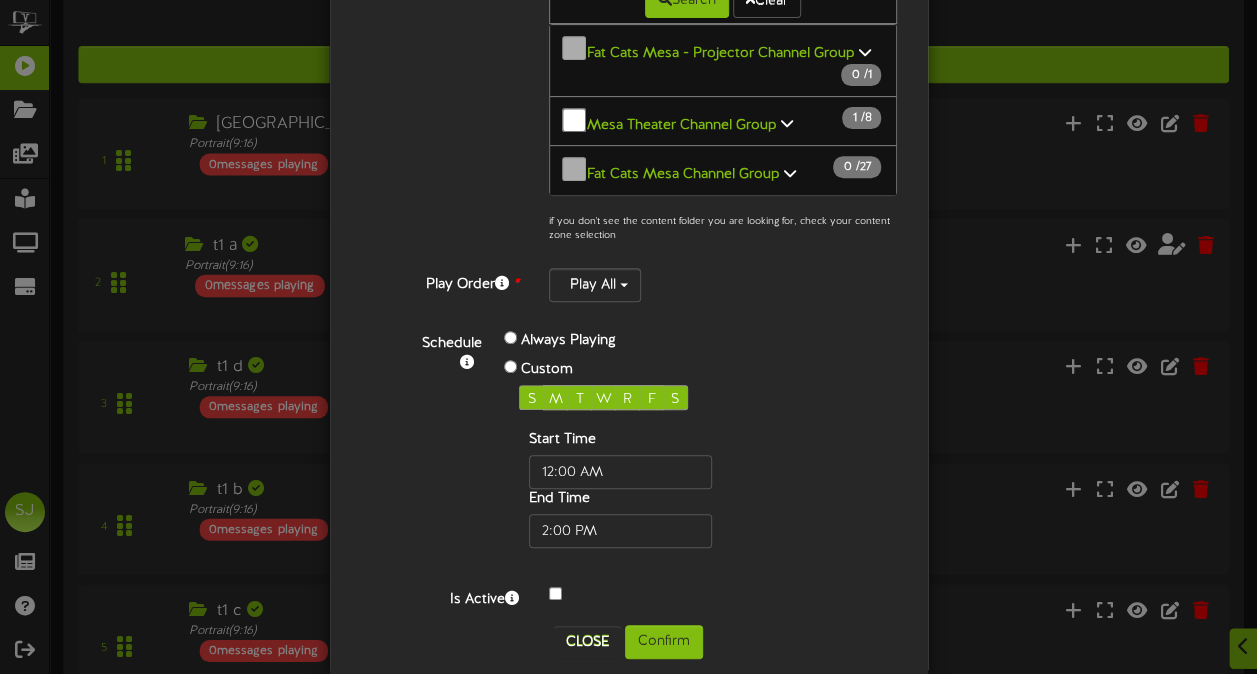 scroll, scrollTop: 344, scrollLeft: 0, axis: vertical 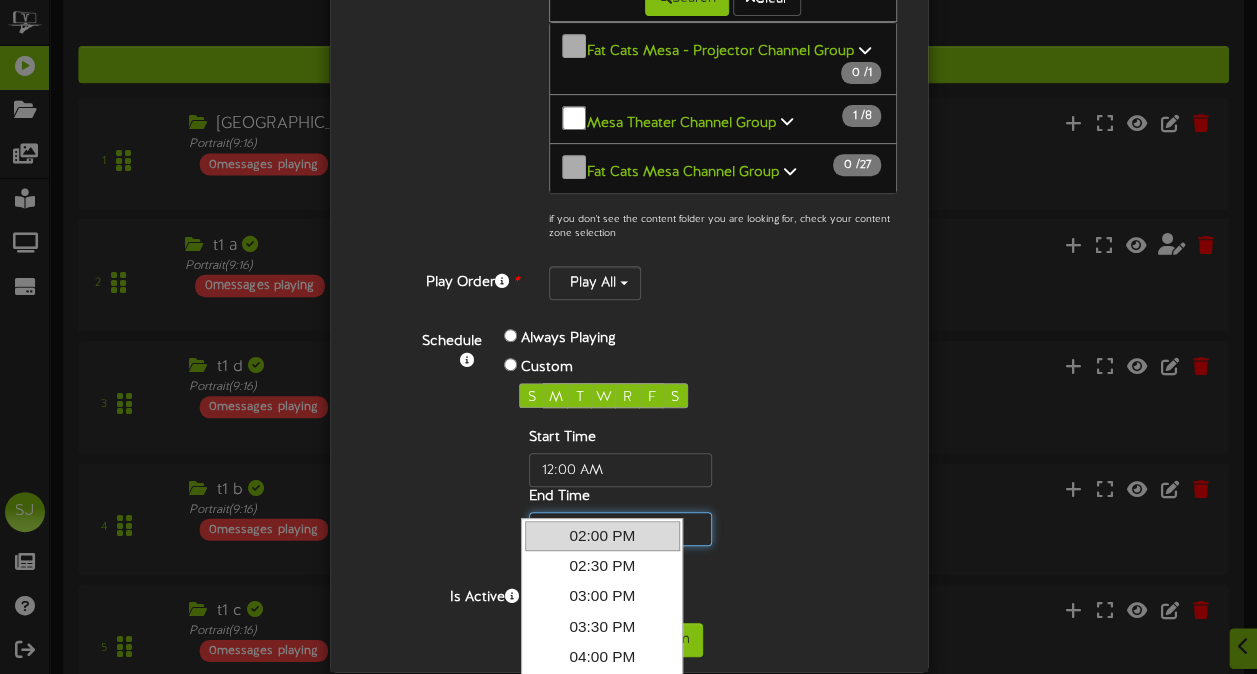 click at bounding box center (620, 529) 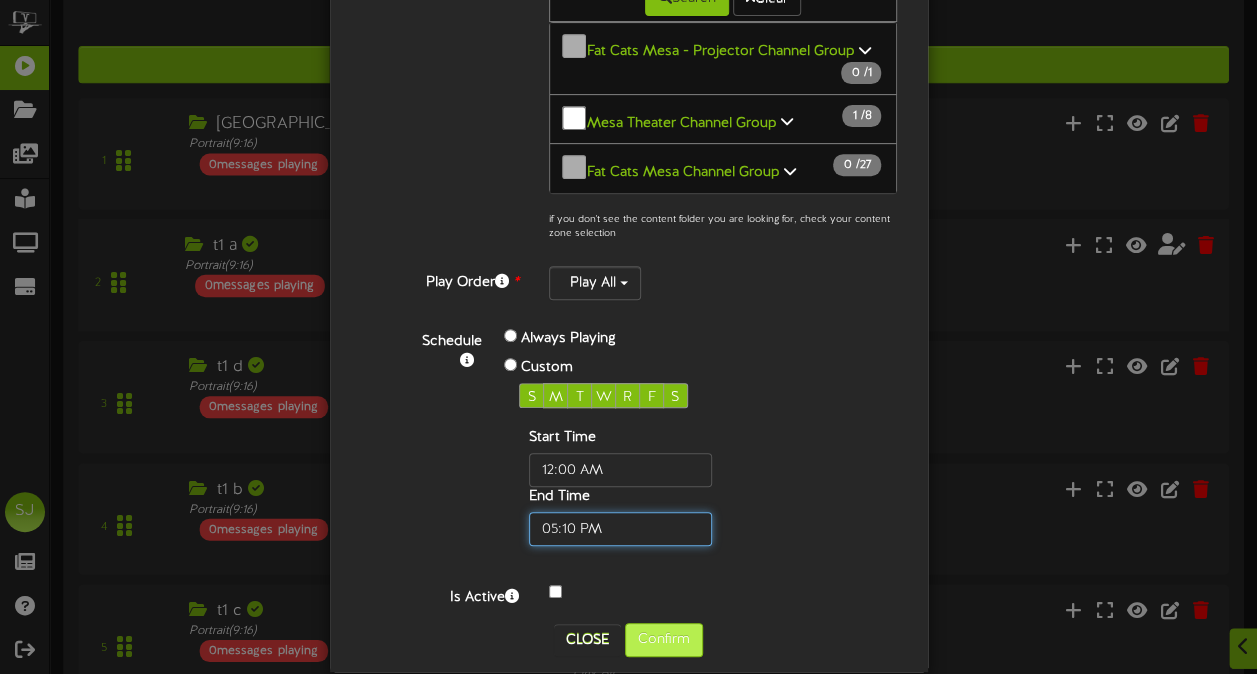 type on "05:10 PM" 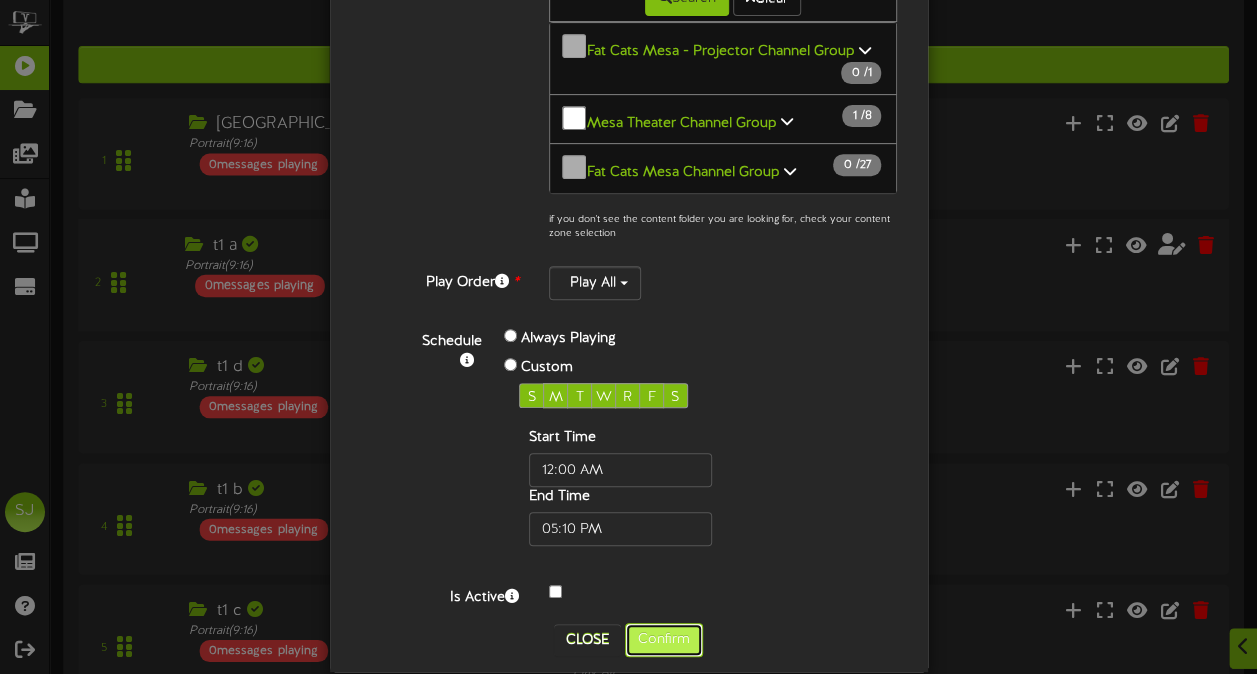 click on "Confirm" at bounding box center (664, 640) 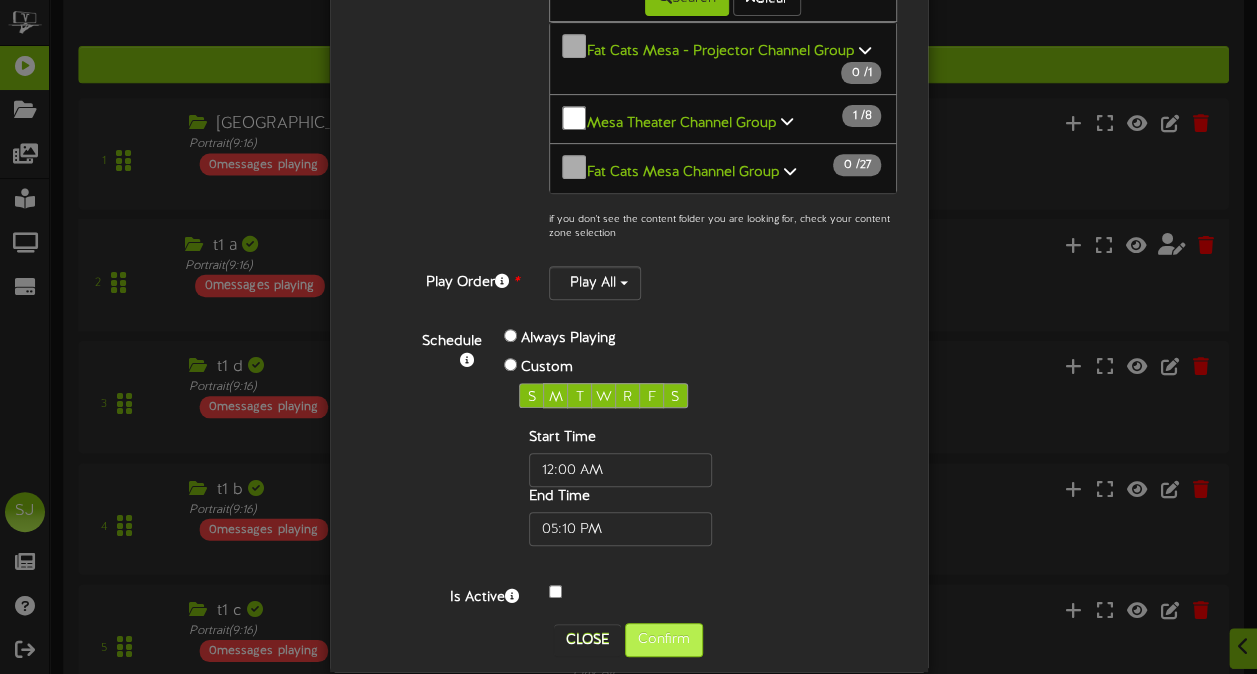 scroll, scrollTop: 0, scrollLeft: 0, axis: both 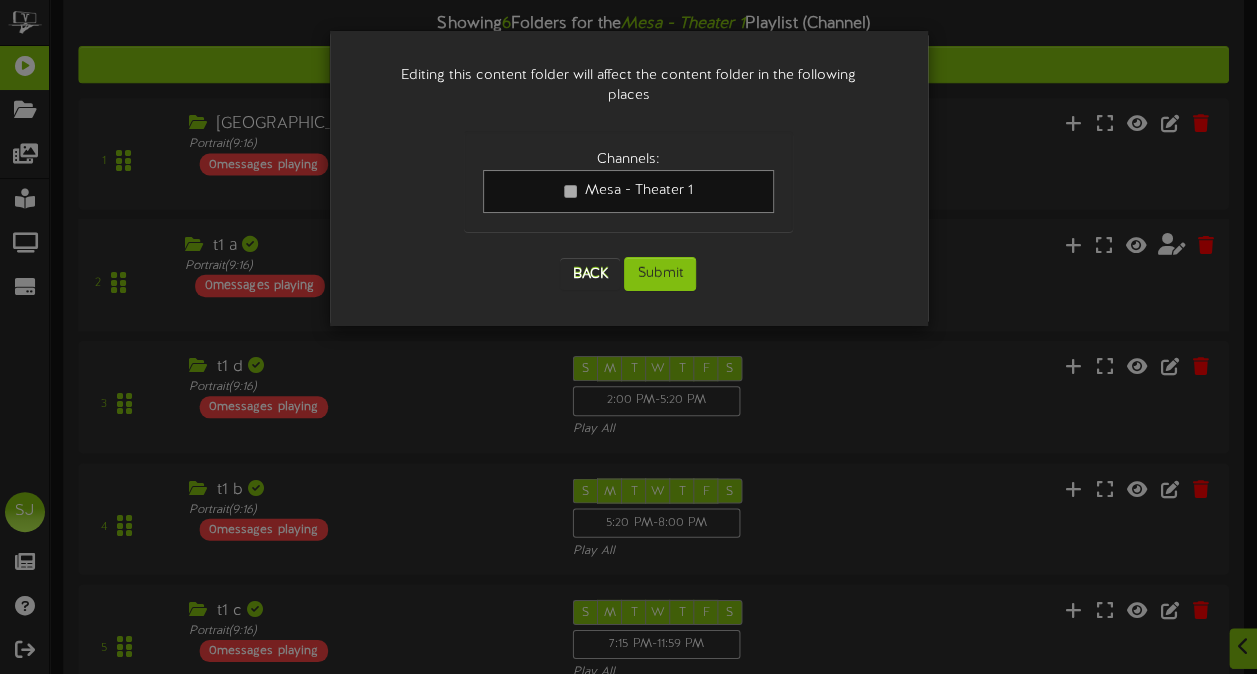 click on "Back
Submit" at bounding box center [628, 274] 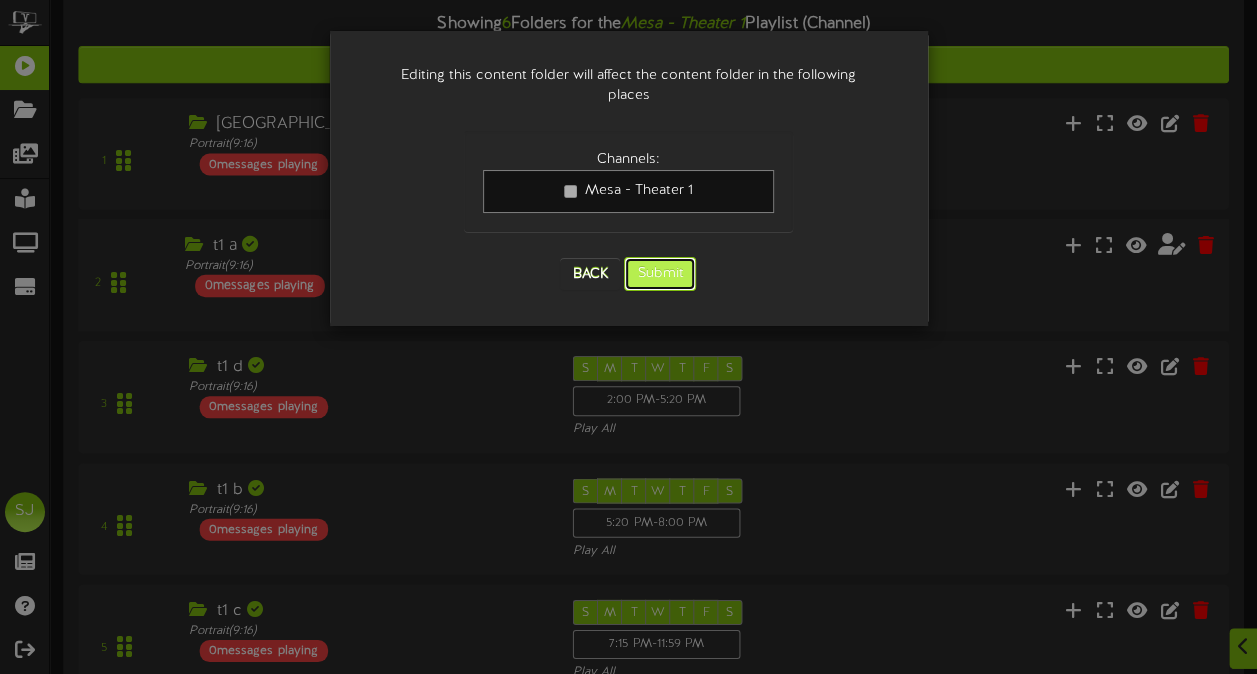 click on "Submit" at bounding box center [660, 274] 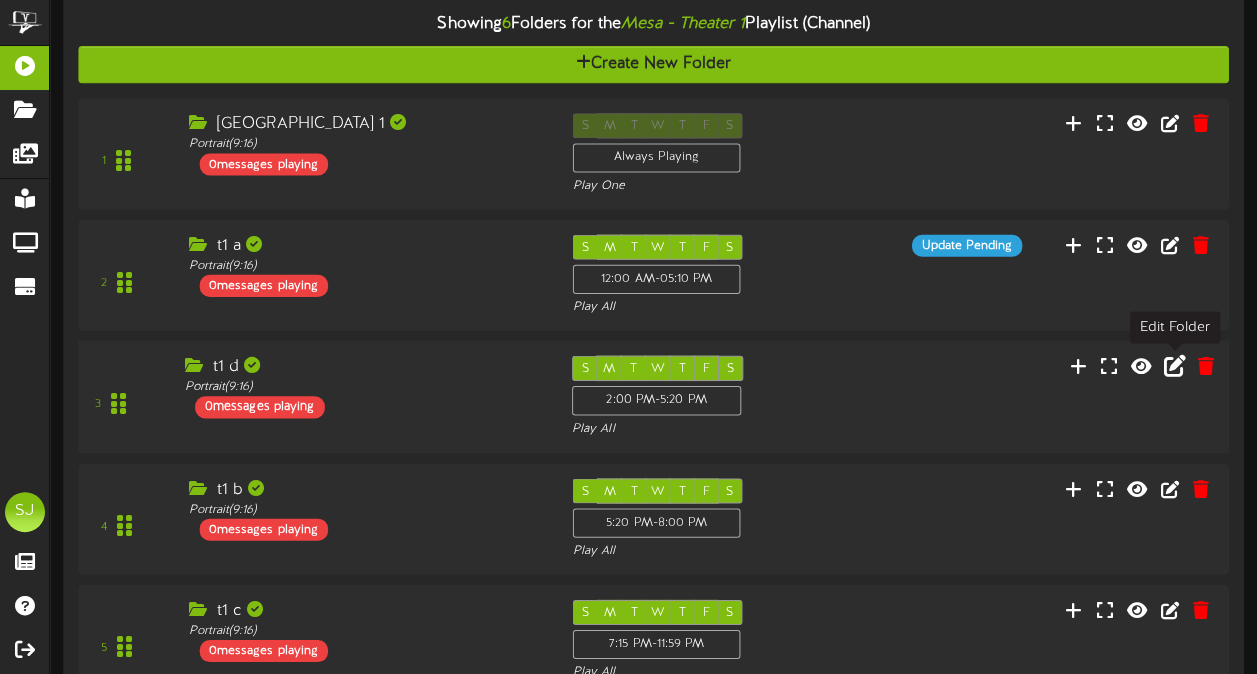 click at bounding box center (1175, 365) 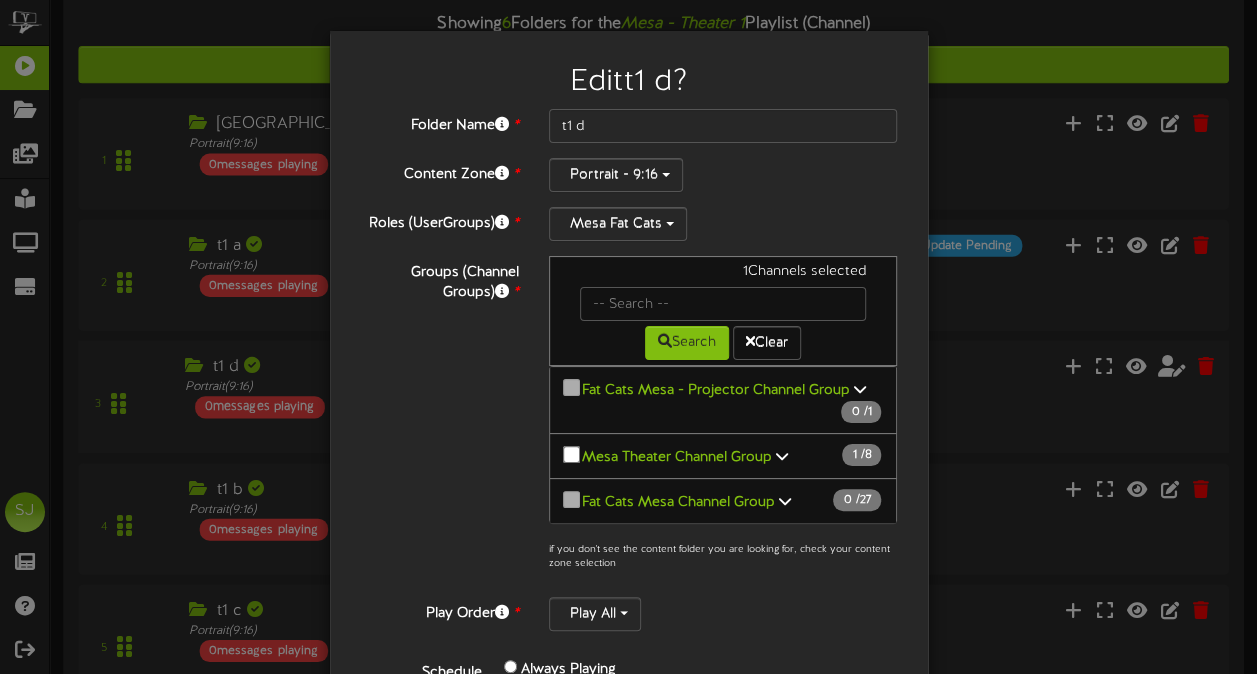 scroll, scrollTop: 344, scrollLeft: 0, axis: vertical 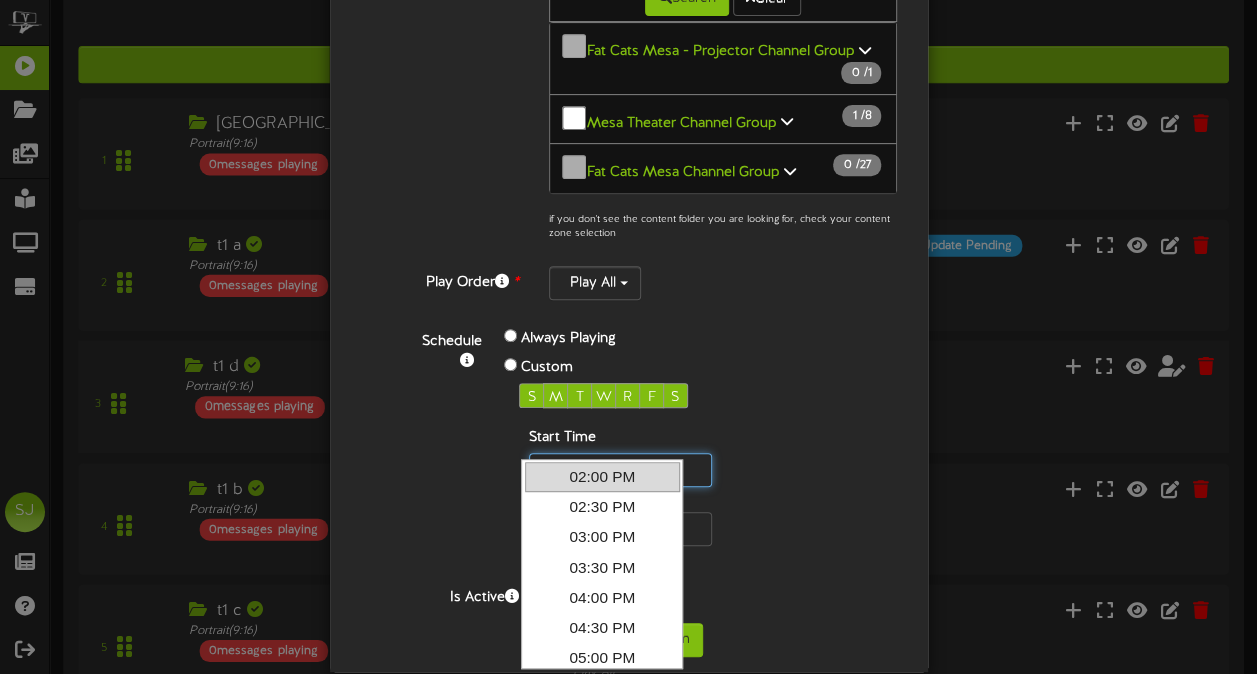 drag, startPoint x: 564, startPoint y: 448, endPoint x: 532, endPoint y: 450, distance: 32.06244 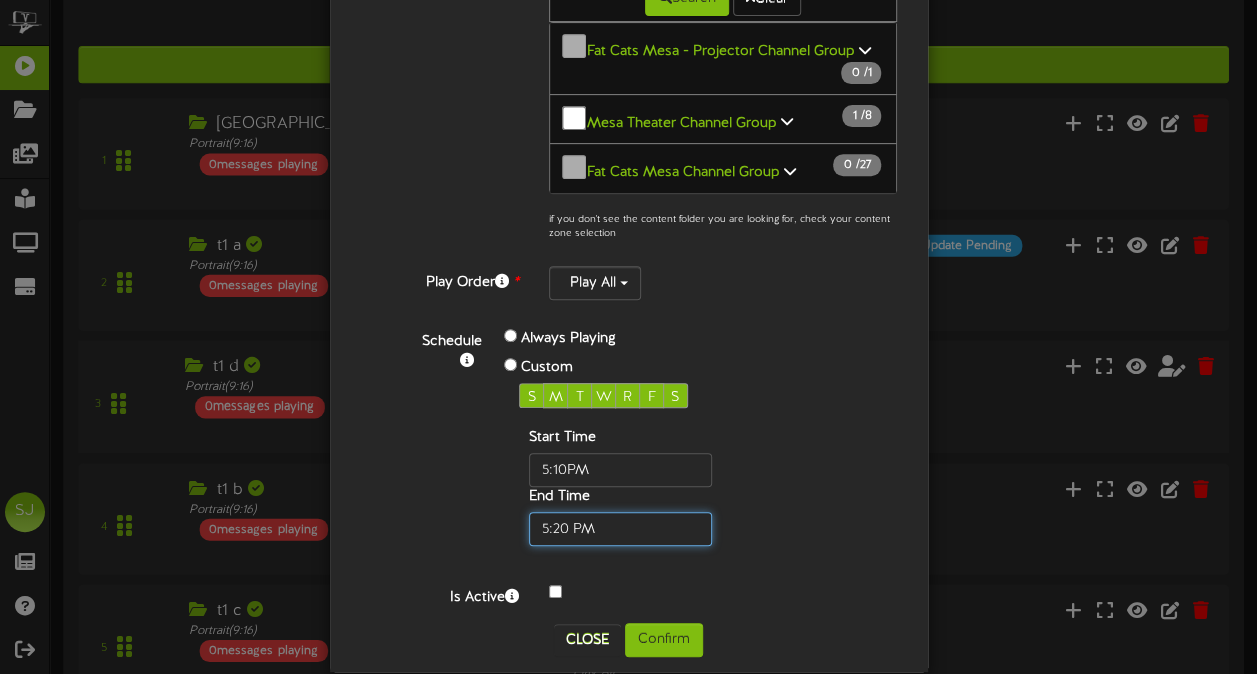 type on "05:10 PM" 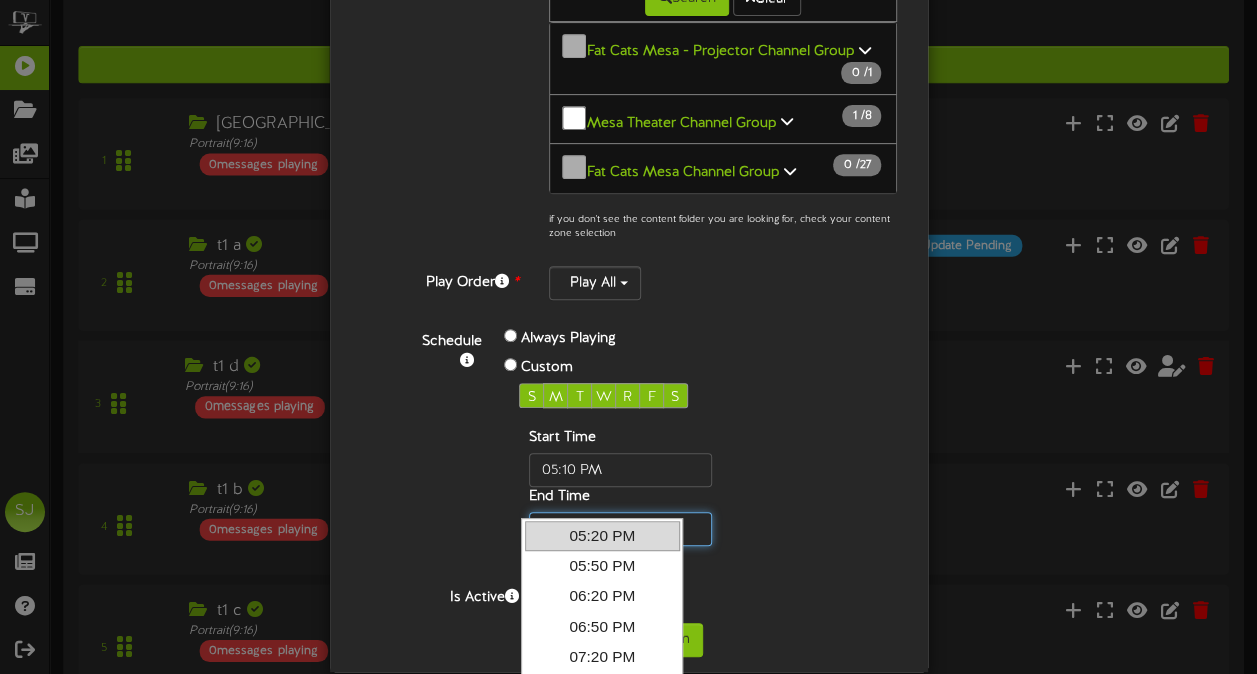 click at bounding box center (620, 529) 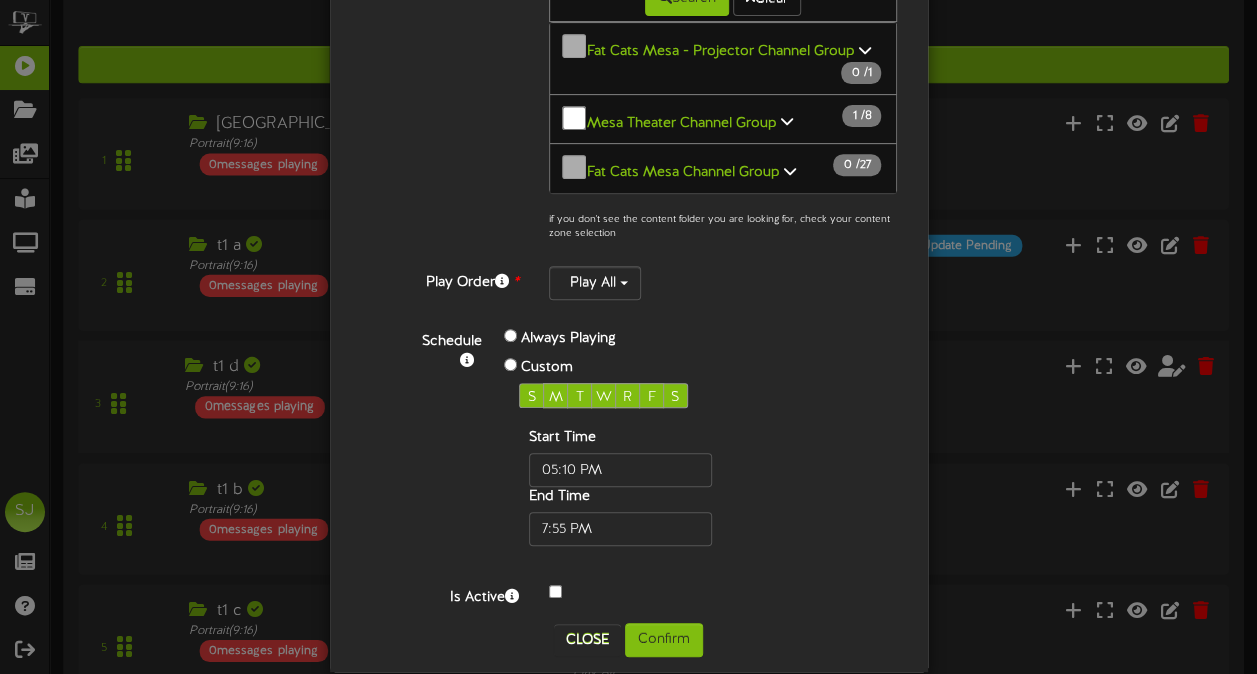 type on "07:55 PM" 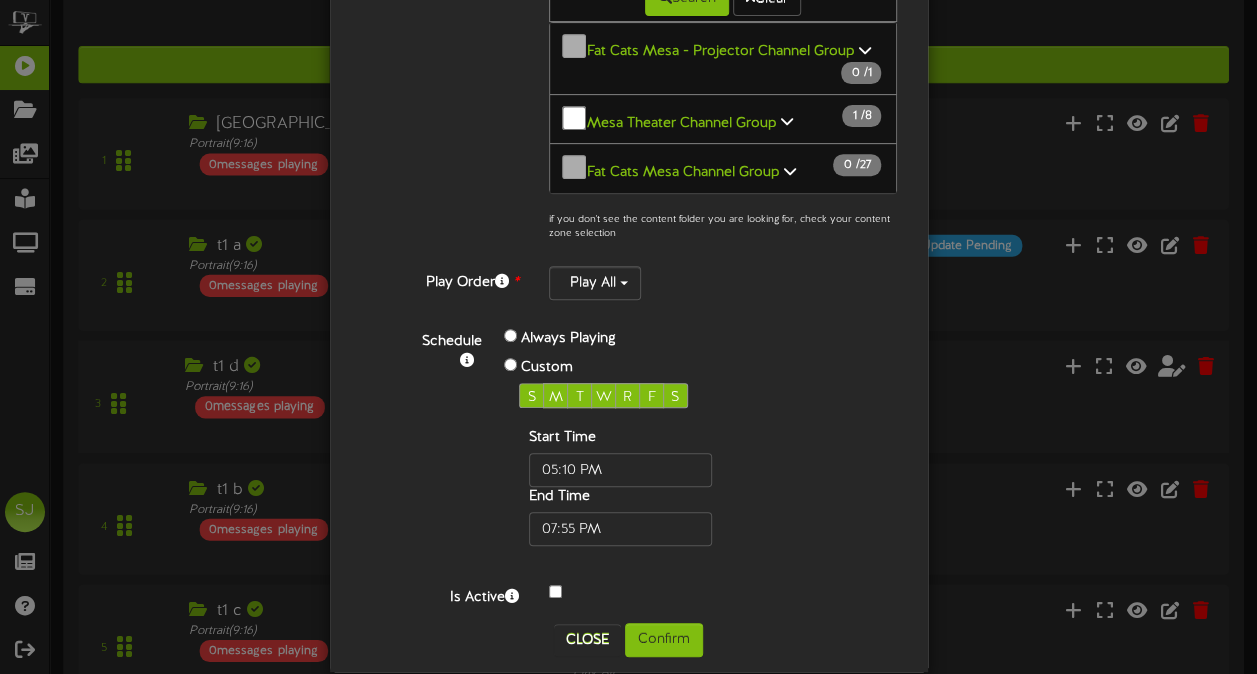 click on "Start Time
End Time" at bounding box center [652, 487] 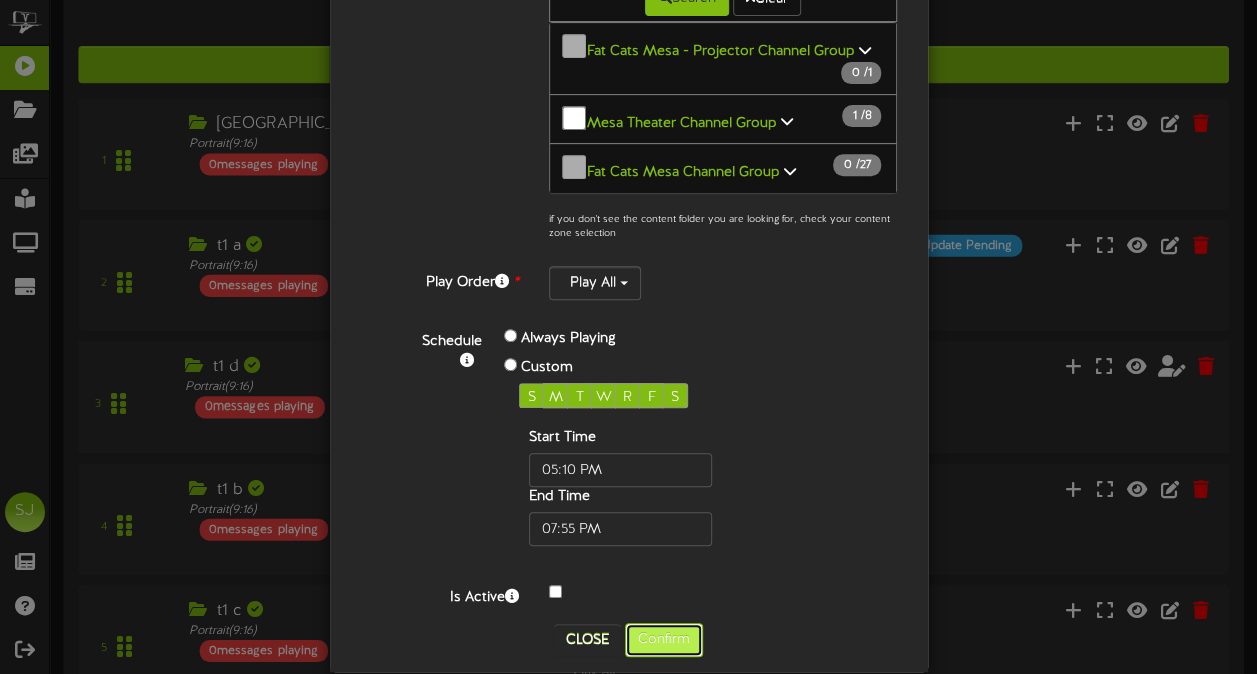 click on "Confirm" at bounding box center (664, 640) 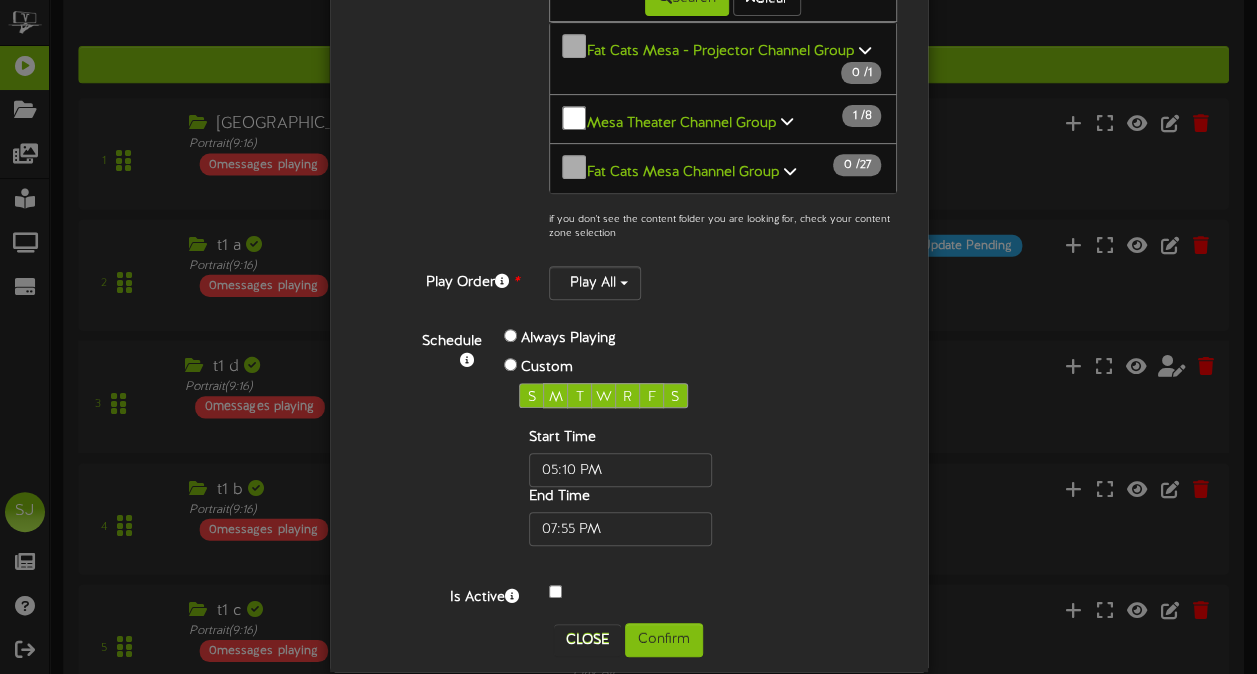 scroll, scrollTop: 0, scrollLeft: 0, axis: both 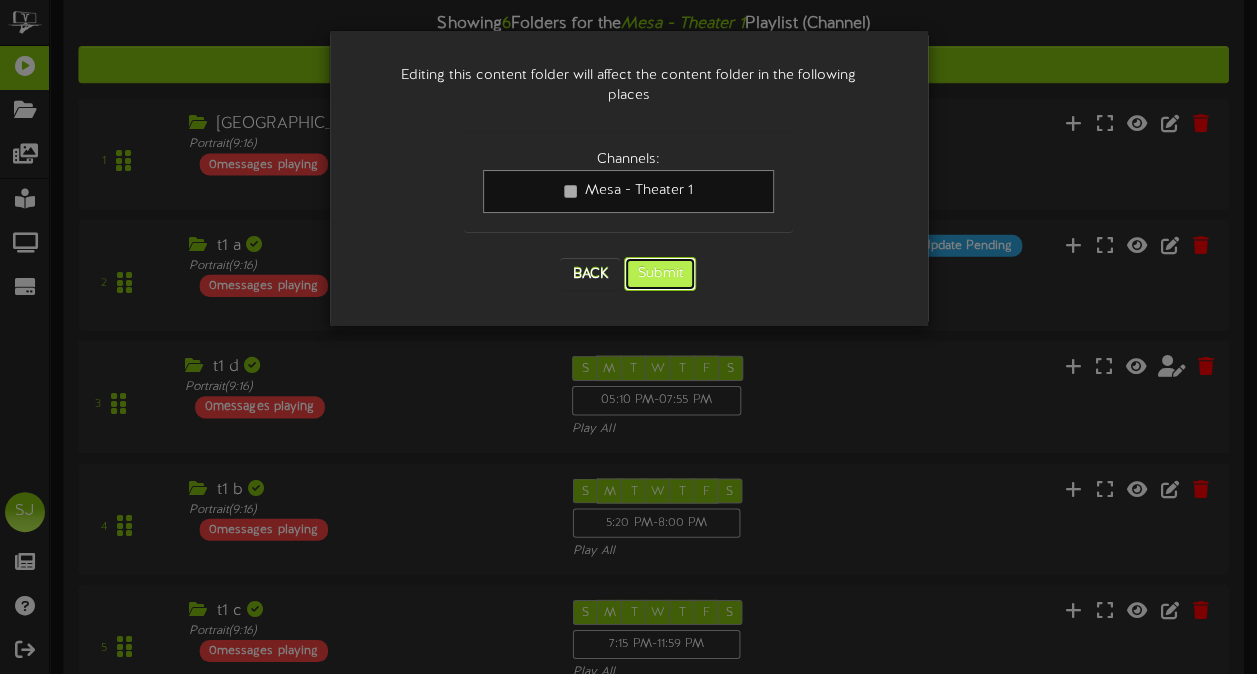 click on "Submit" at bounding box center [660, 274] 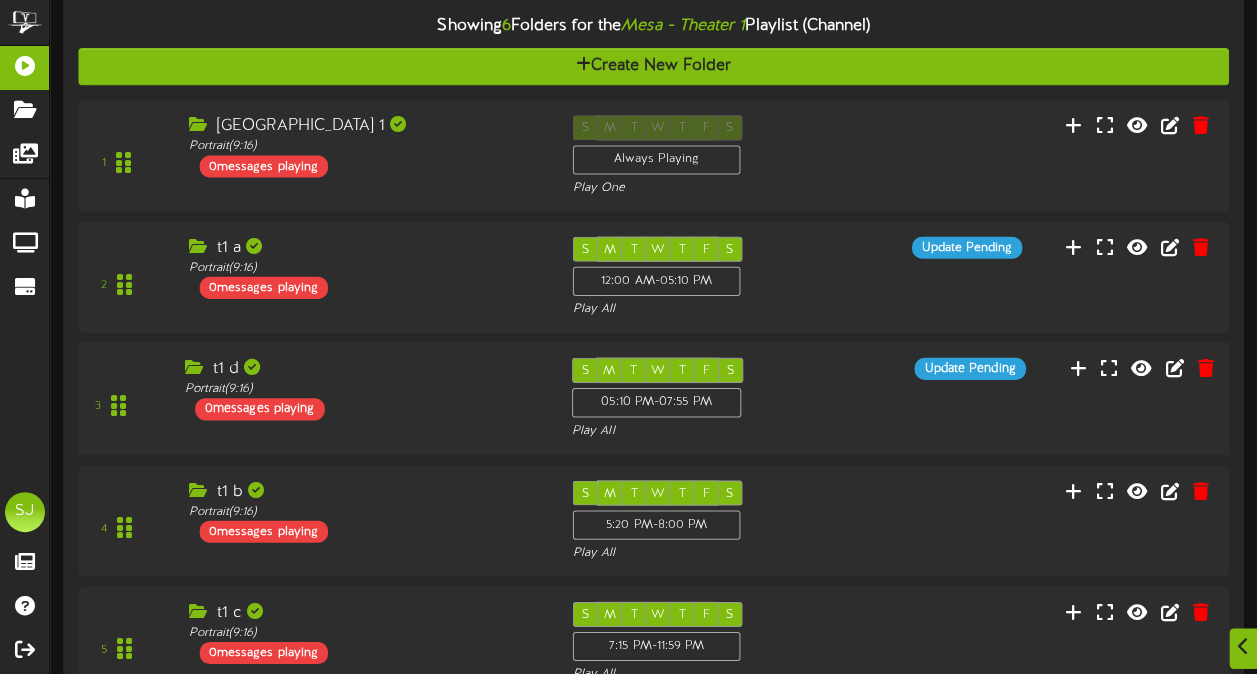 scroll, scrollTop: 200, scrollLeft: 0, axis: vertical 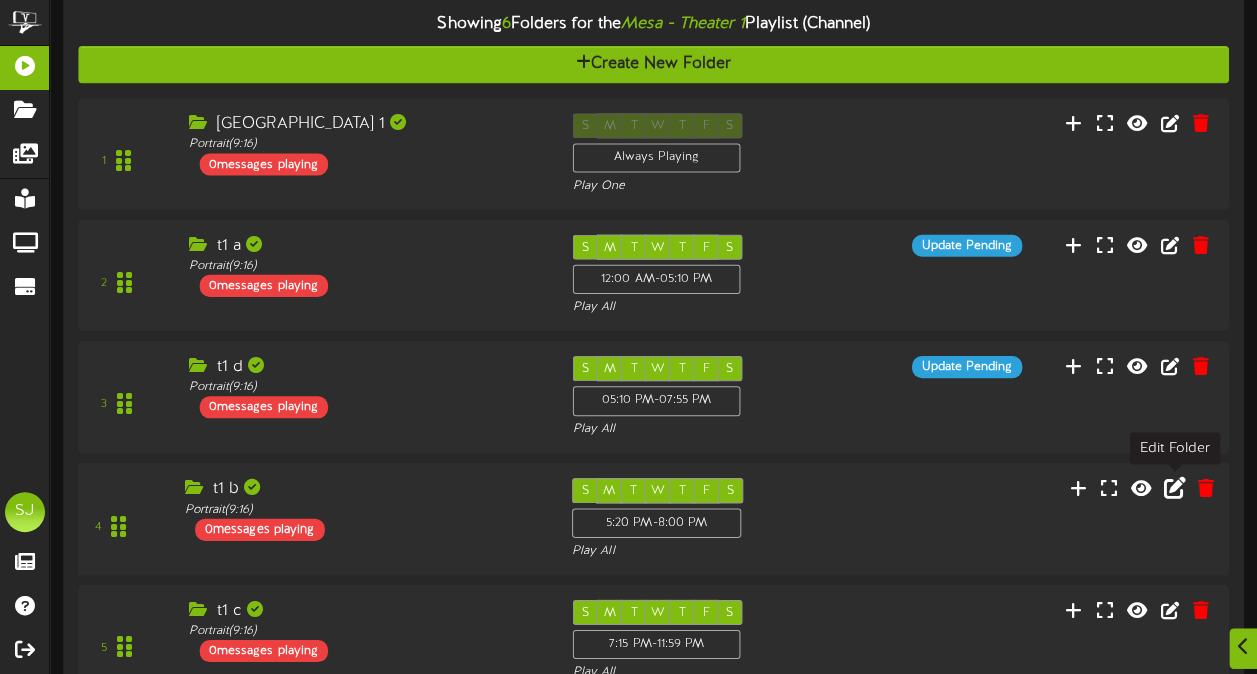 click at bounding box center (1175, 487) 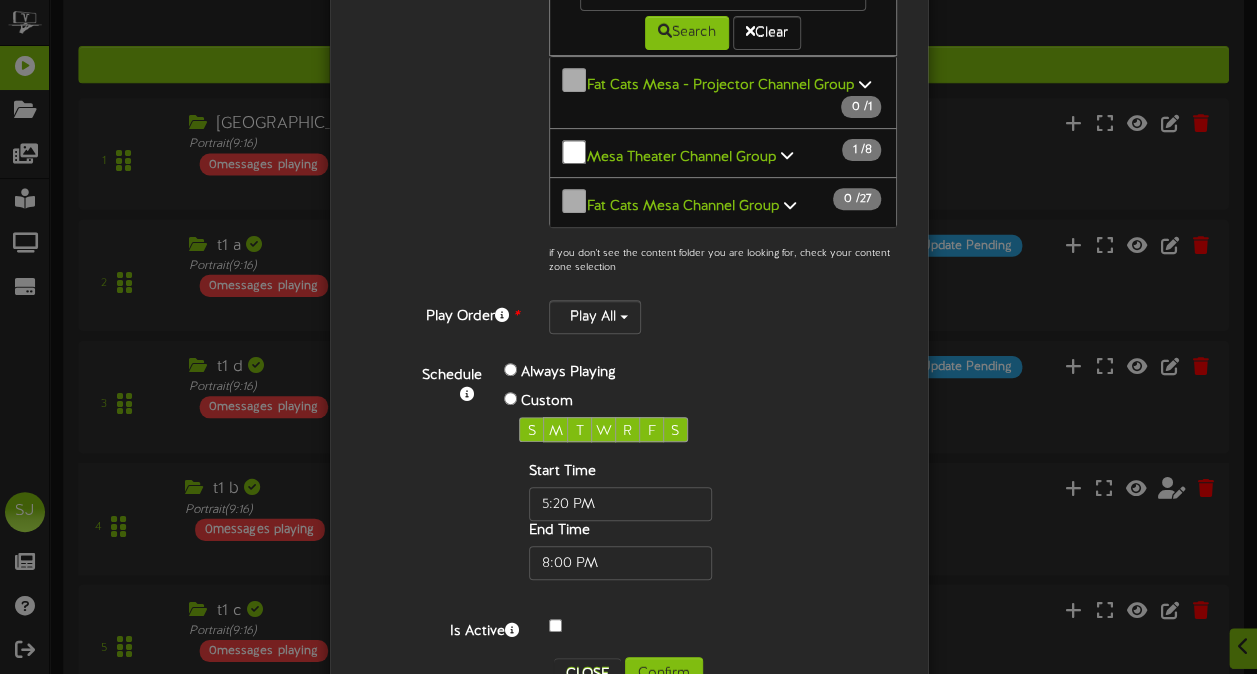 scroll, scrollTop: 344, scrollLeft: 0, axis: vertical 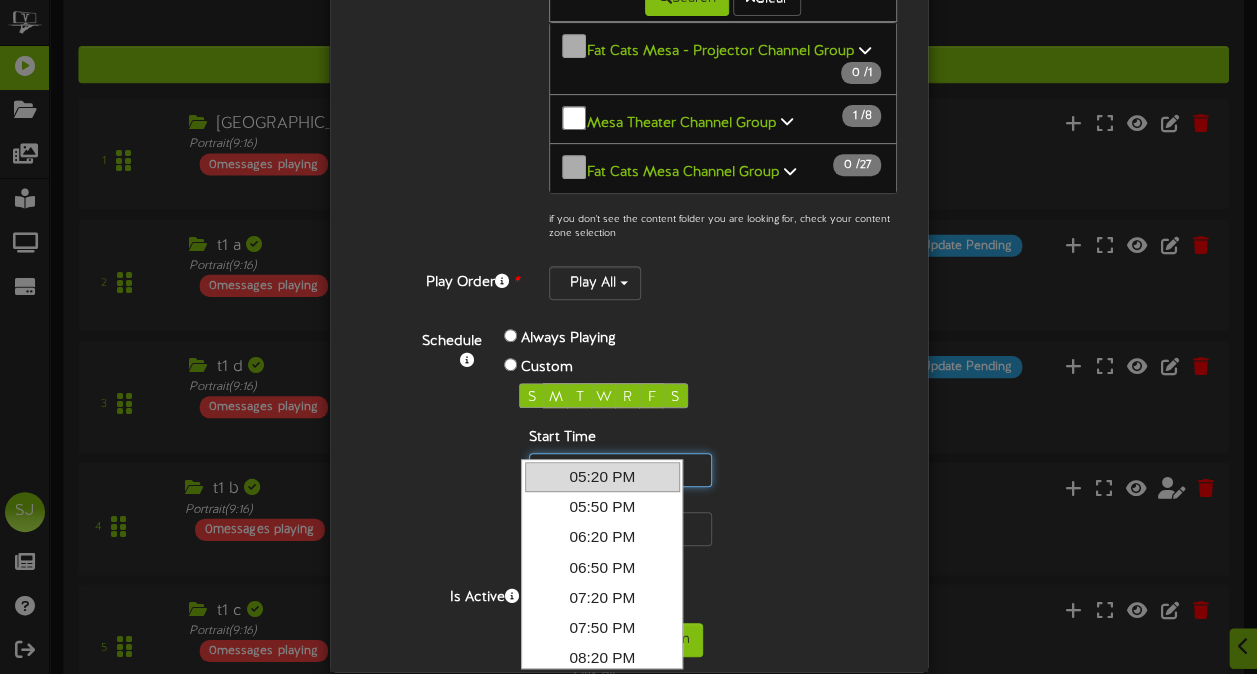 drag, startPoint x: 555, startPoint y: 444, endPoint x: 500, endPoint y: 444, distance: 55 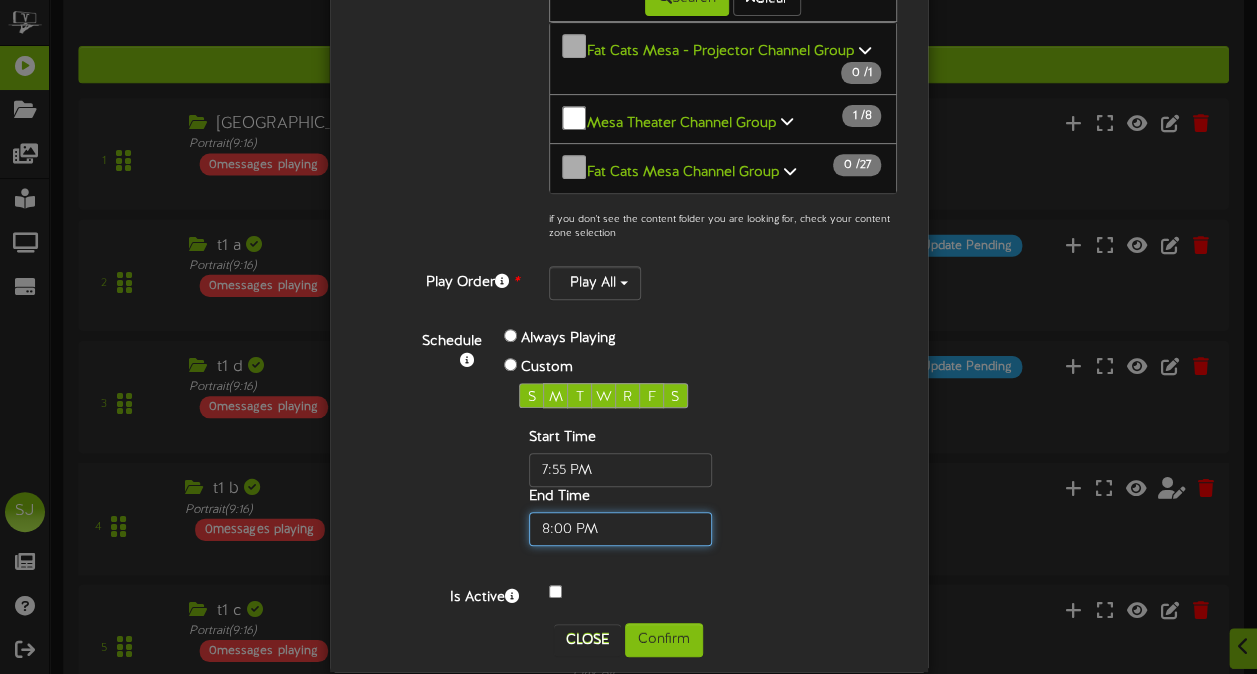 type on "07:55 PM" 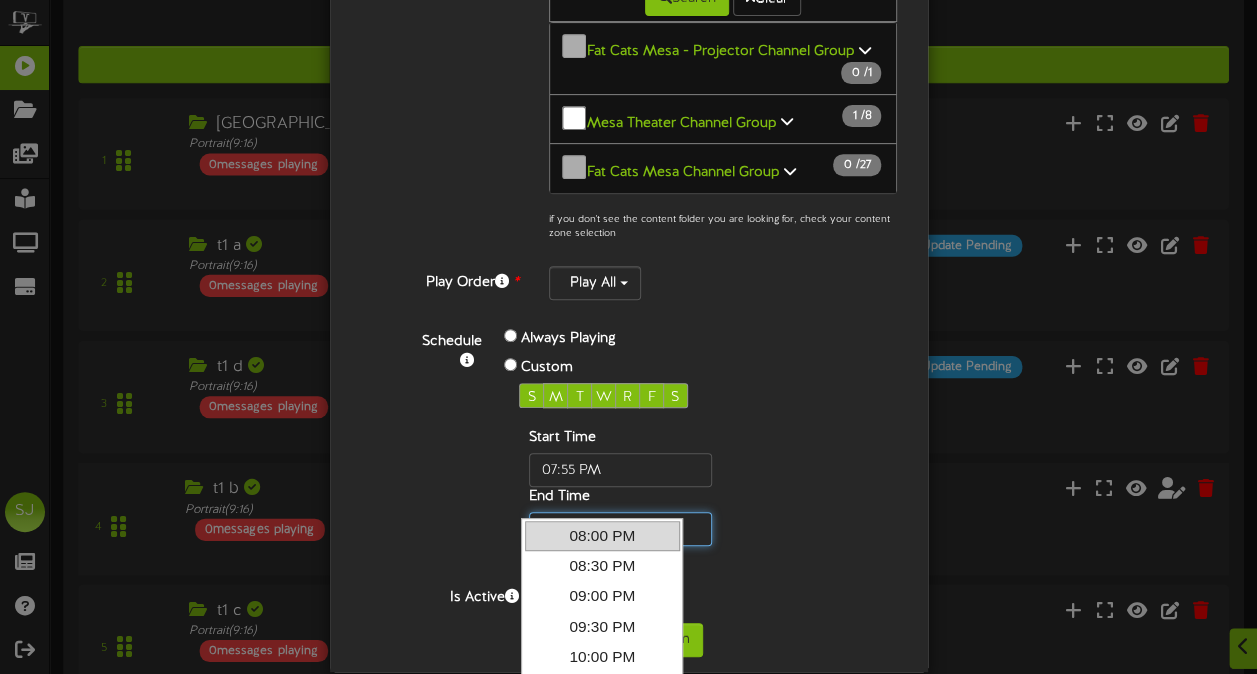 click at bounding box center [620, 529] 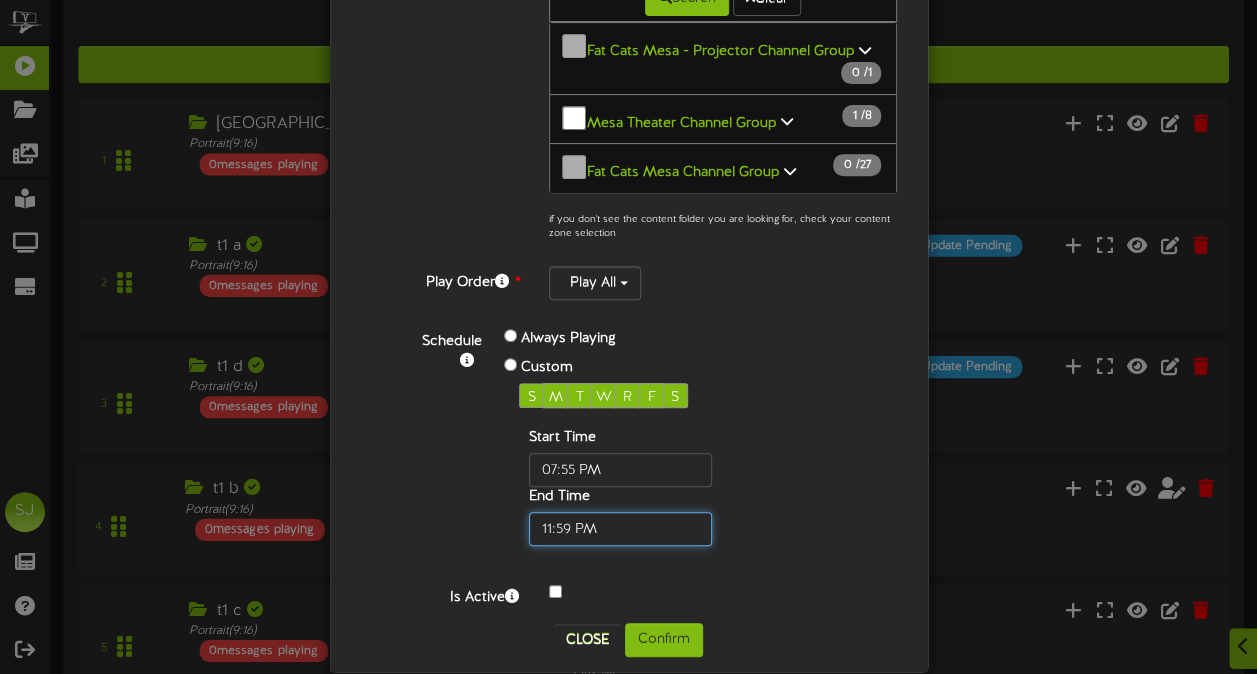 type on "11:59 PM" 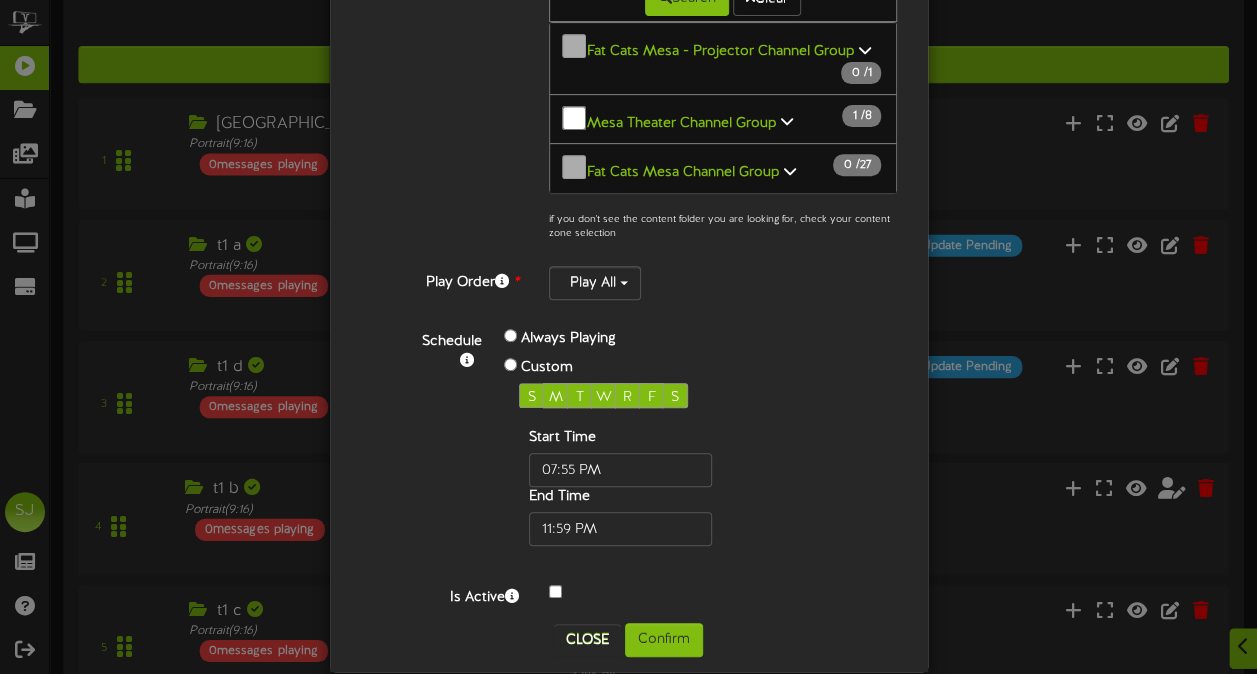 click on "Schedule
Always Playing
Custom
S
M
T
W
R
F
S
Start Time
End Time" at bounding box center [652, 440] 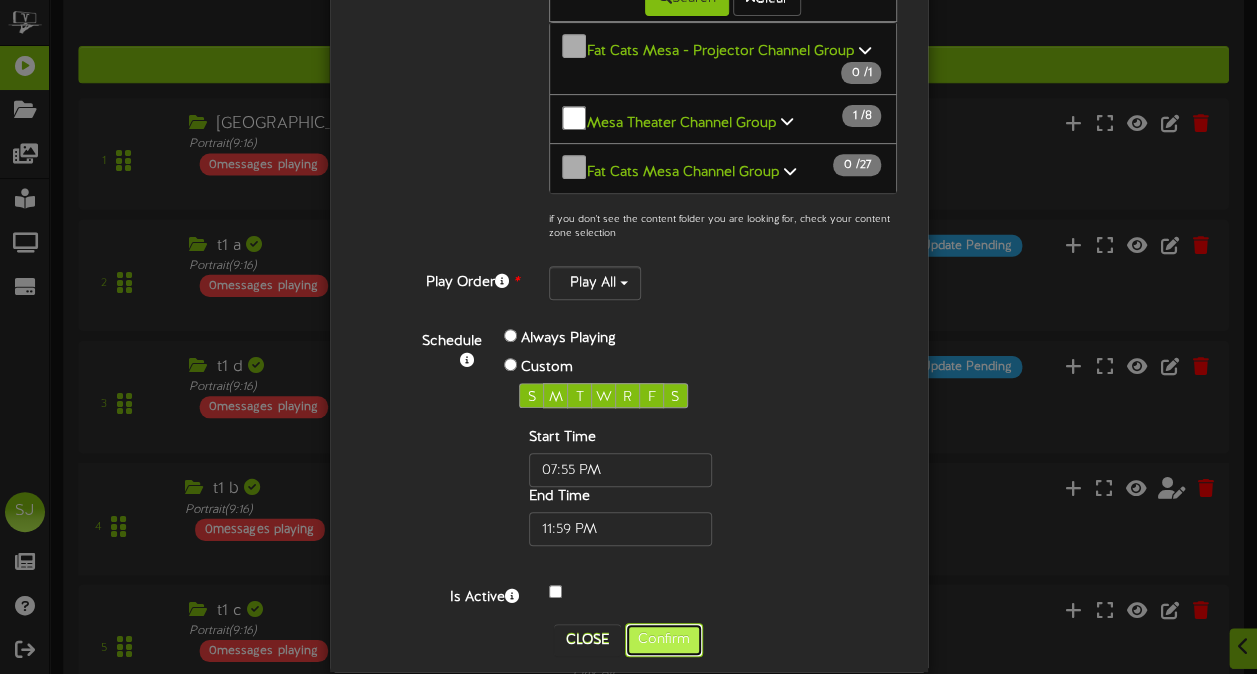 click on "Confirm" at bounding box center (664, 640) 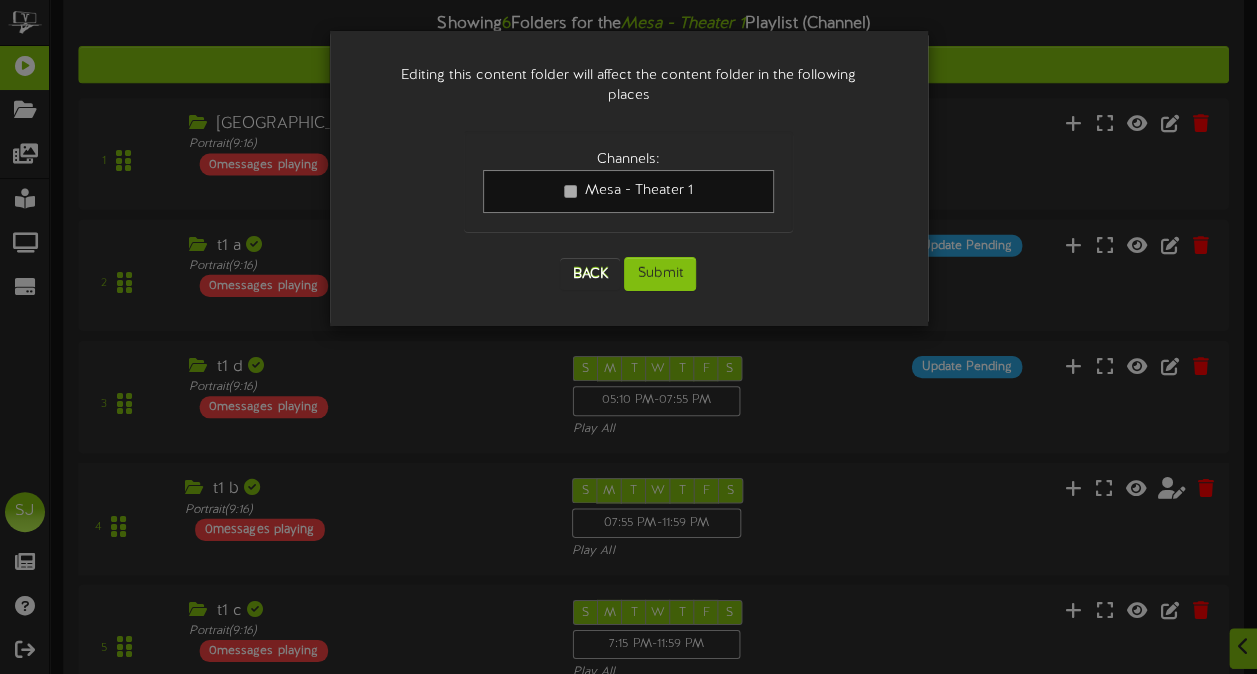 scroll, scrollTop: 0, scrollLeft: 0, axis: both 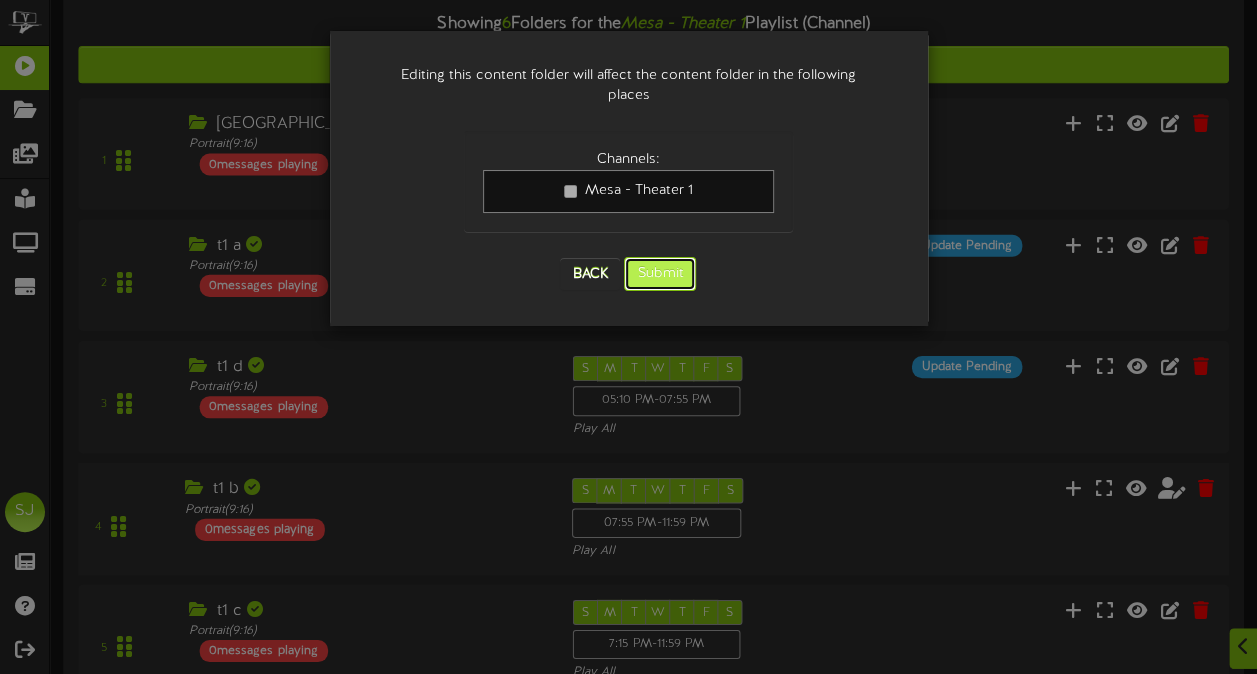click on "Submit" at bounding box center [660, 274] 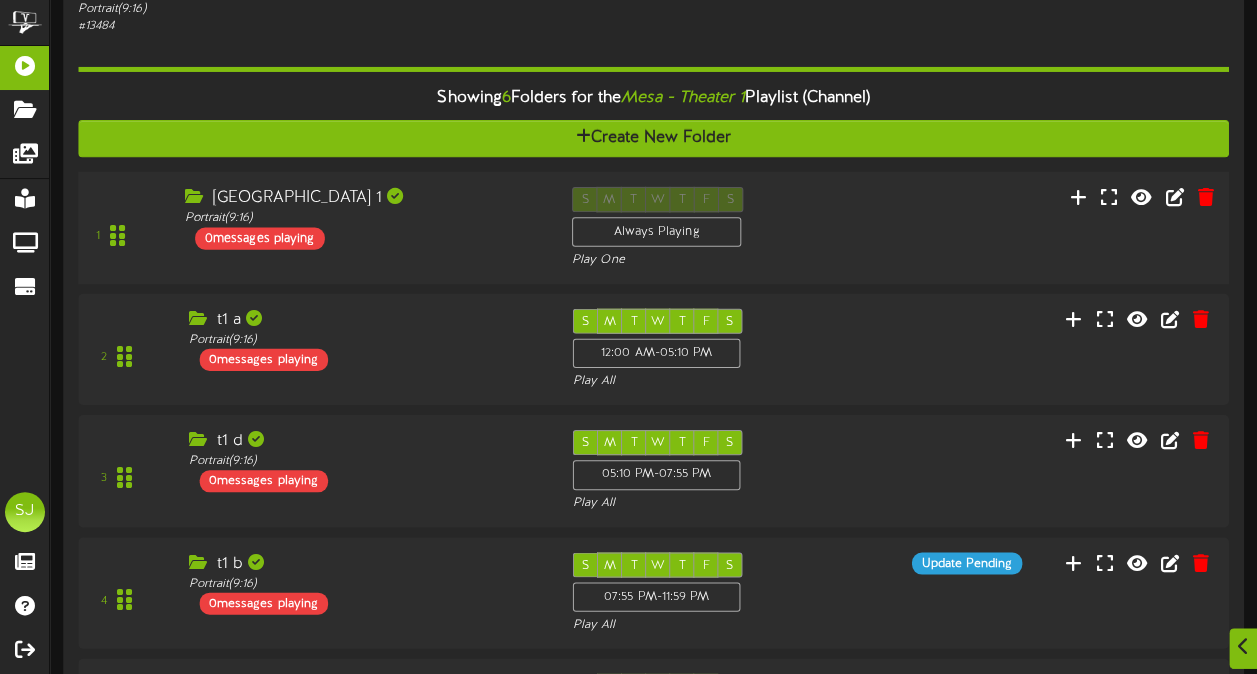 scroll, scrollTop: 200, scrollLeft: 0, axis: vertical 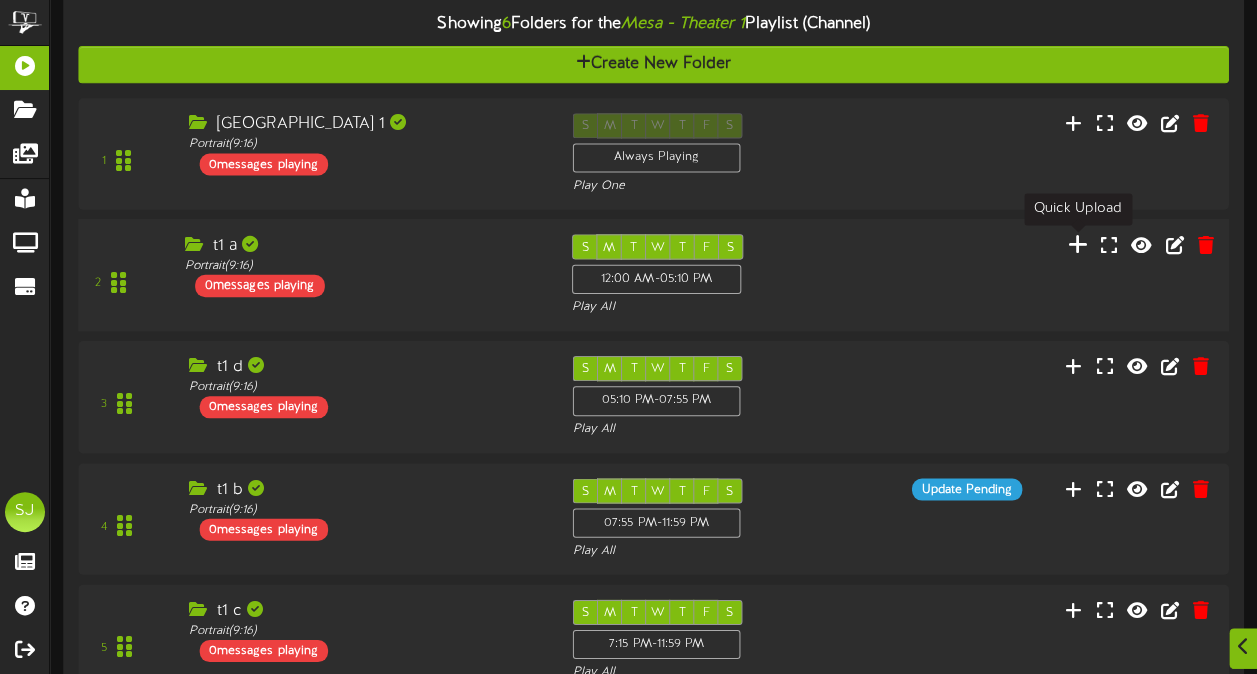 click at bounding box center [1078, 244] 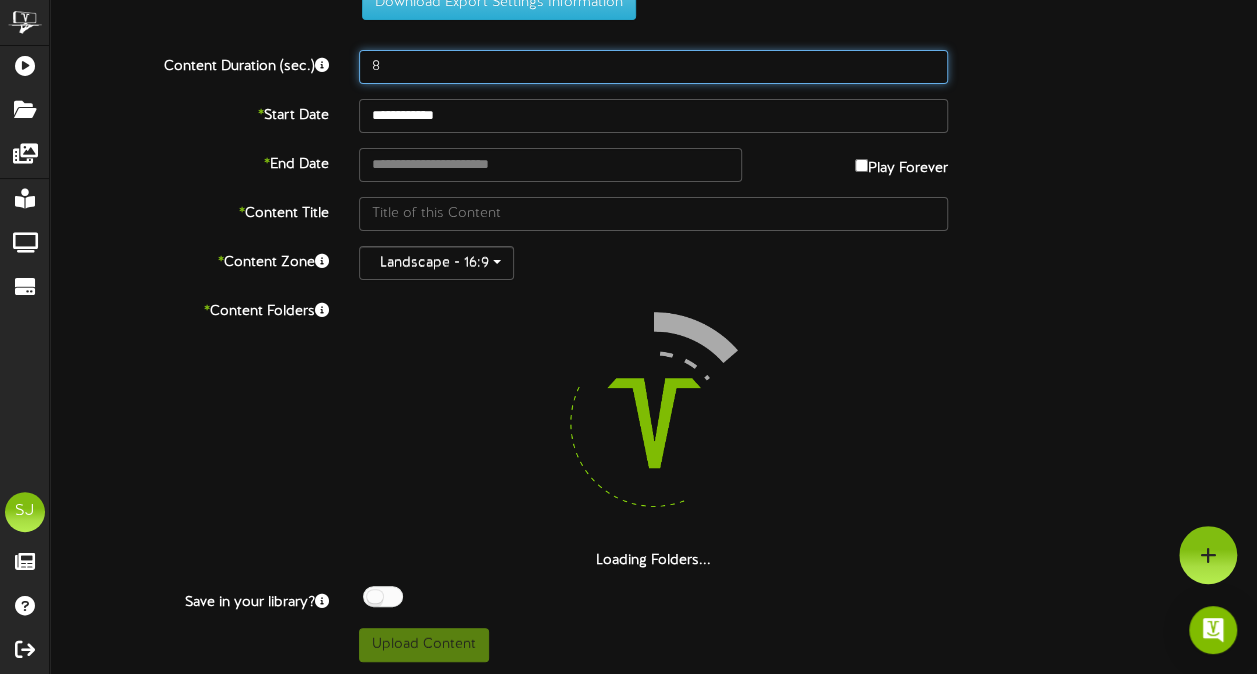 click on "8" at bounding box center (653, 67) 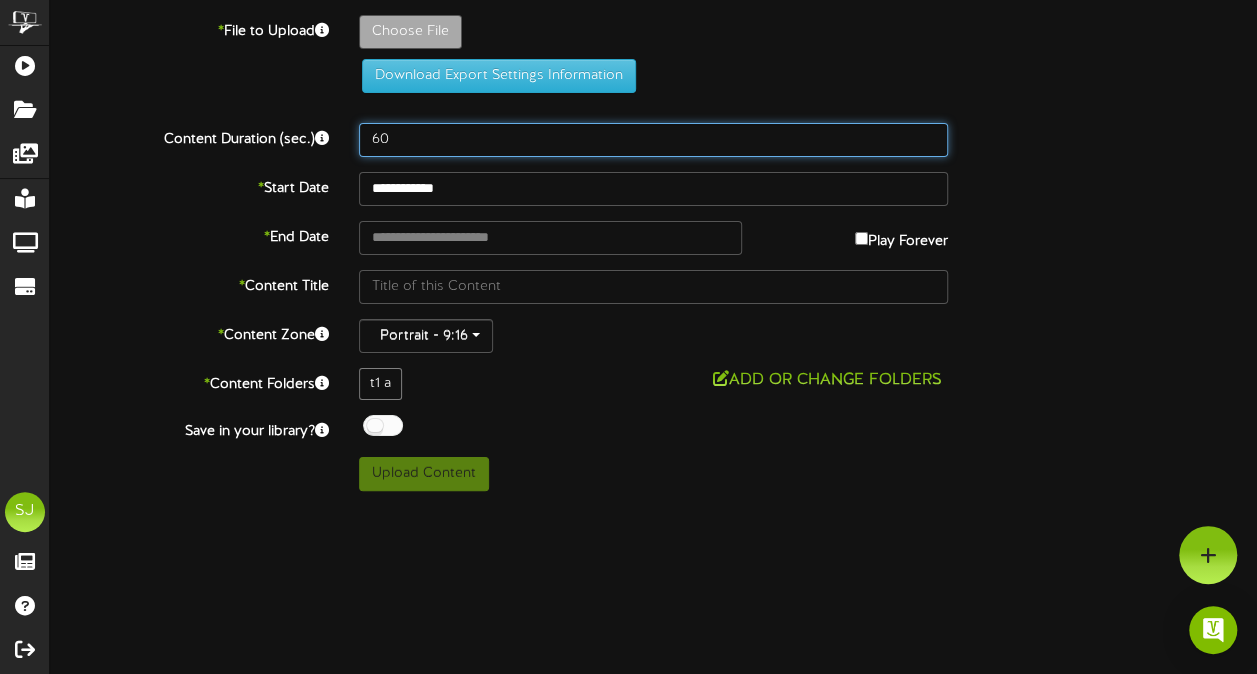 scroll, scrollTop: 0, scrollLeft: 0, axis: both 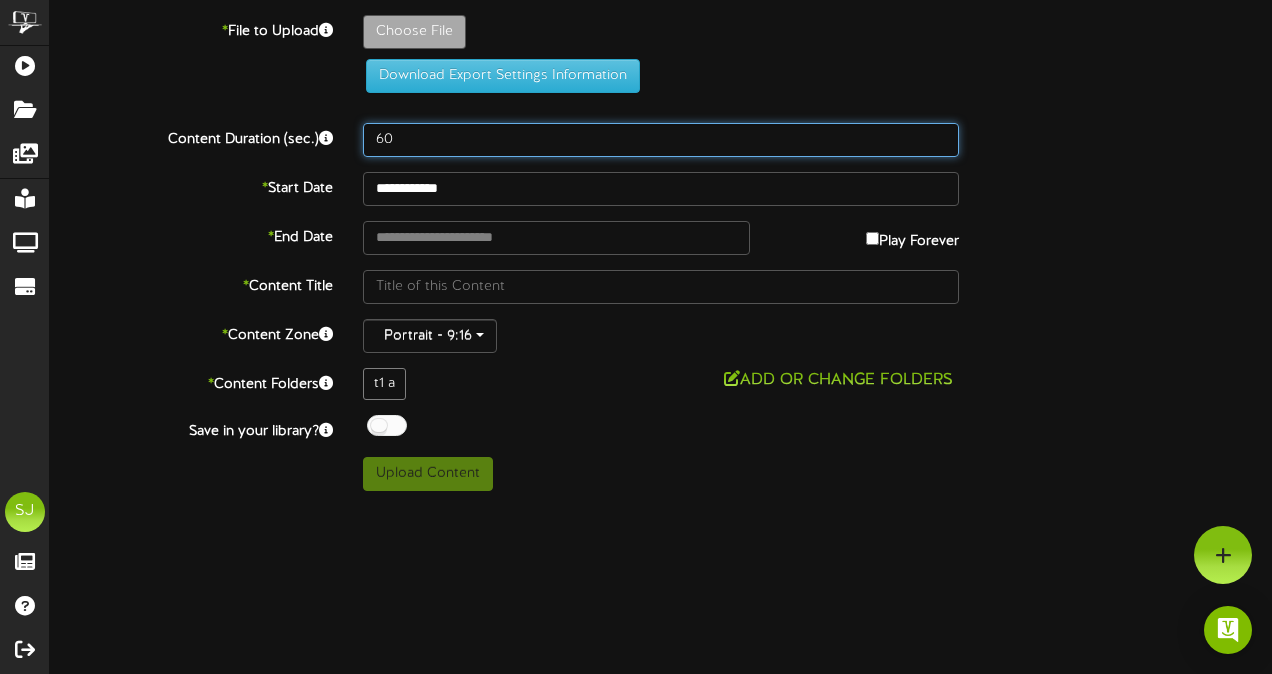 type on "60" 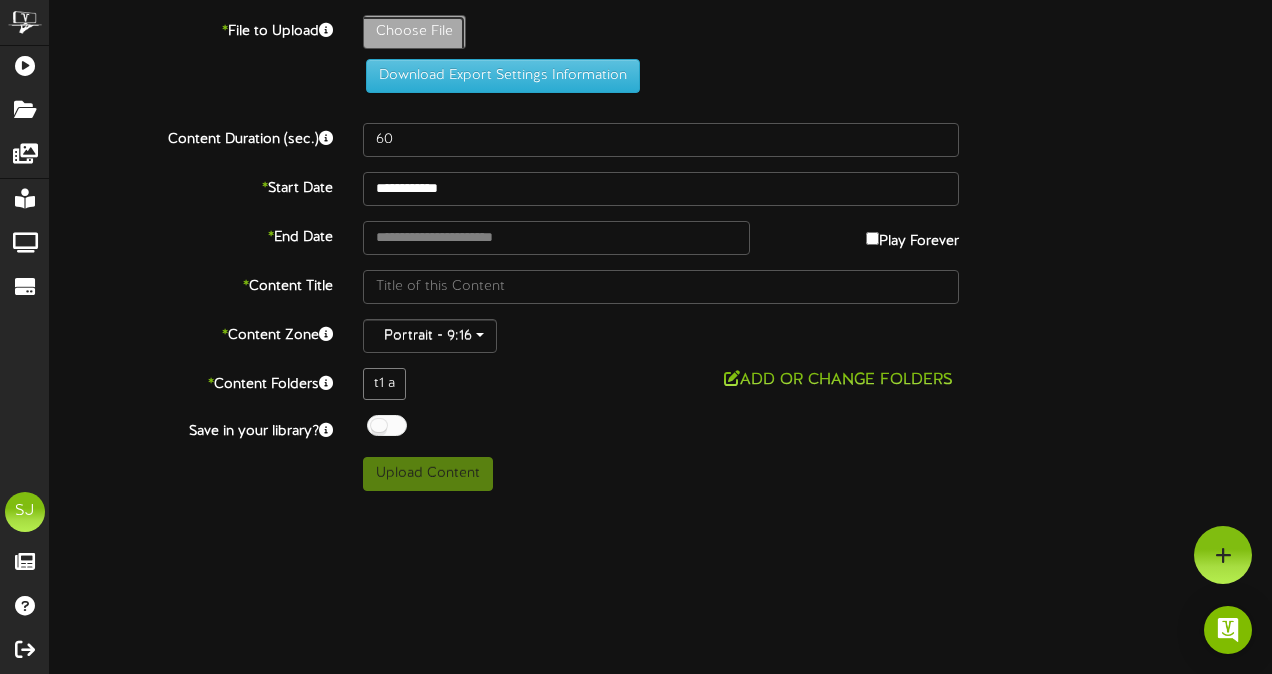 click on "Choose File" at bounding box center [-623, 87] 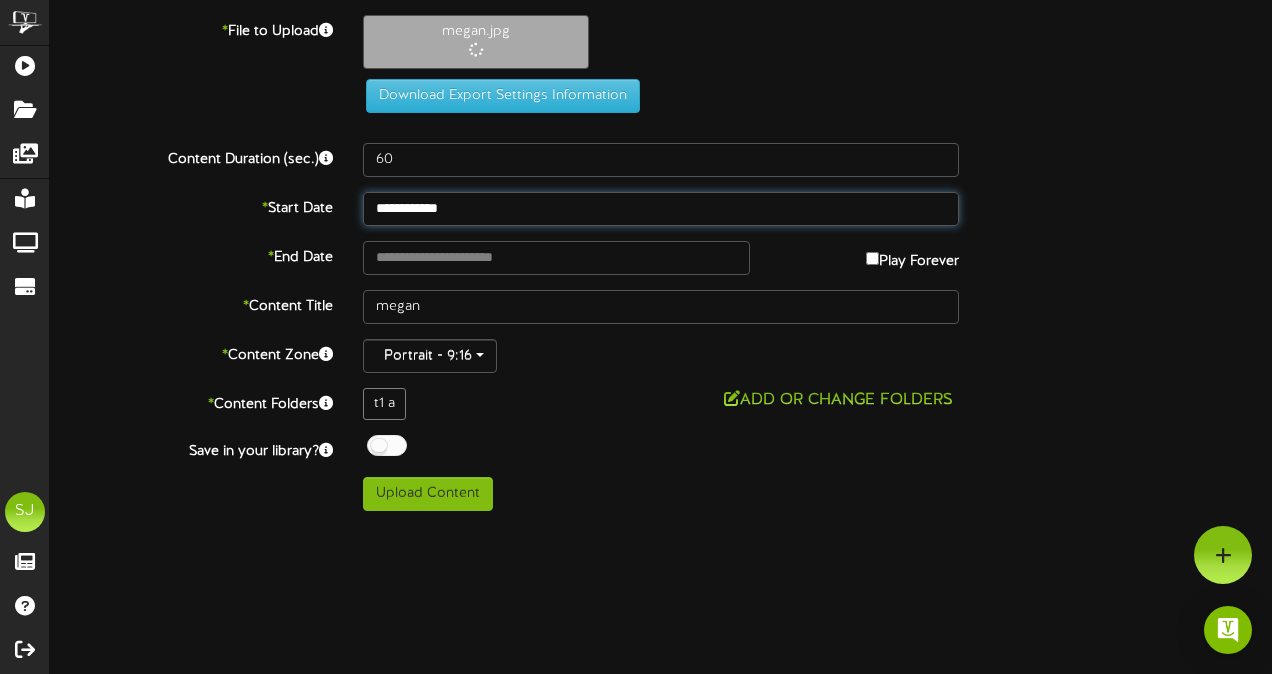 click on "**********" at bounding box center [661, 209] 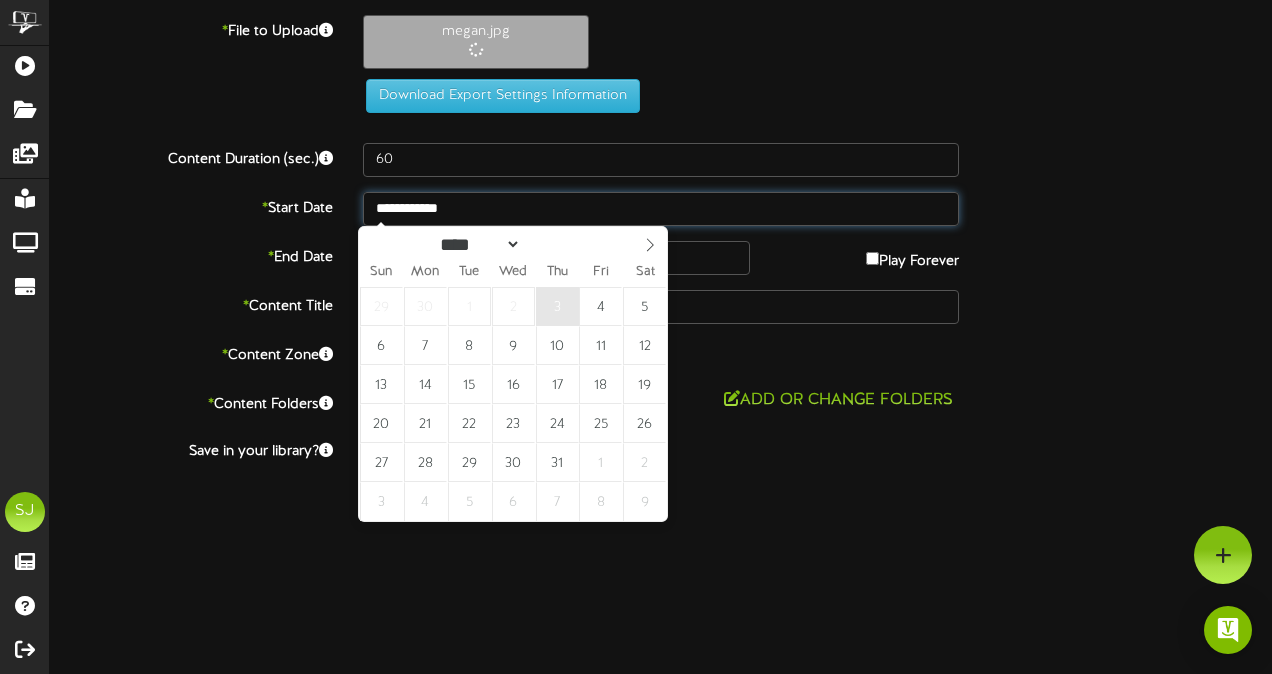 type on "**********" 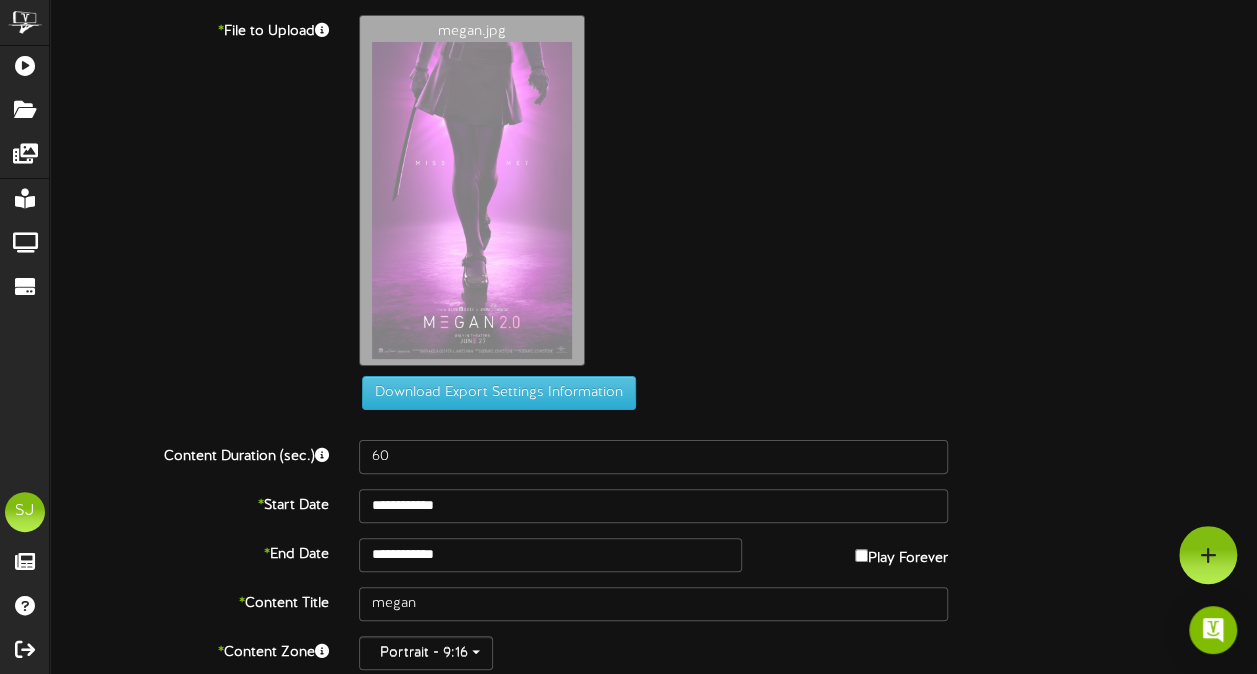 click on "megan.jpg" at bounding box center [808, 195] 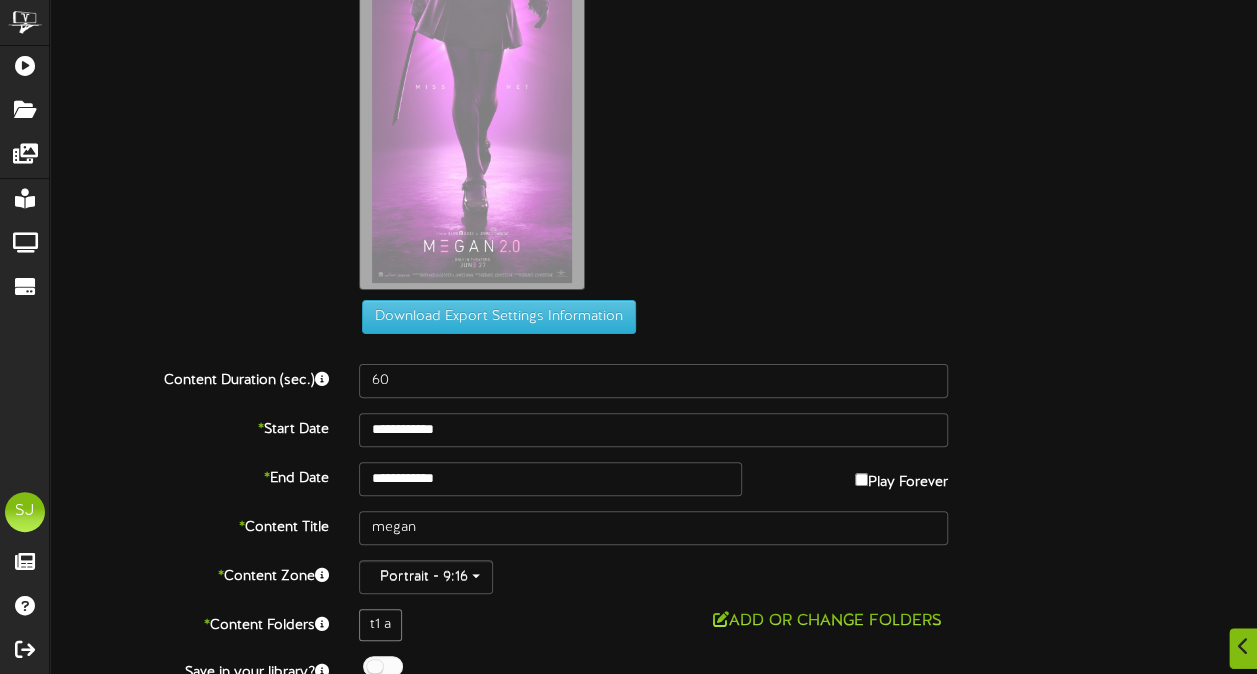 scroll, scrollTop: 145, scrollLeft: 0, axis: vertical 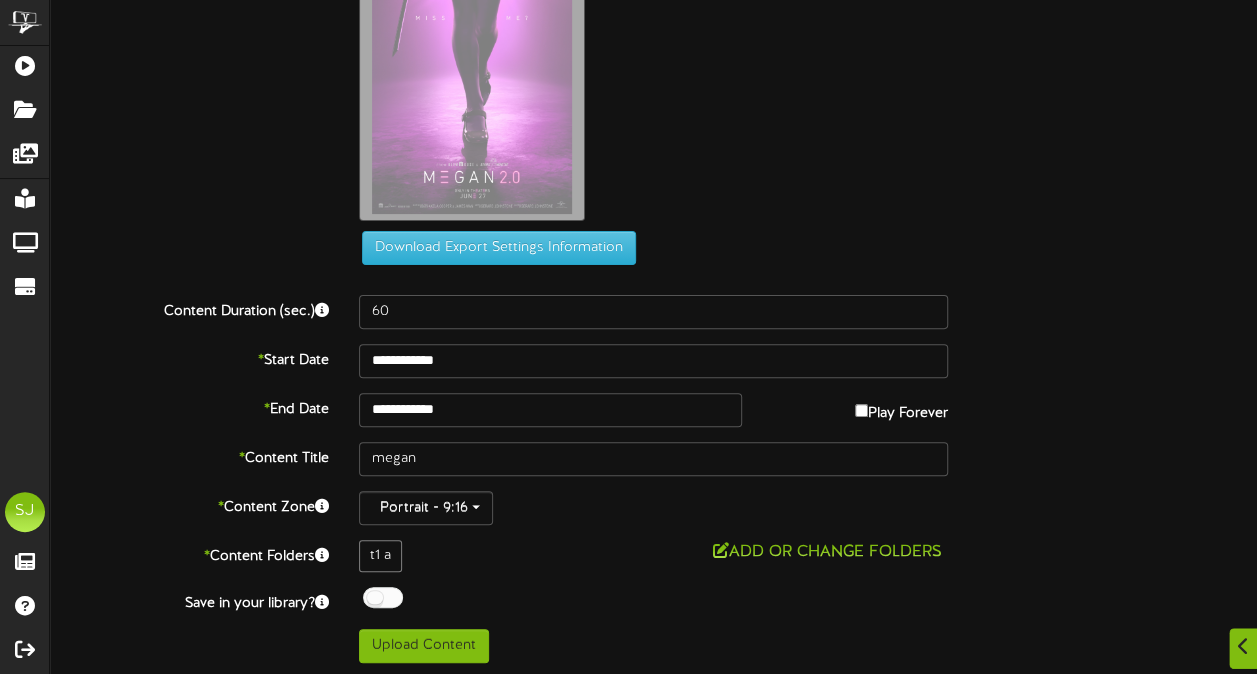 click at bounding box center [383, 597] 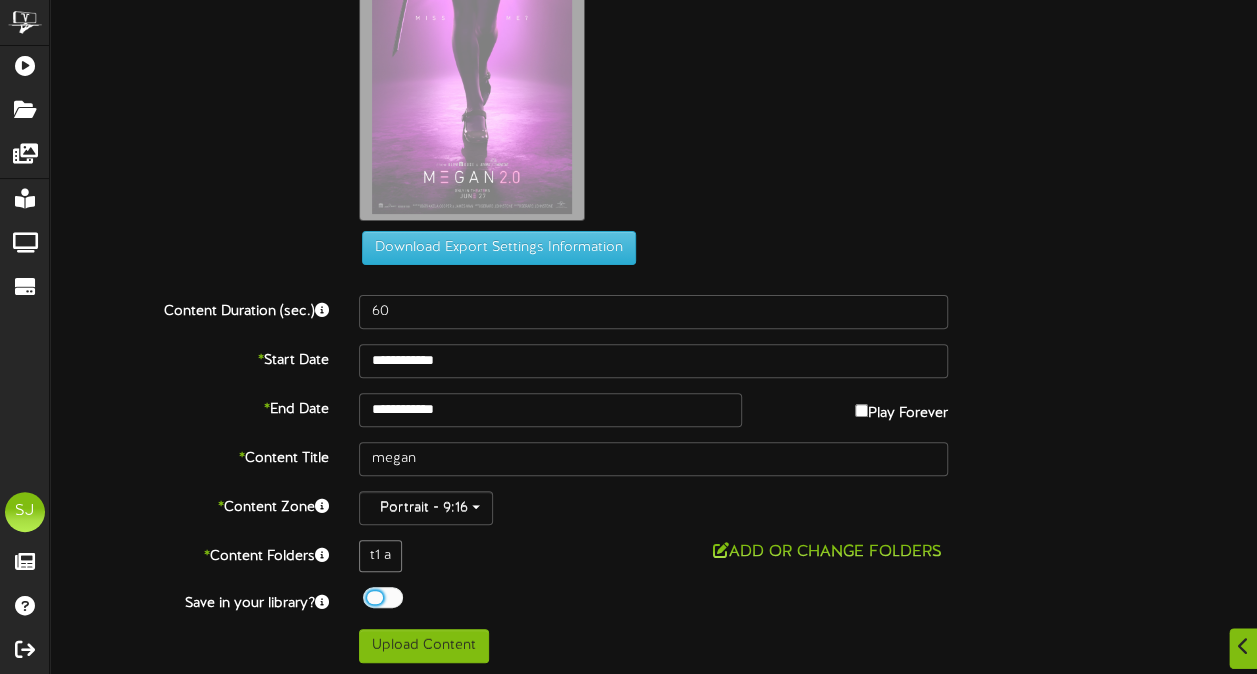 click on "Play Forever" at bounding box center (901, 408) 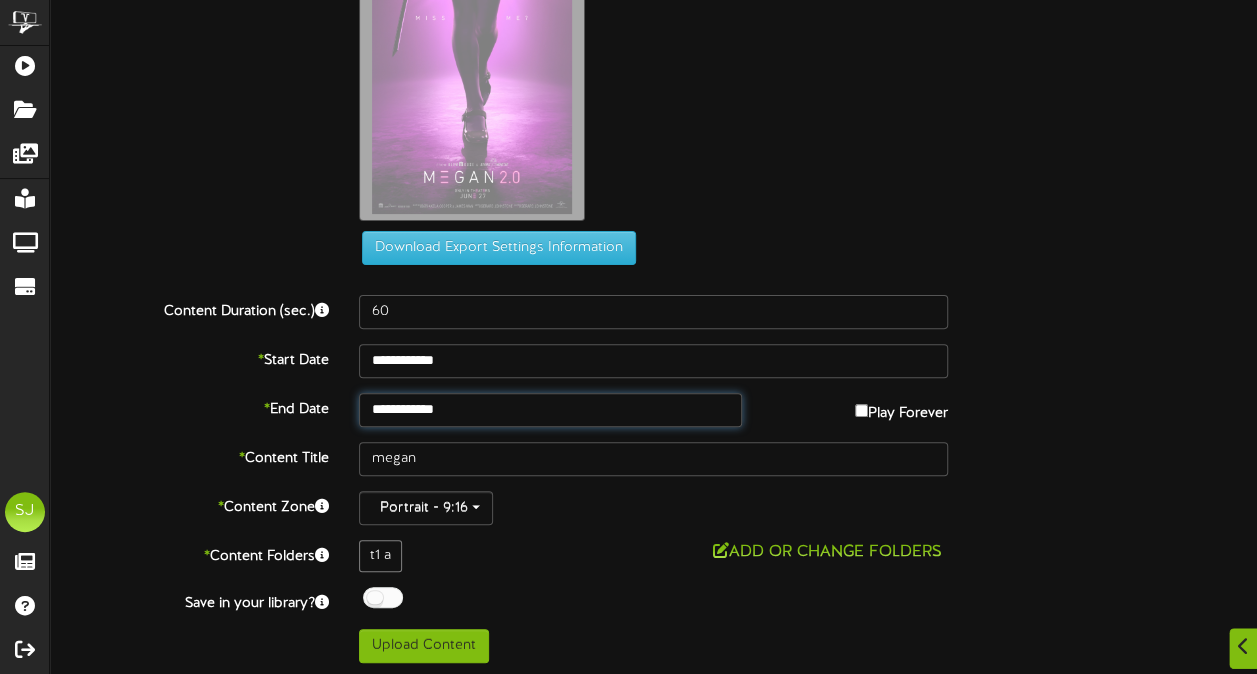 click on "**********" at bounding box center (550, 410) 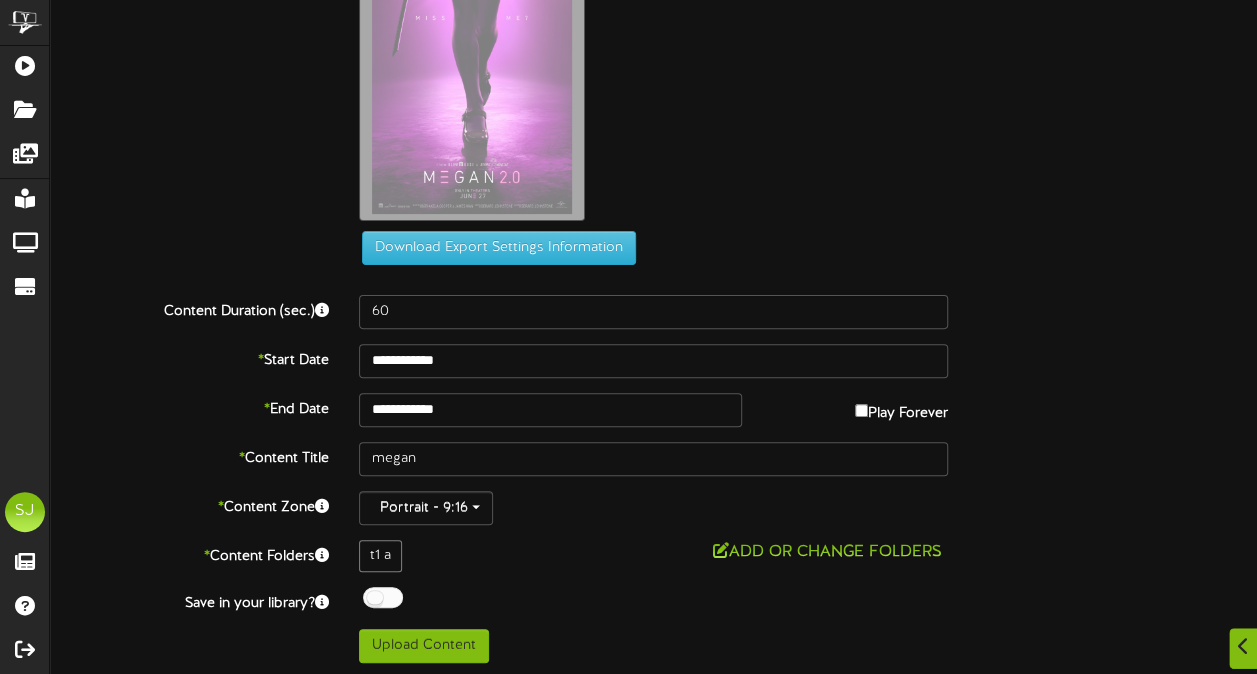 click on "megan.jpg" at bounding box center [808, 50] 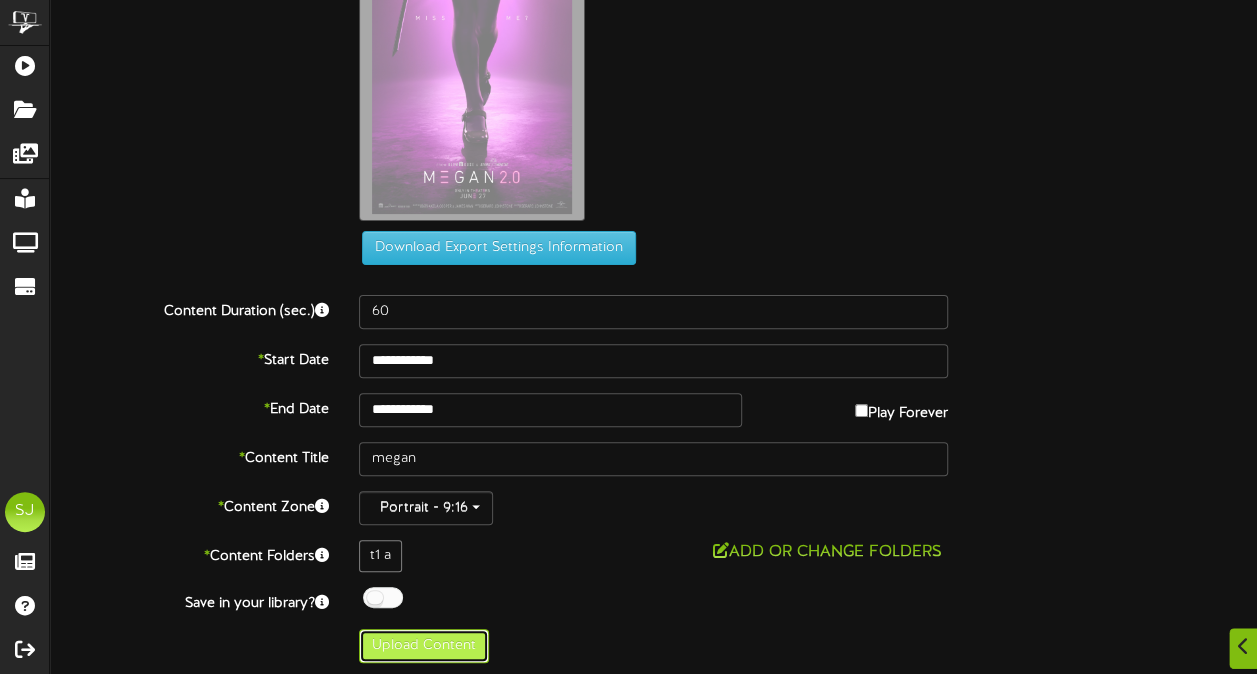 click on "Upload Content" at bounding box center (424, 646) 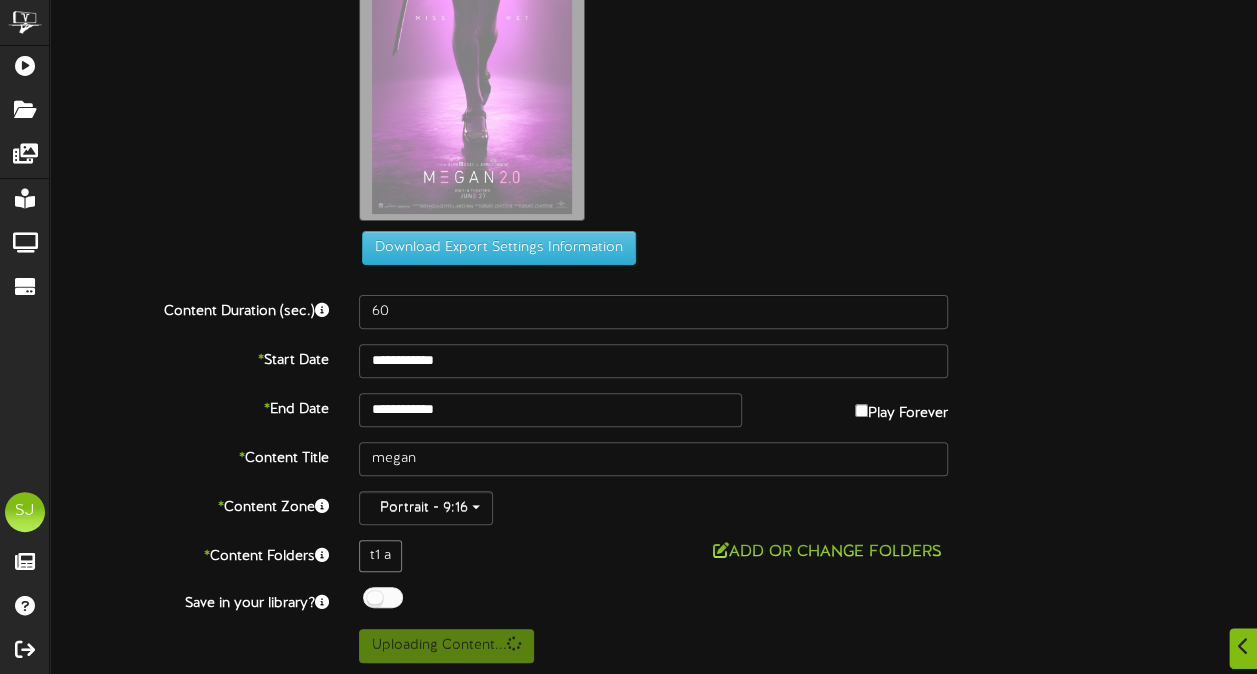 scroll, scrollTop: 0, scrollLeft: 0, axis: both 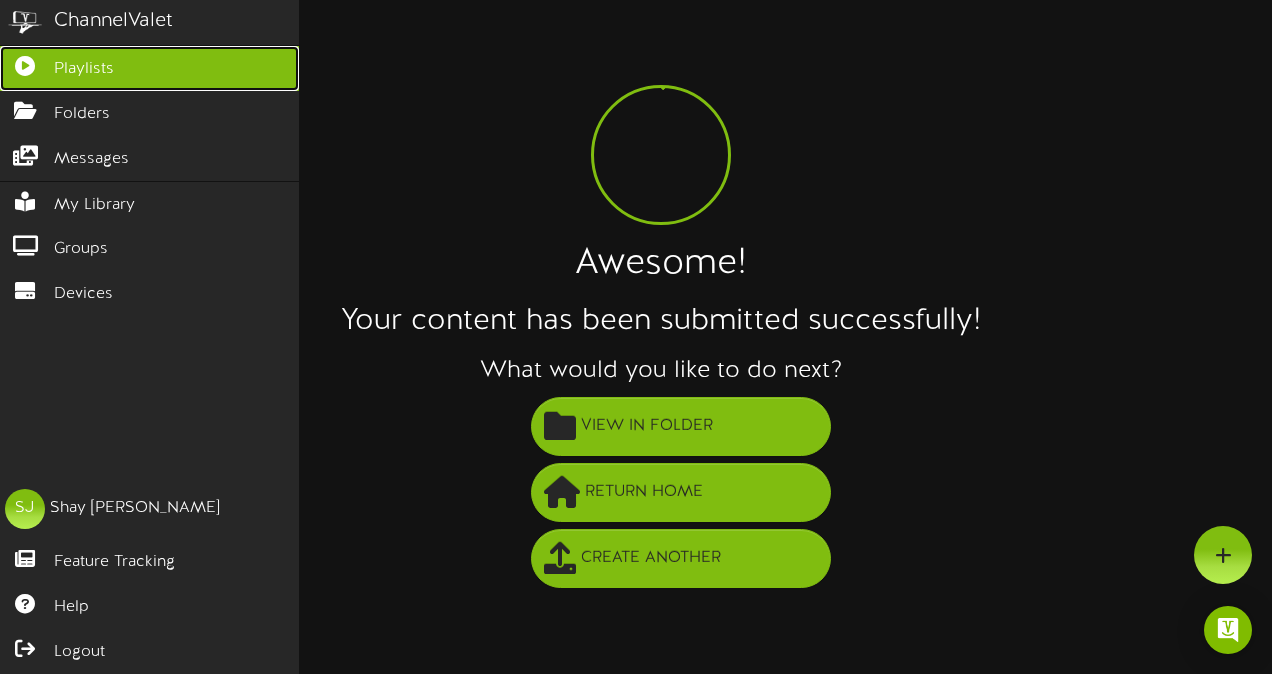 click at bounding box center [25, 63] 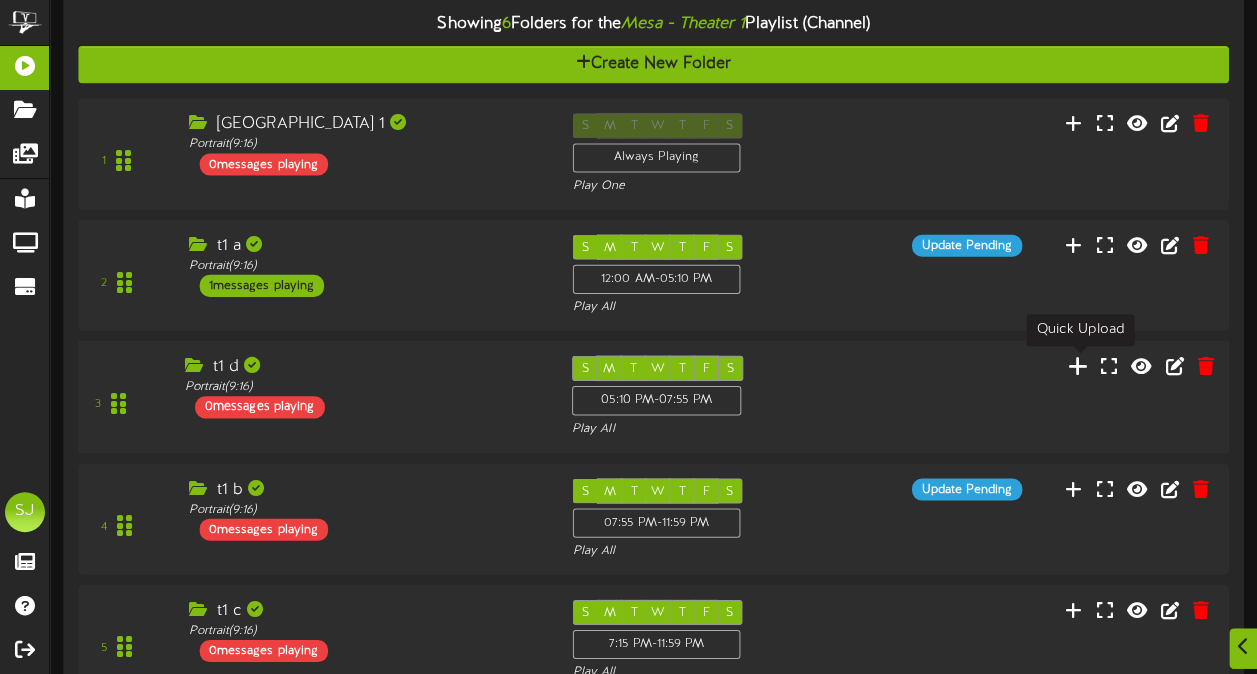 click at bounding box center (1078, 365) 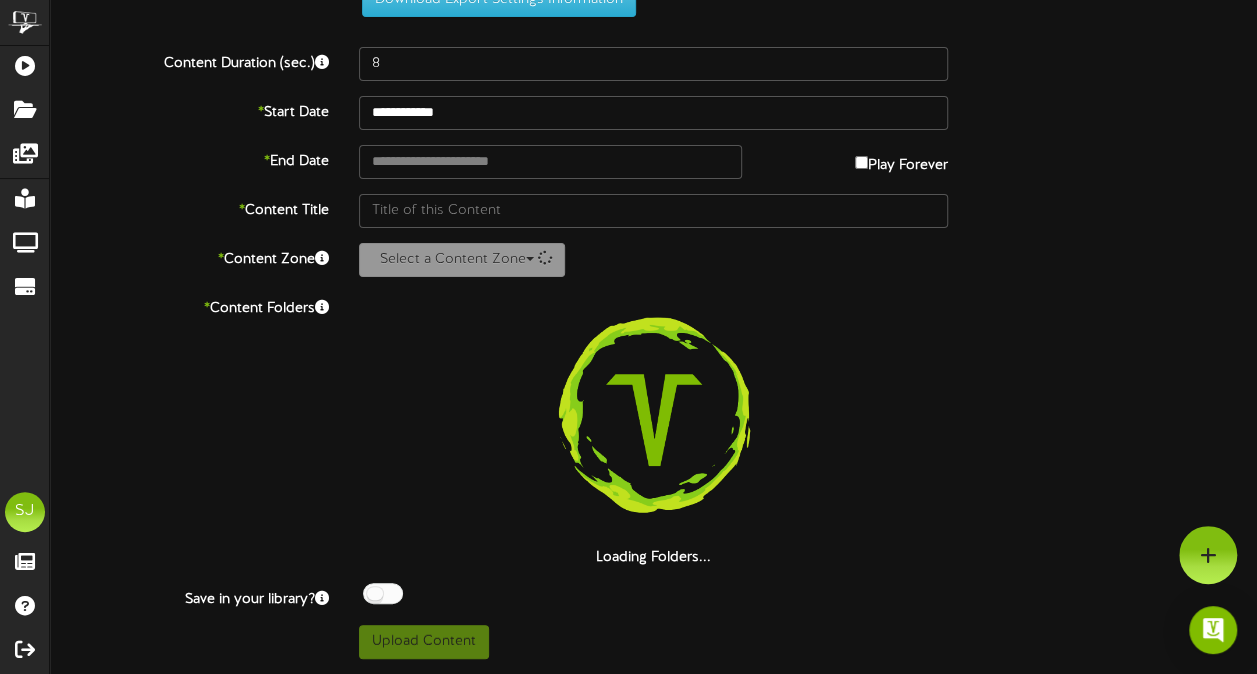 scroll, scrollTop: 73, scrollLeft: 0, axis: vertical 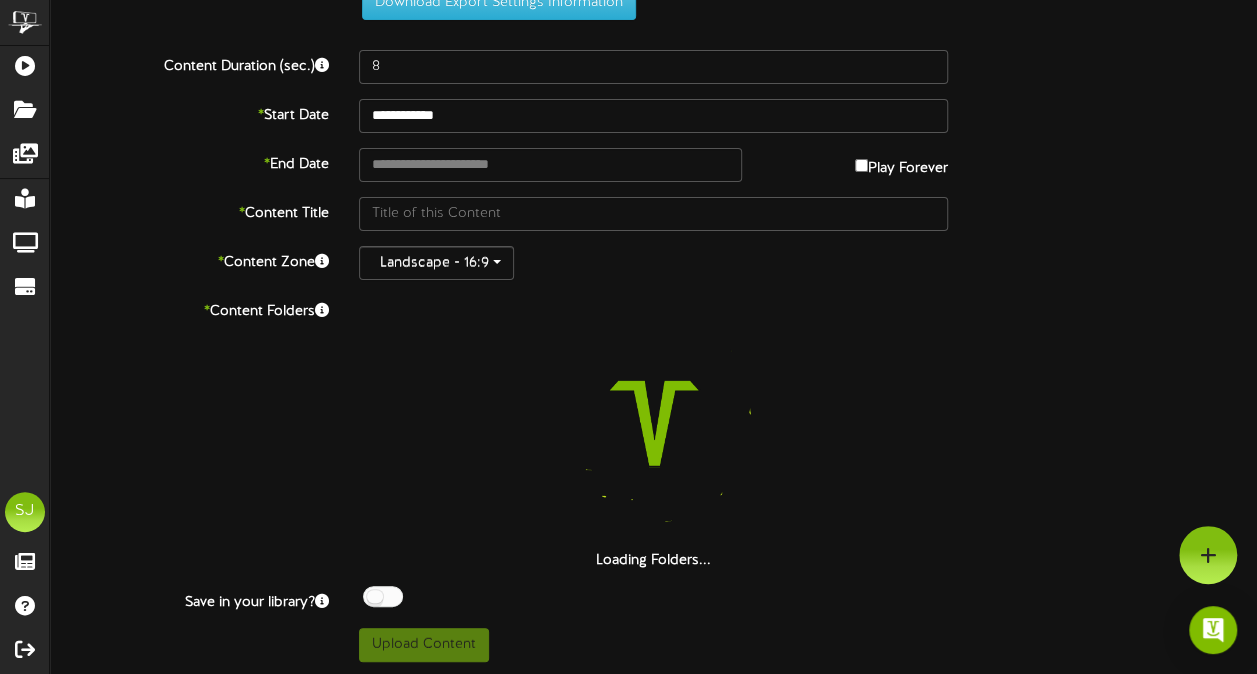 click on "**********" at bounding box center [653, 302] 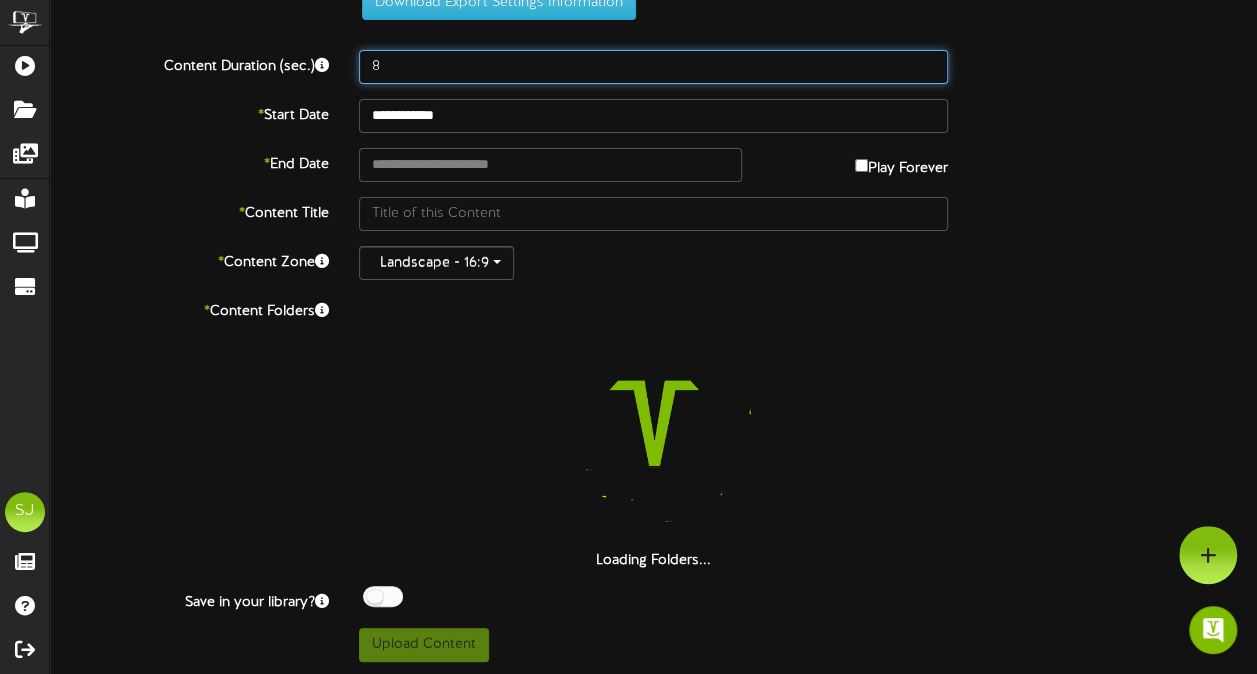 click on "8" at bounding box center [653, 67] 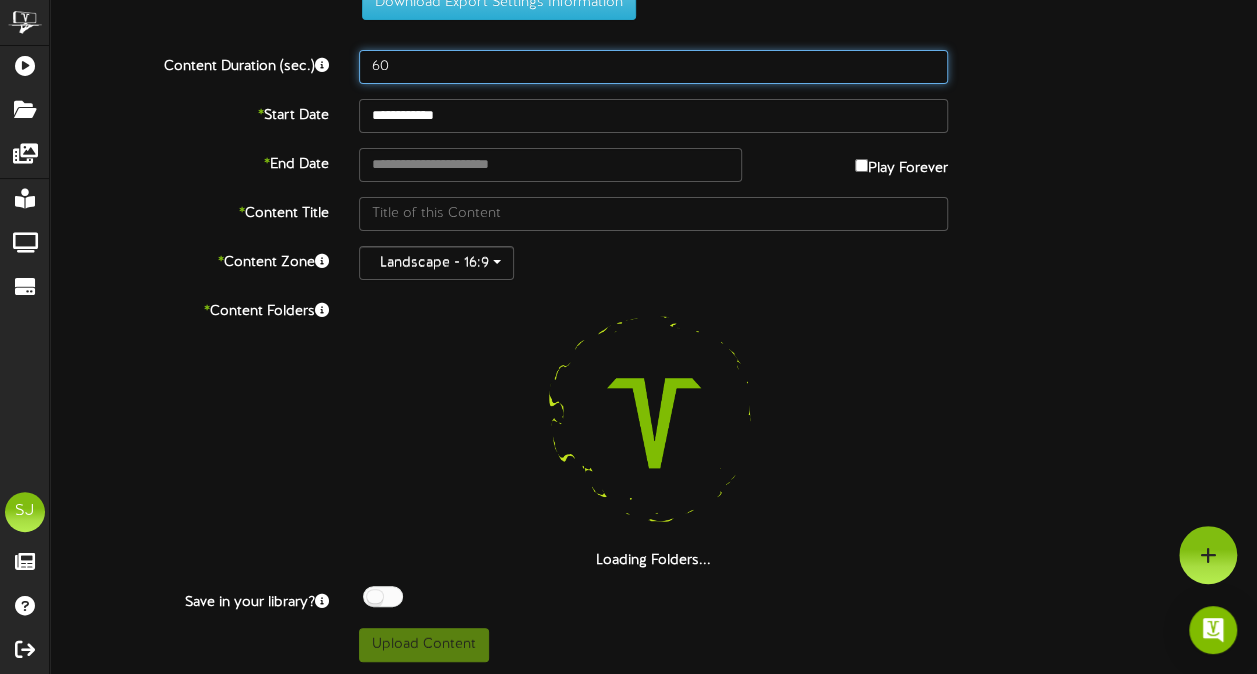 scroll, scrollTop: 0, scrollLeft: 0, axis: both 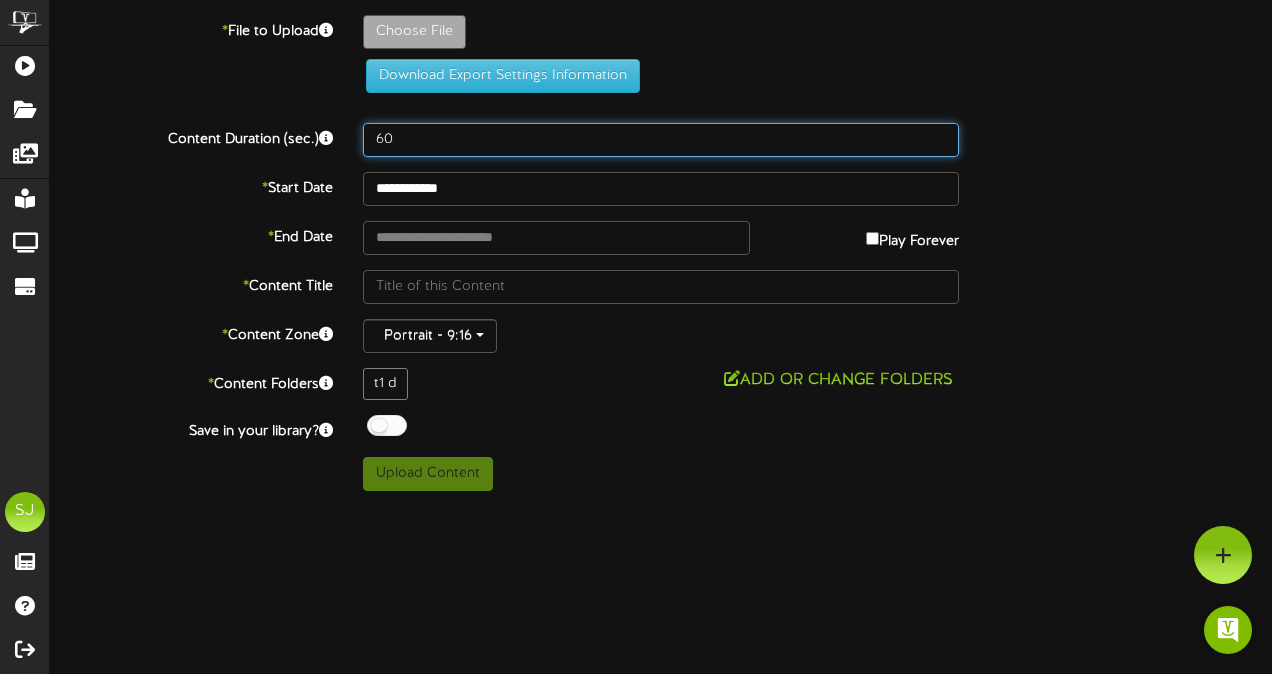 type on "60" 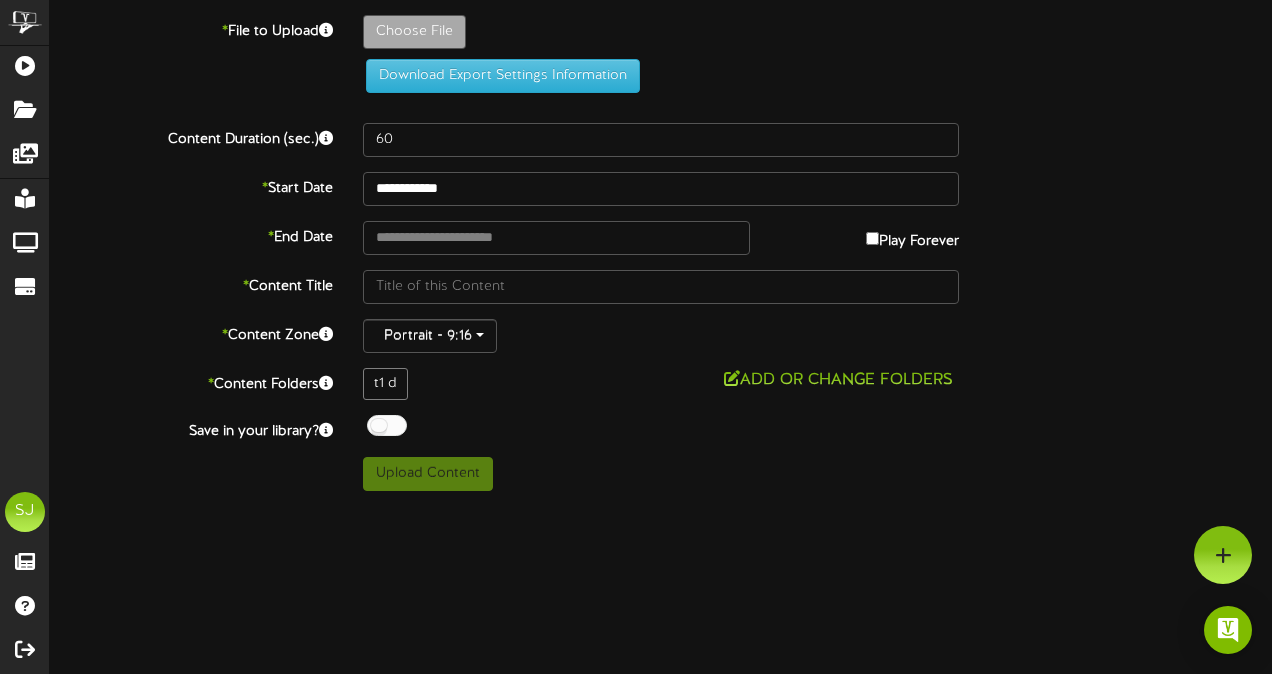click on "**********" at bounding box center [661, 245] 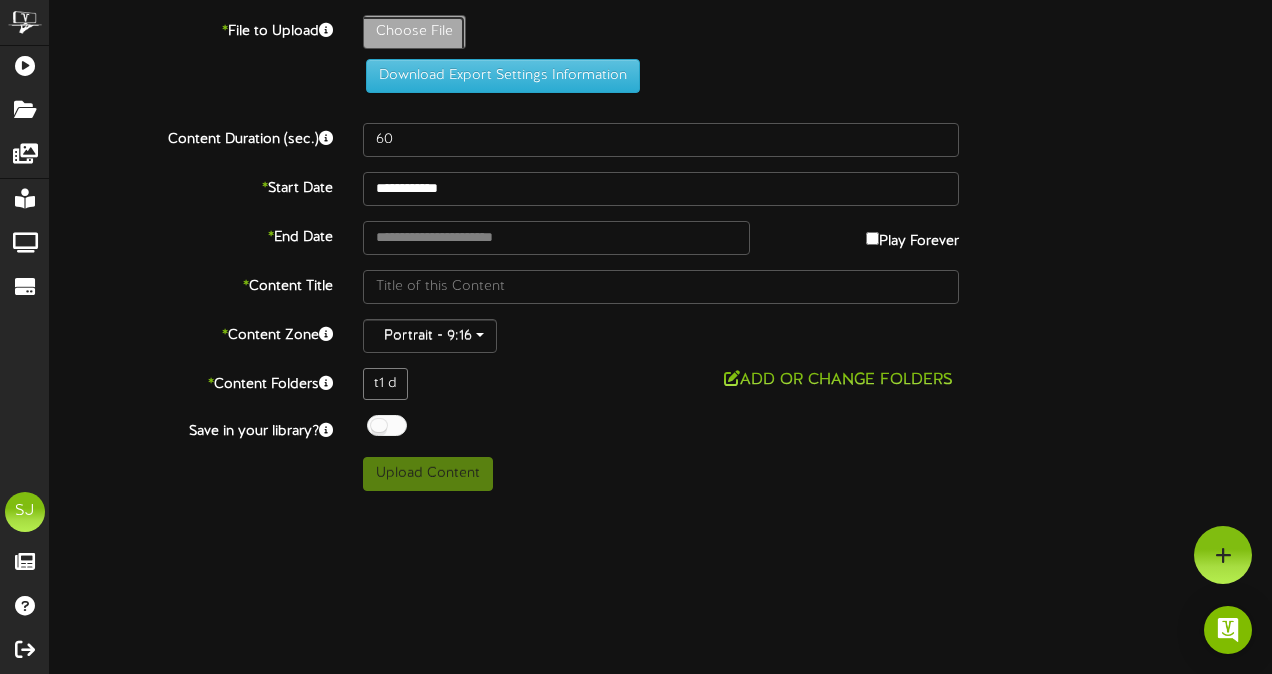 click on "Choose File" at bounding box center [-623, 87] 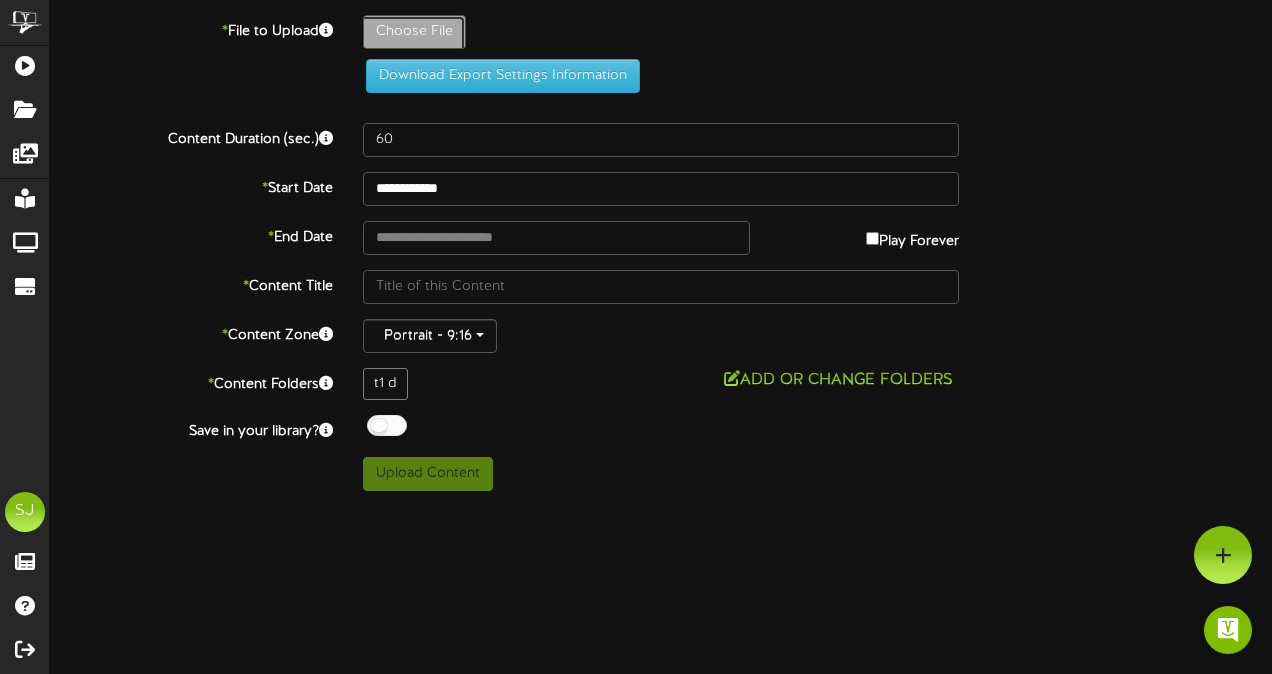 type on "**********" 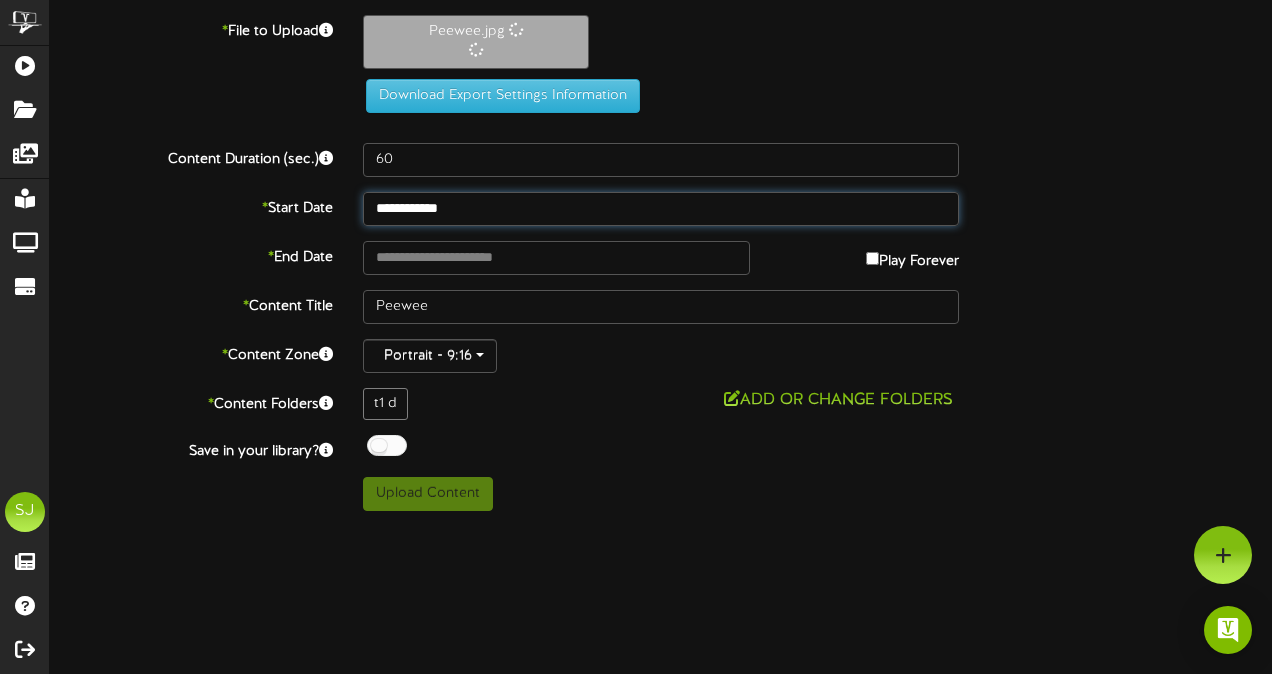 click on "ChannelValet
Playlists
Folders
Messages
My Library
Groups
Devices
SJ
[PERSON_NAME]
Feature Tracking
Help
Logout" at bounding box center [636, 263] 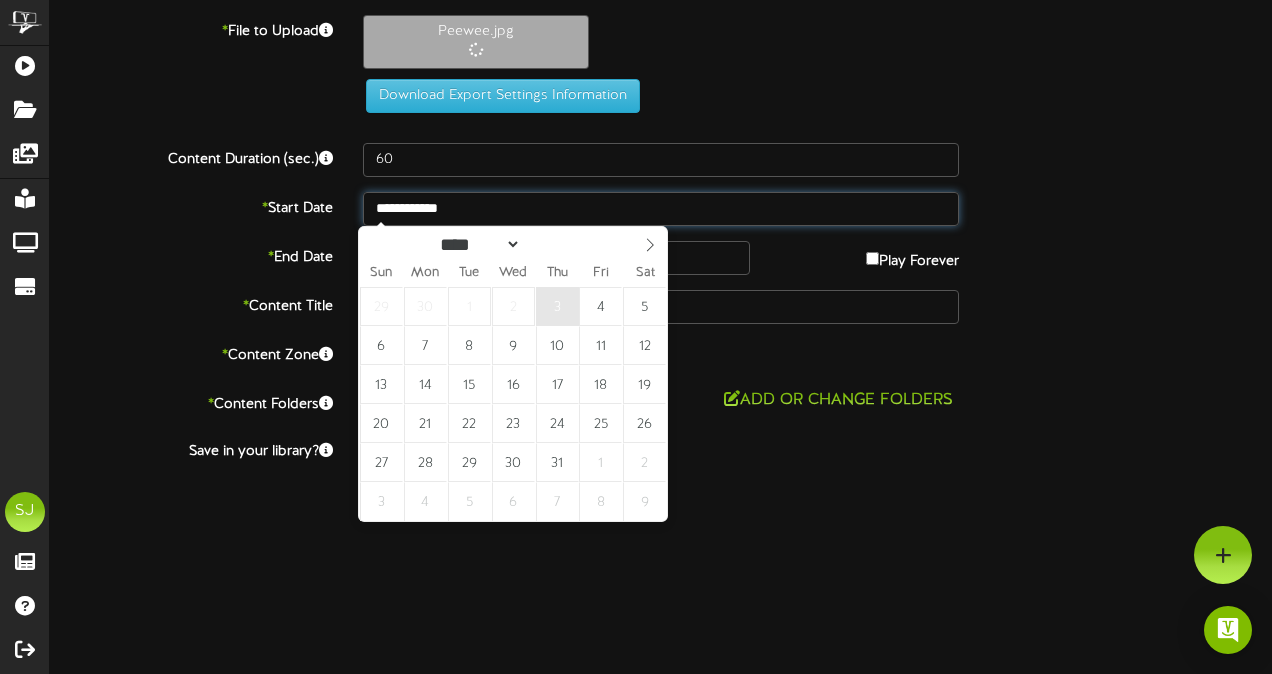 type on "**********" 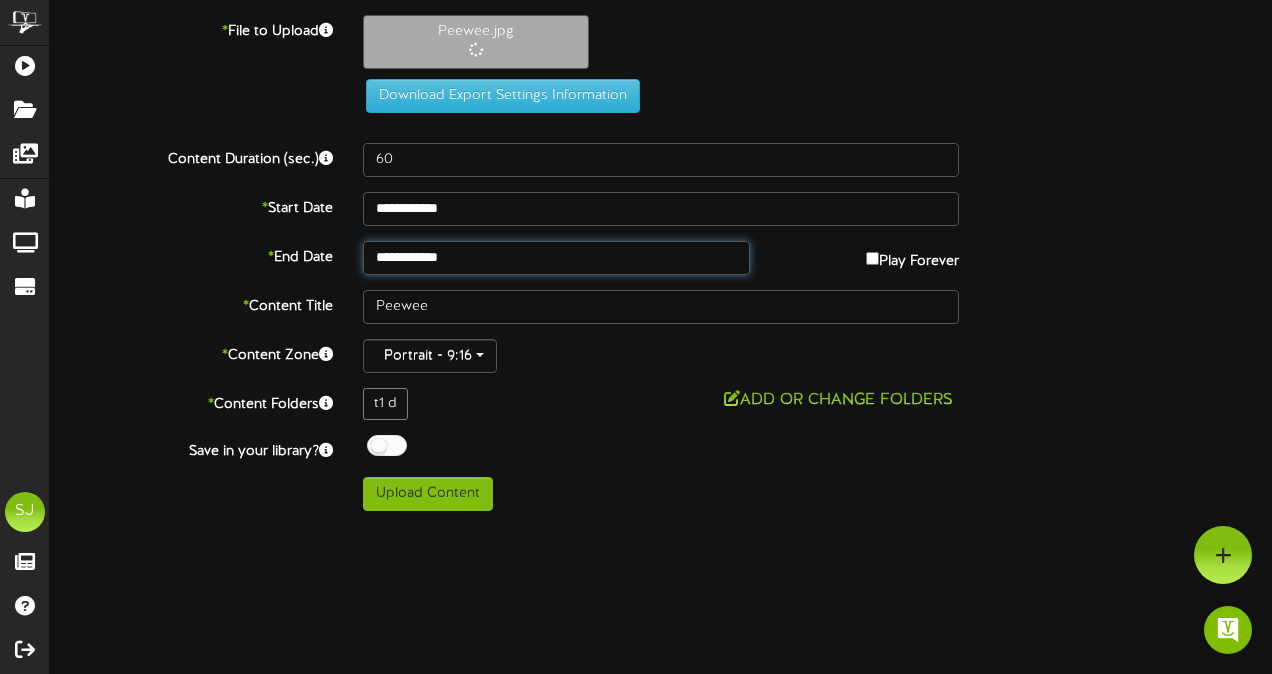 click on "**********" at bounding box center [556, 258] 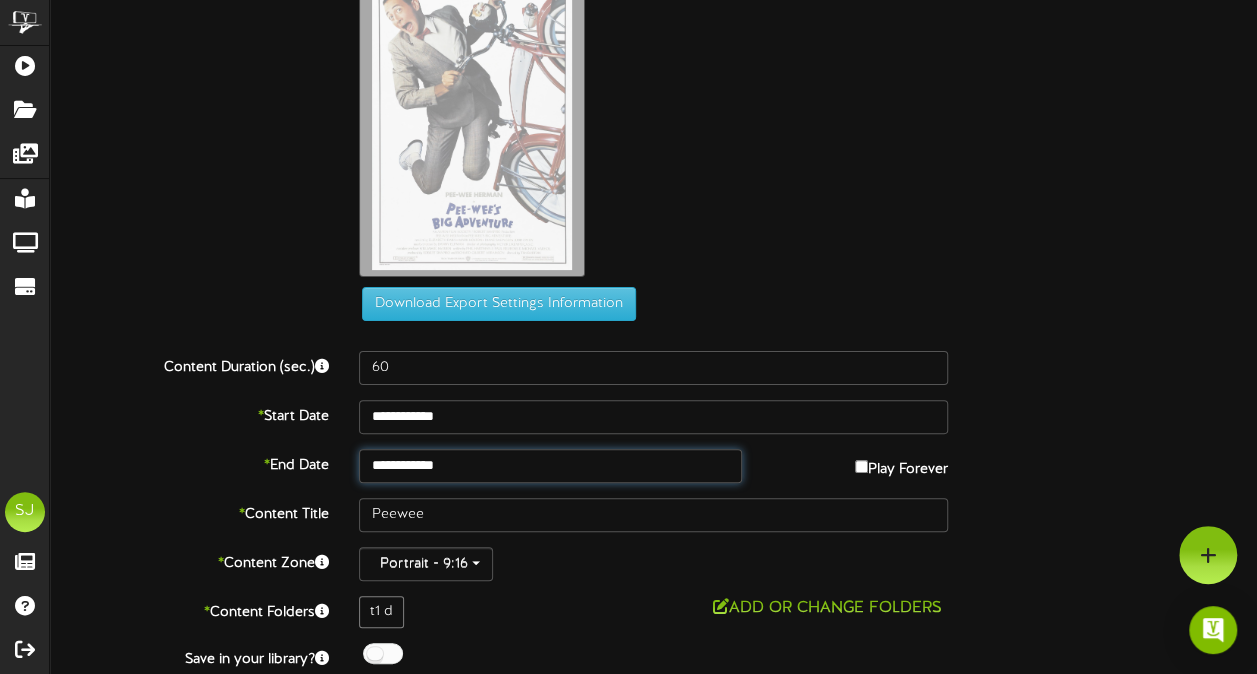 scroll, scrollTop: 132, scrollLeft: 0, axis: vertical 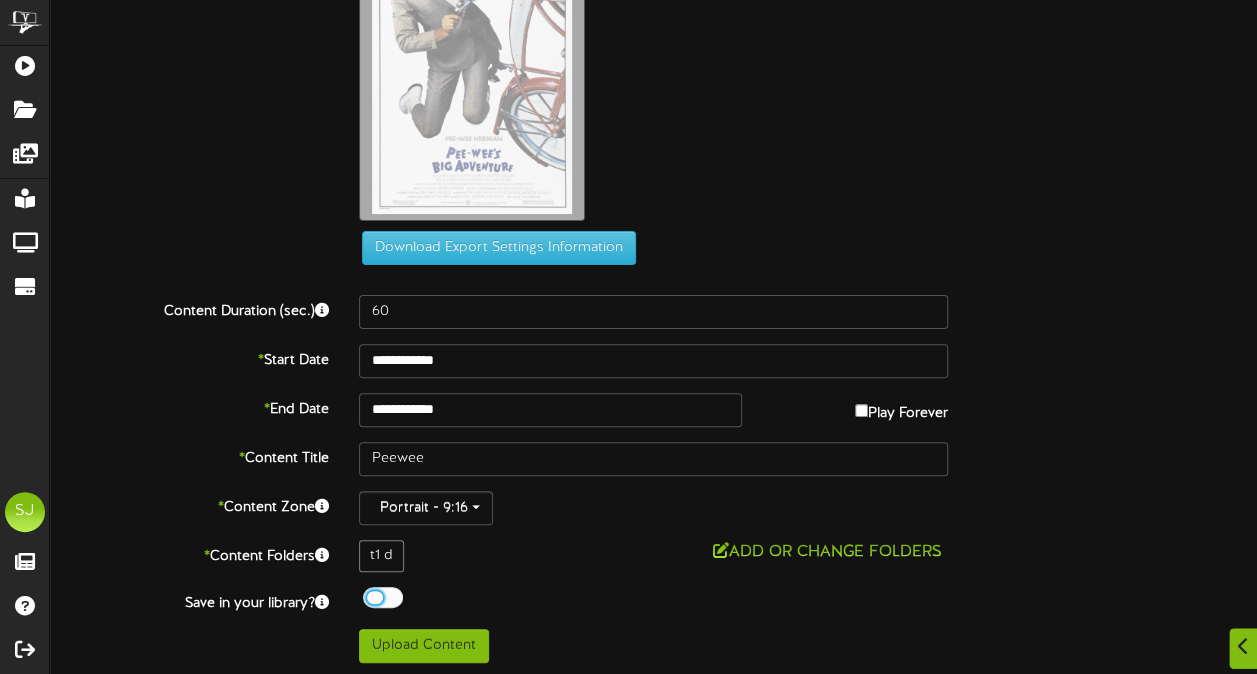 click at bounding box center (383, 597) 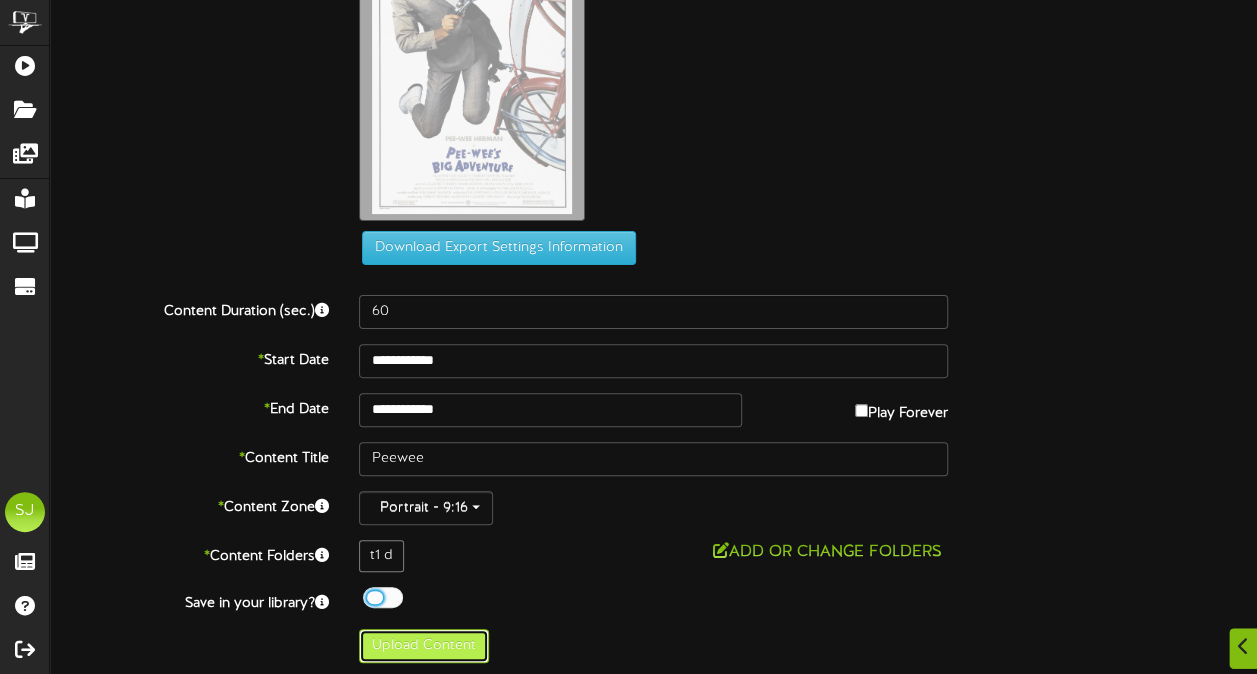 click on "Upload Content" at bounding box center (424, 646) 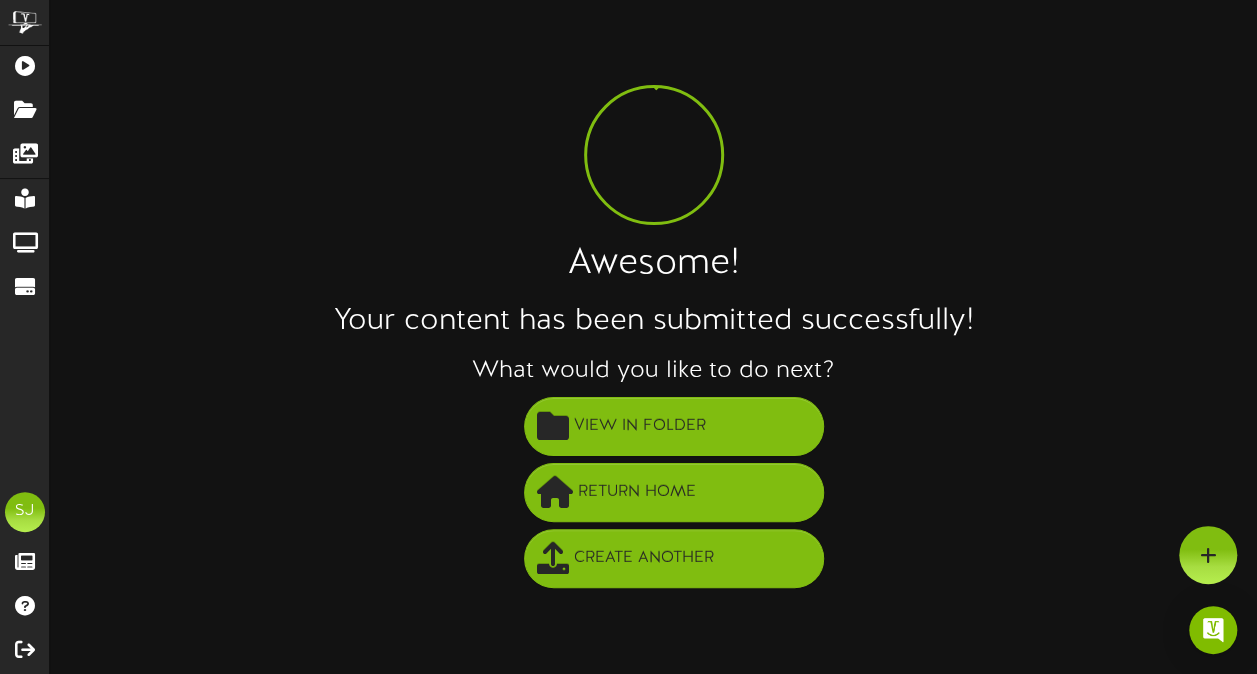 scroll, scrollTop: 0, scrollLeft: 0, axis: both 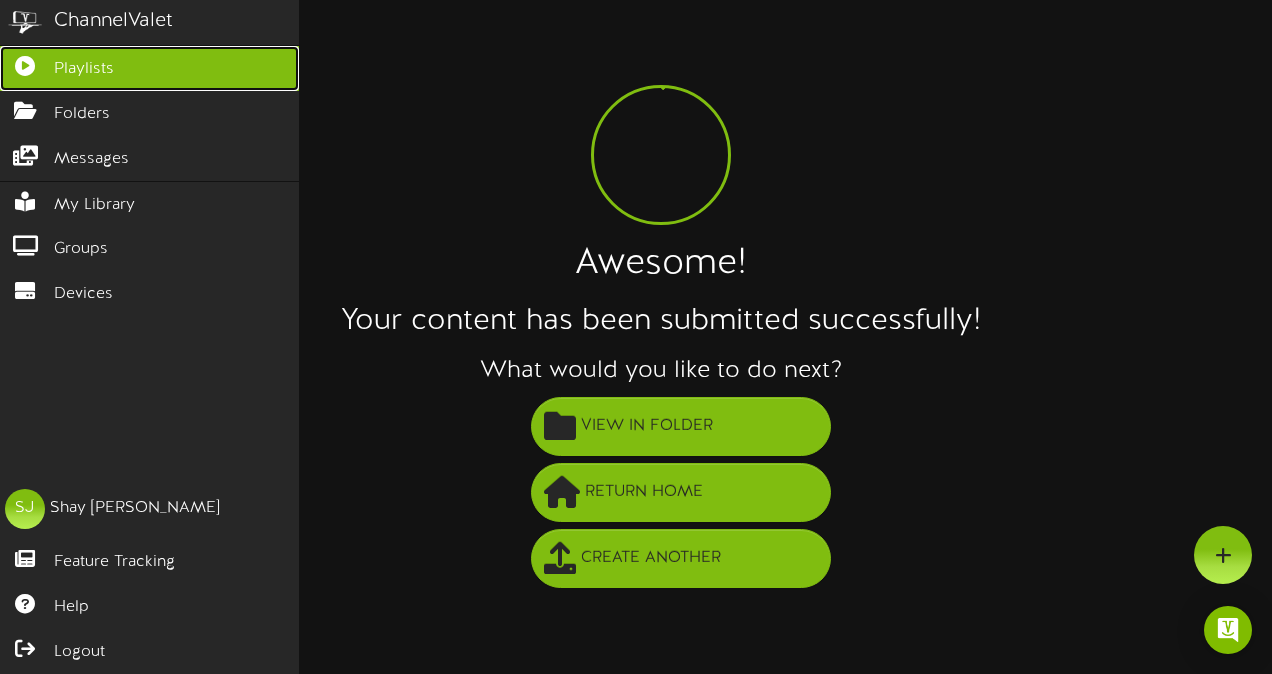 click at bounding box center (25, 63) 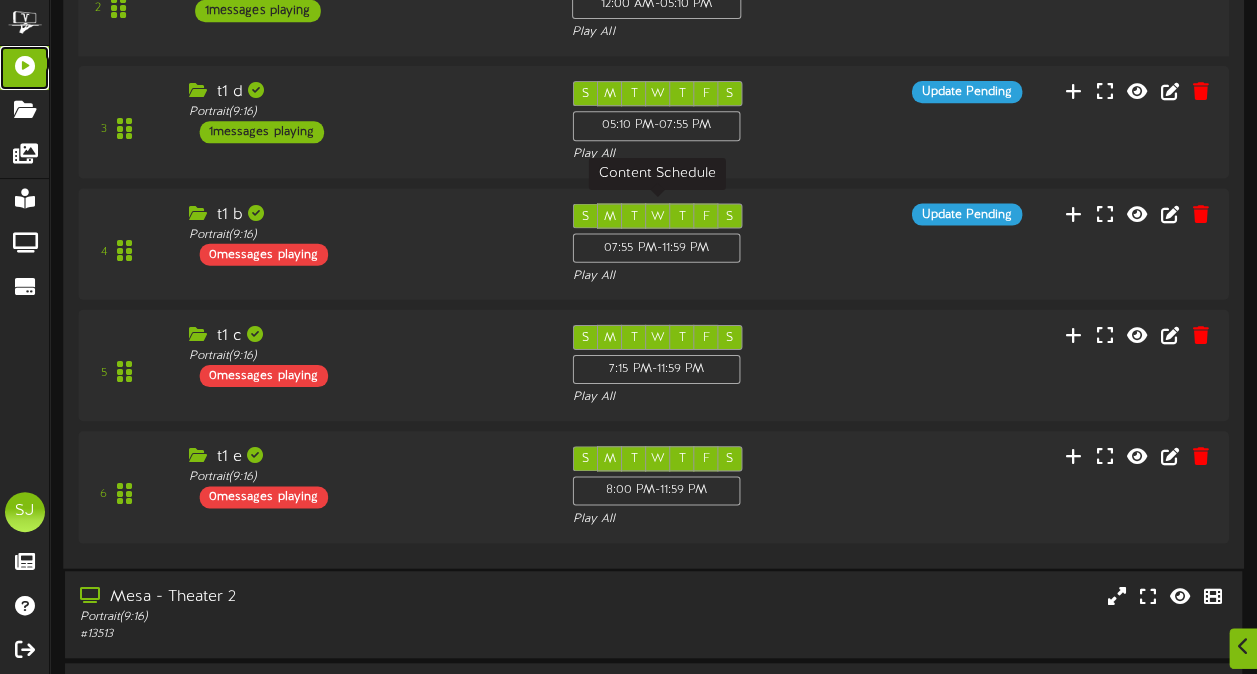 scroll, scrollTop: 463, scrollLeft: 0, axis: vertical 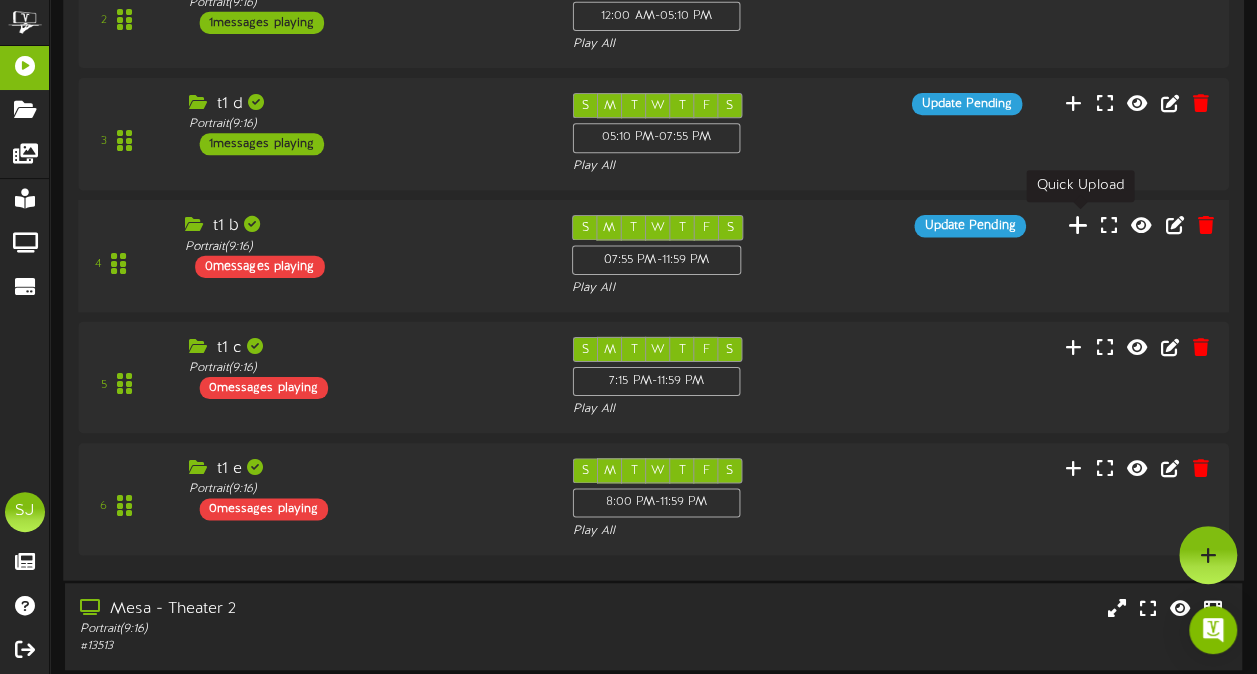 click at bounding box center (1078, 224) 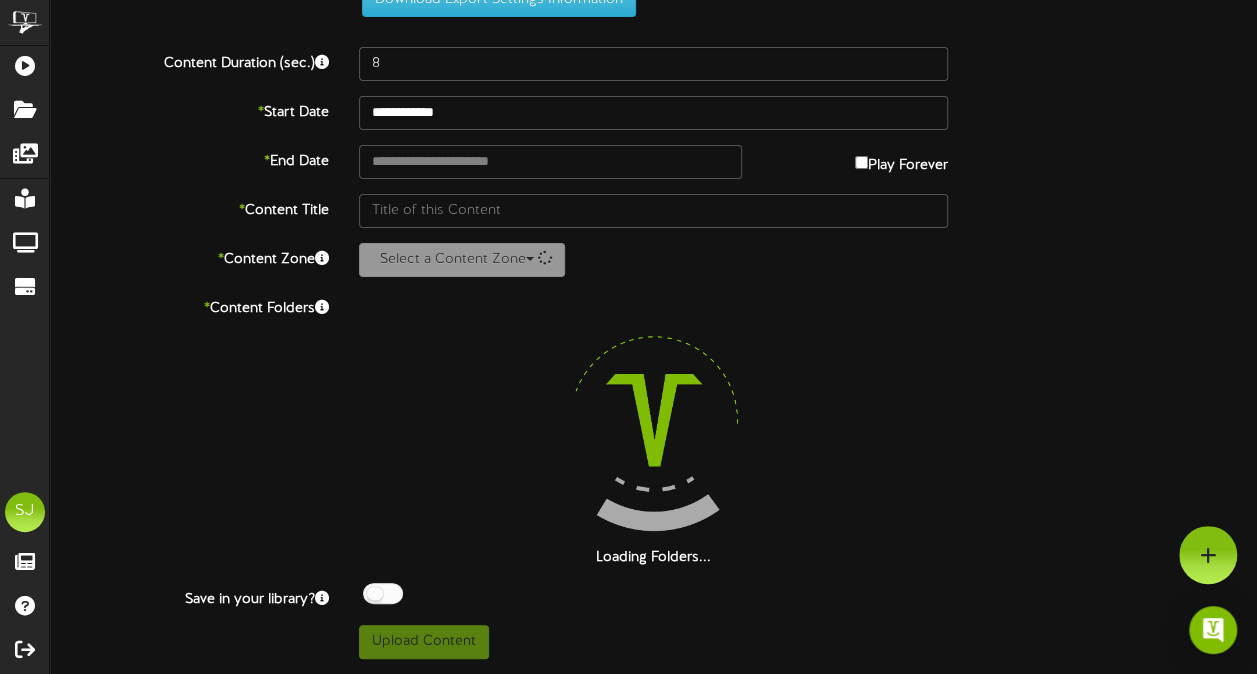 scroll, scrollTop: 73, scrollLeft: 0, axis: vertical 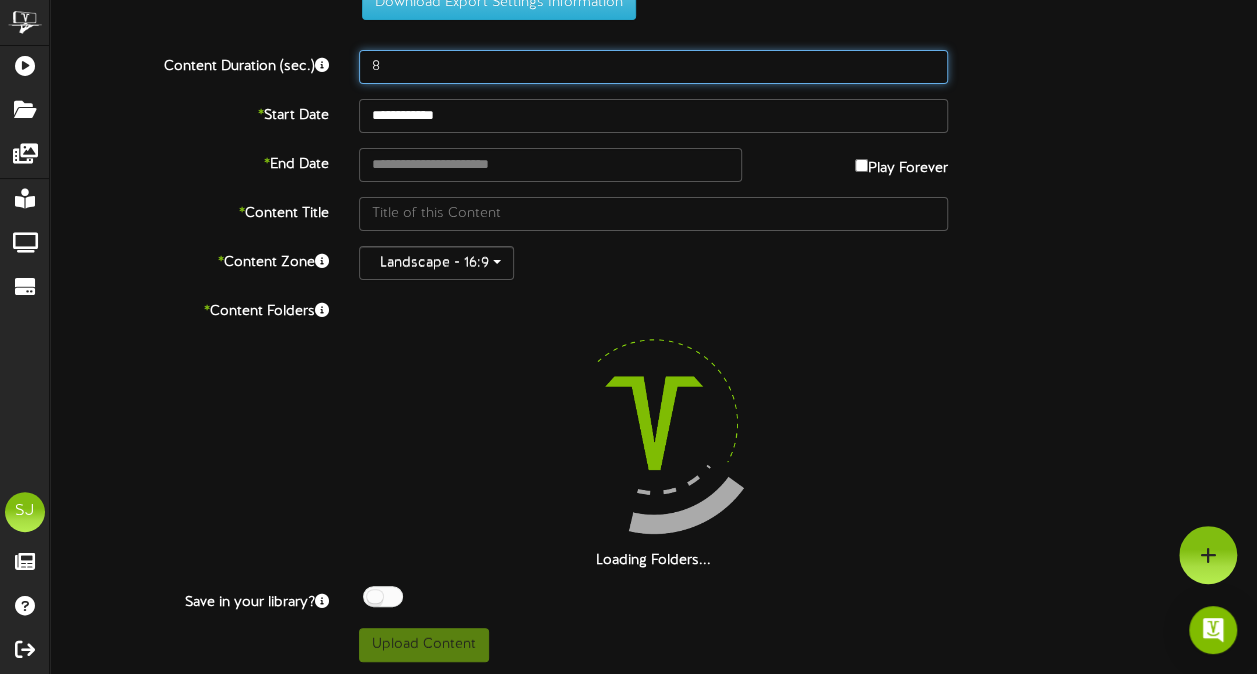 click on "8" at bounding box center [653, 67] 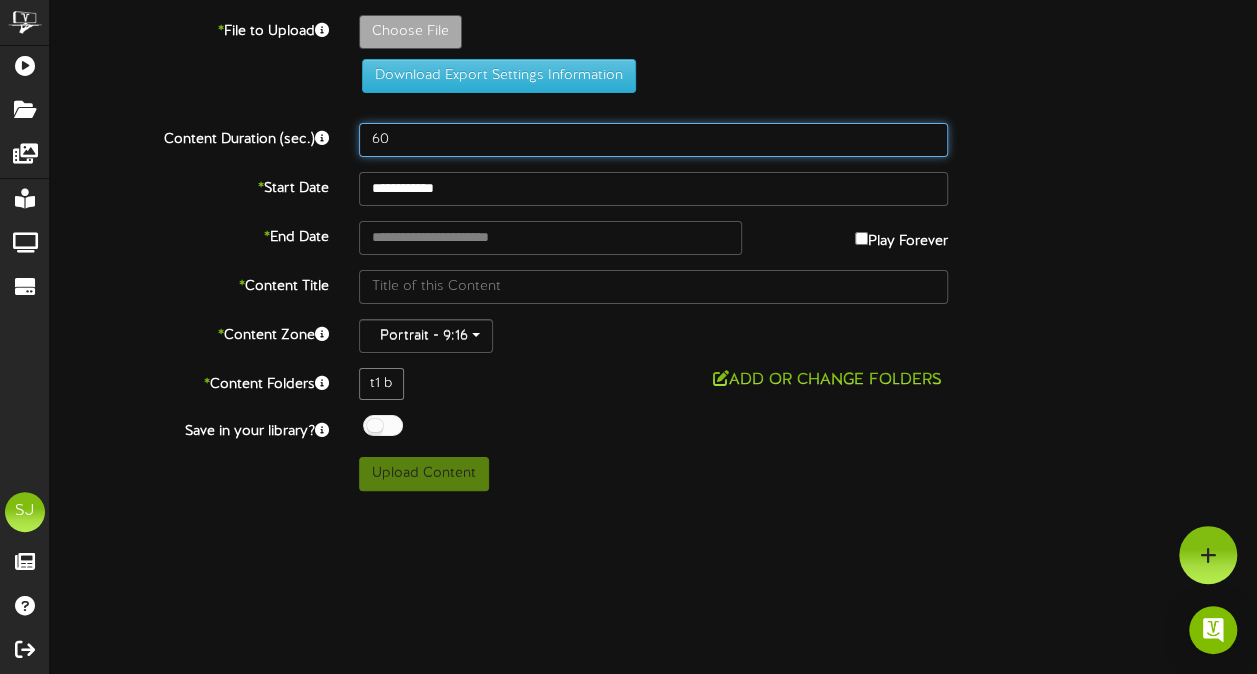 scroll, scrollTop: 0, scrollLeft: 0, axis: both 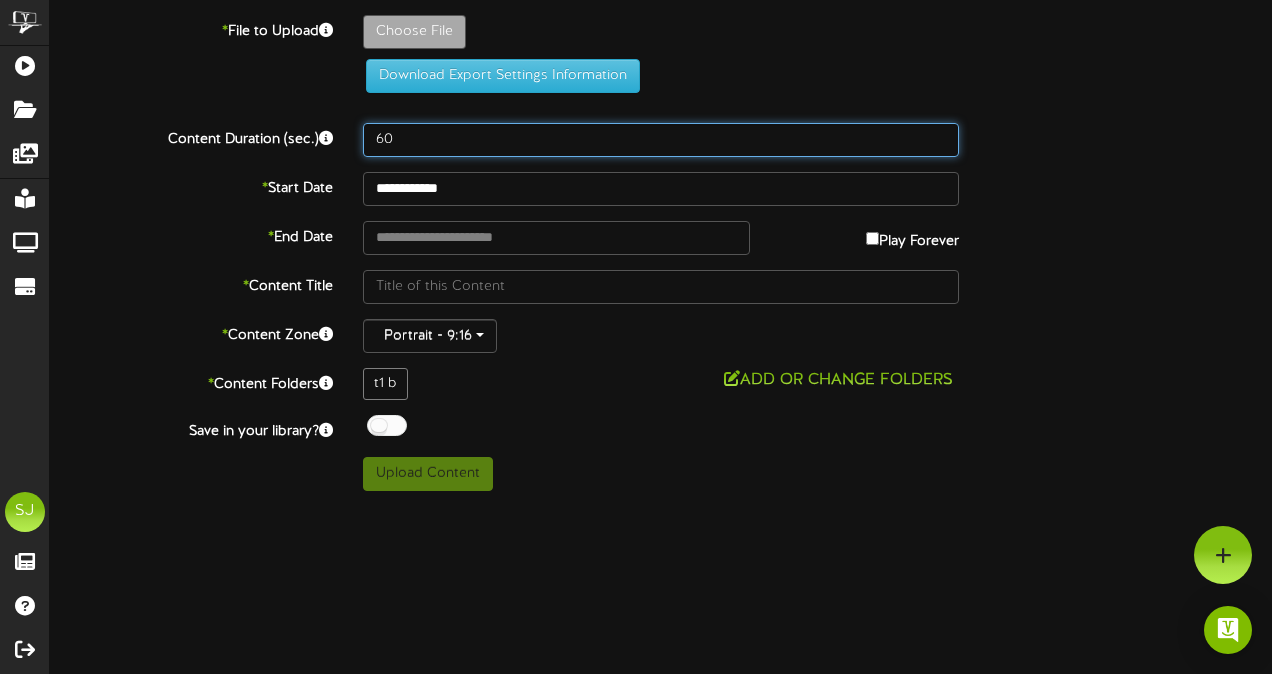 type on "60" 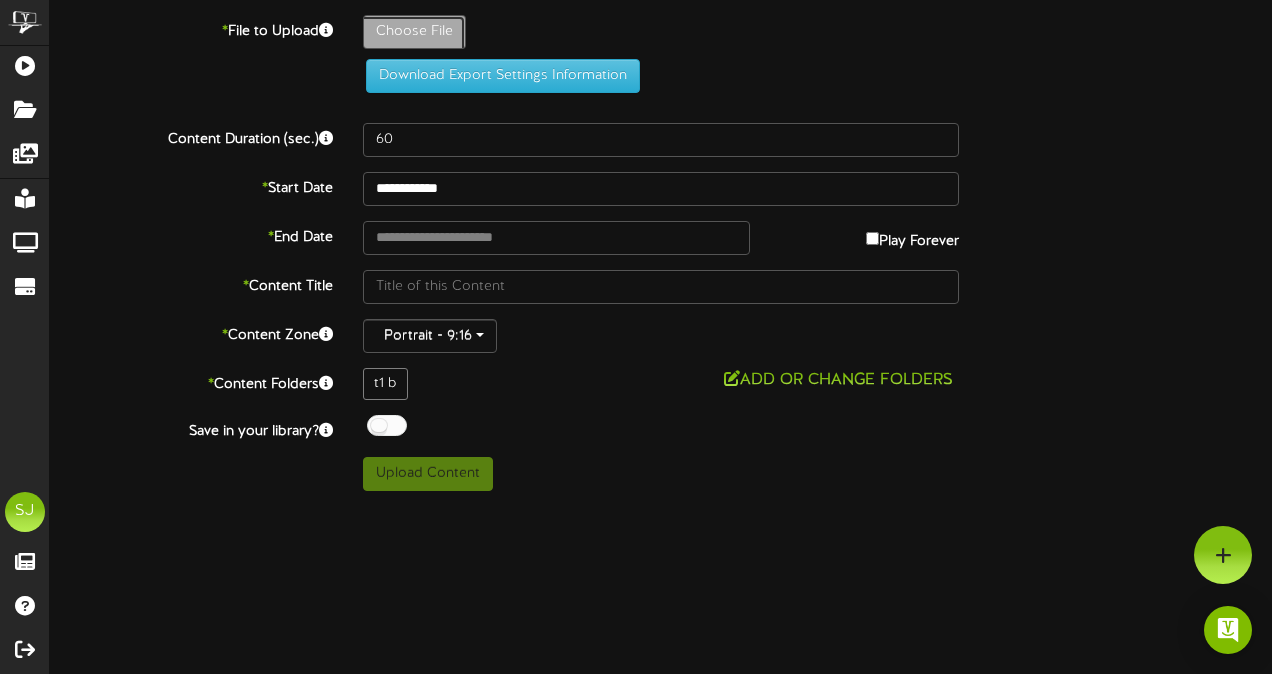 click on "Choose File" at bounding box center (-623, 87) 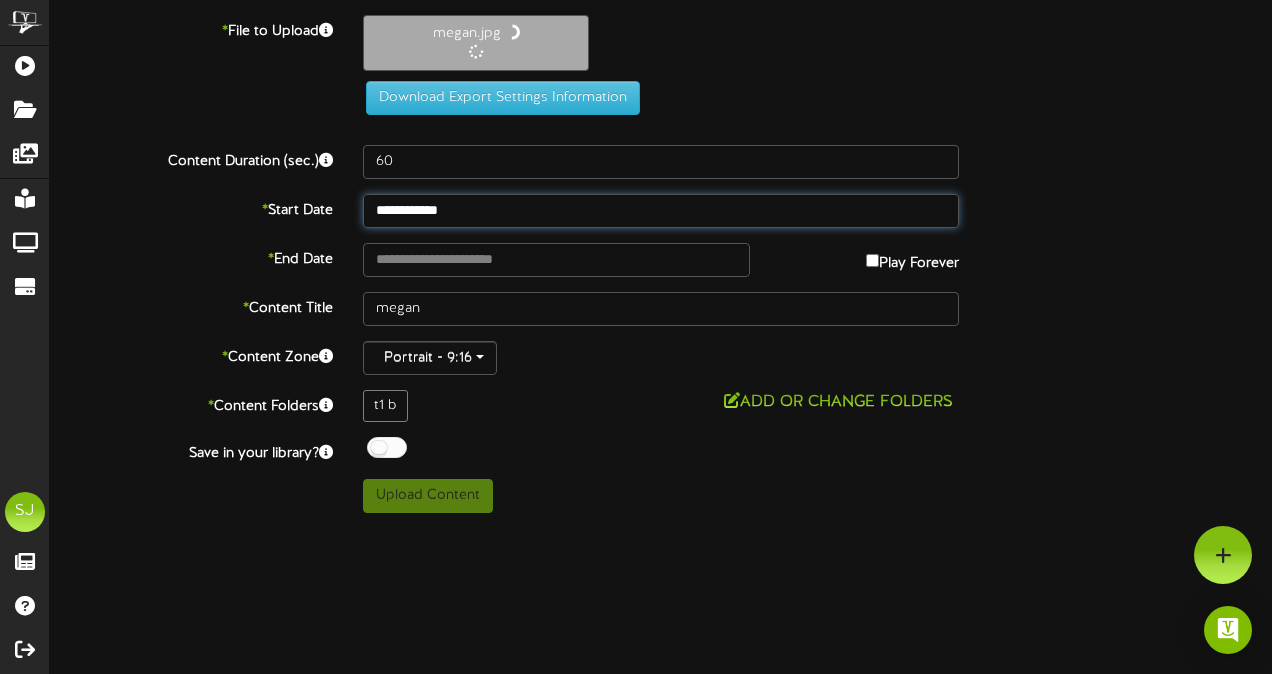 click on "**********" at bounding box center (661, 211) 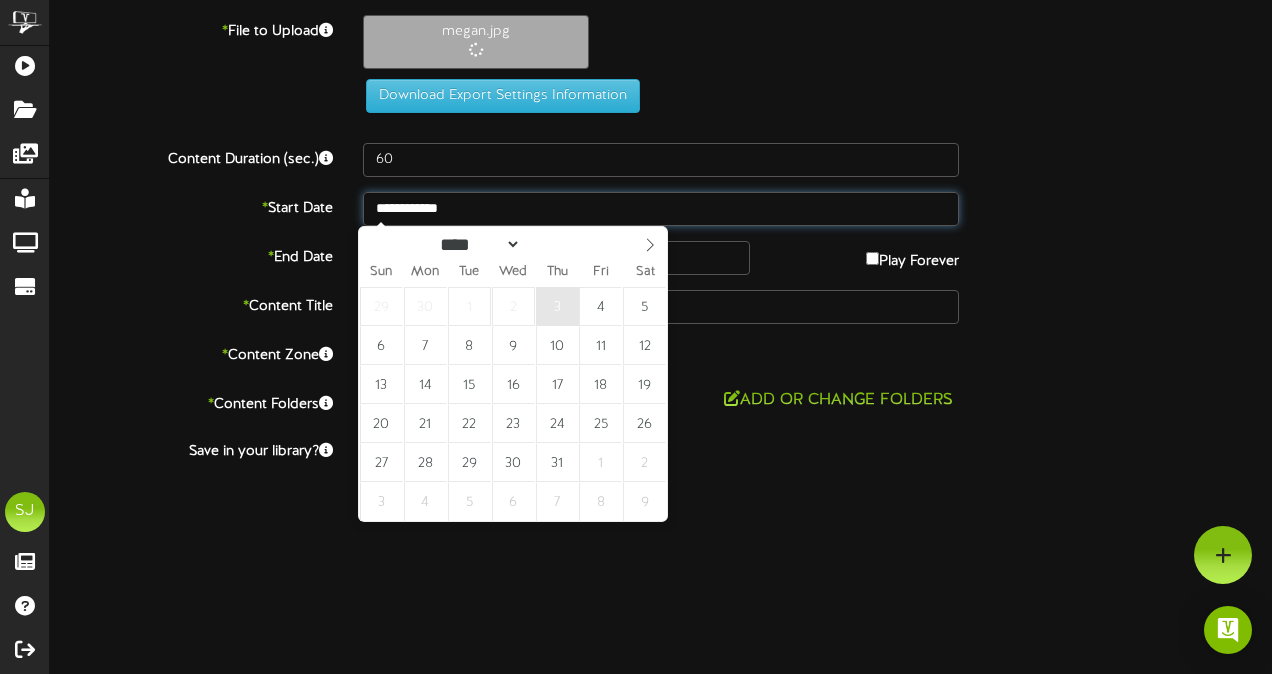 type on "**********" 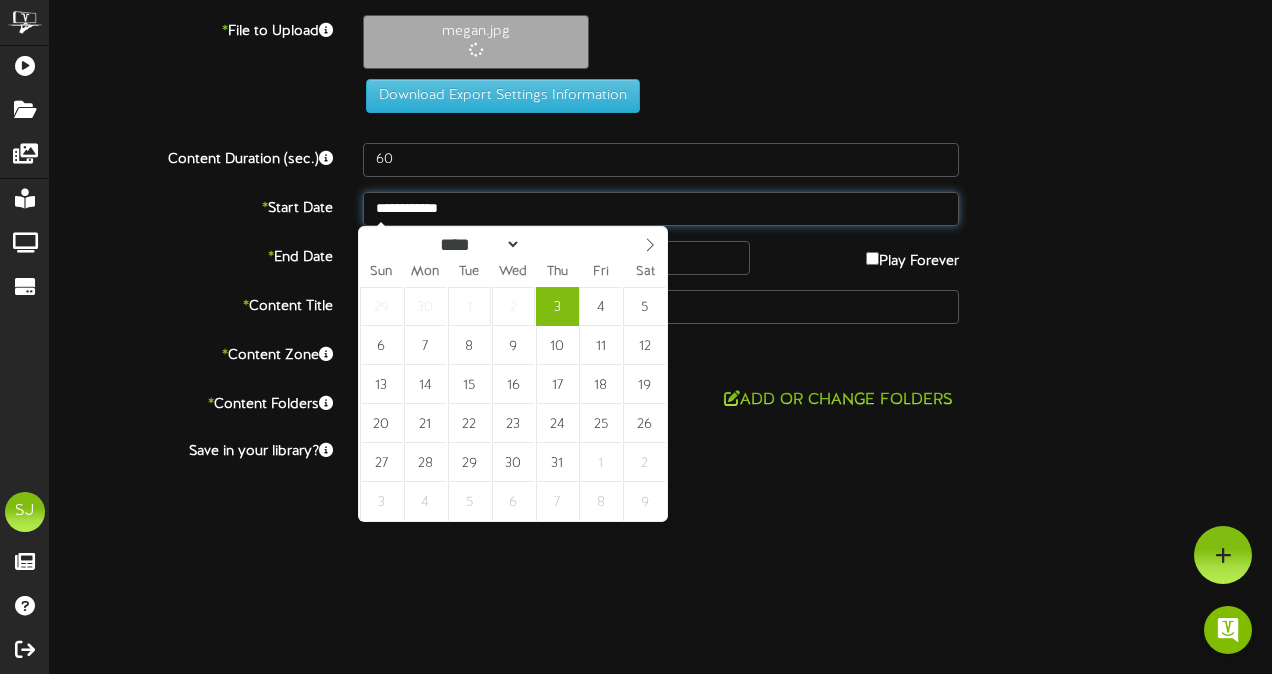 drag, startPoint x: 551, startPoint y: 297, endPoint x: 466, endPoint y: 274, distance: 88.0568 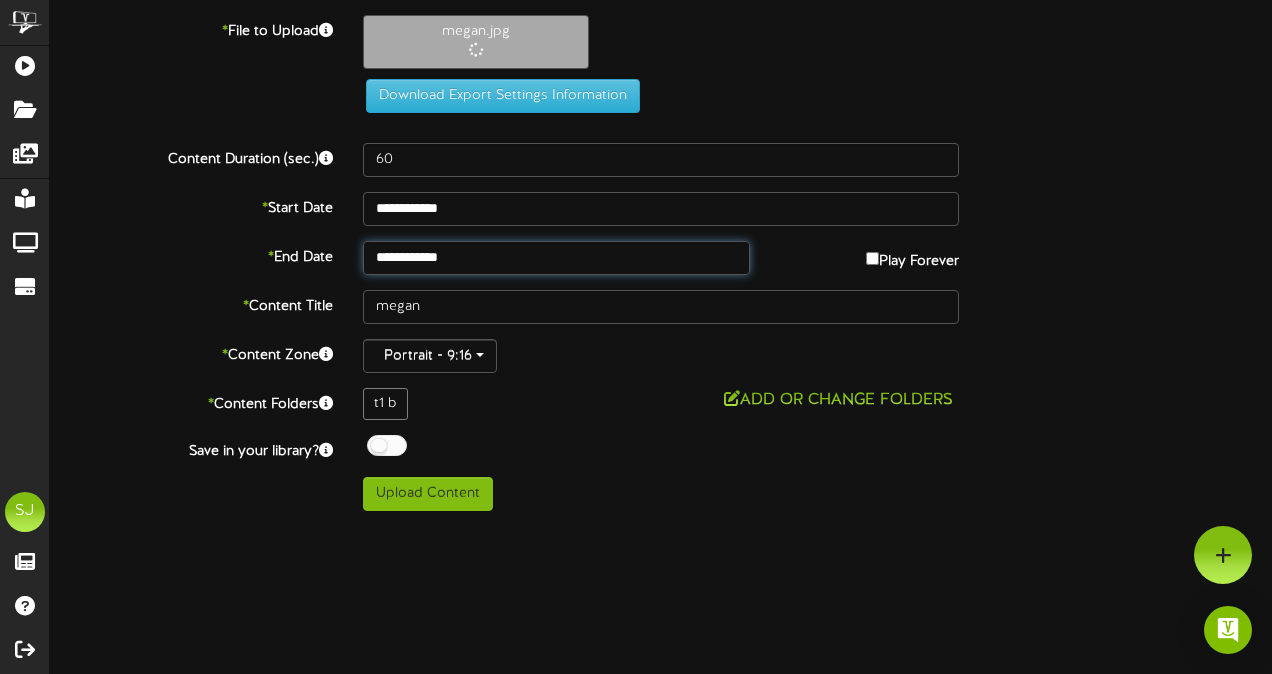 click on "**********" at bounding box center (556, 258) 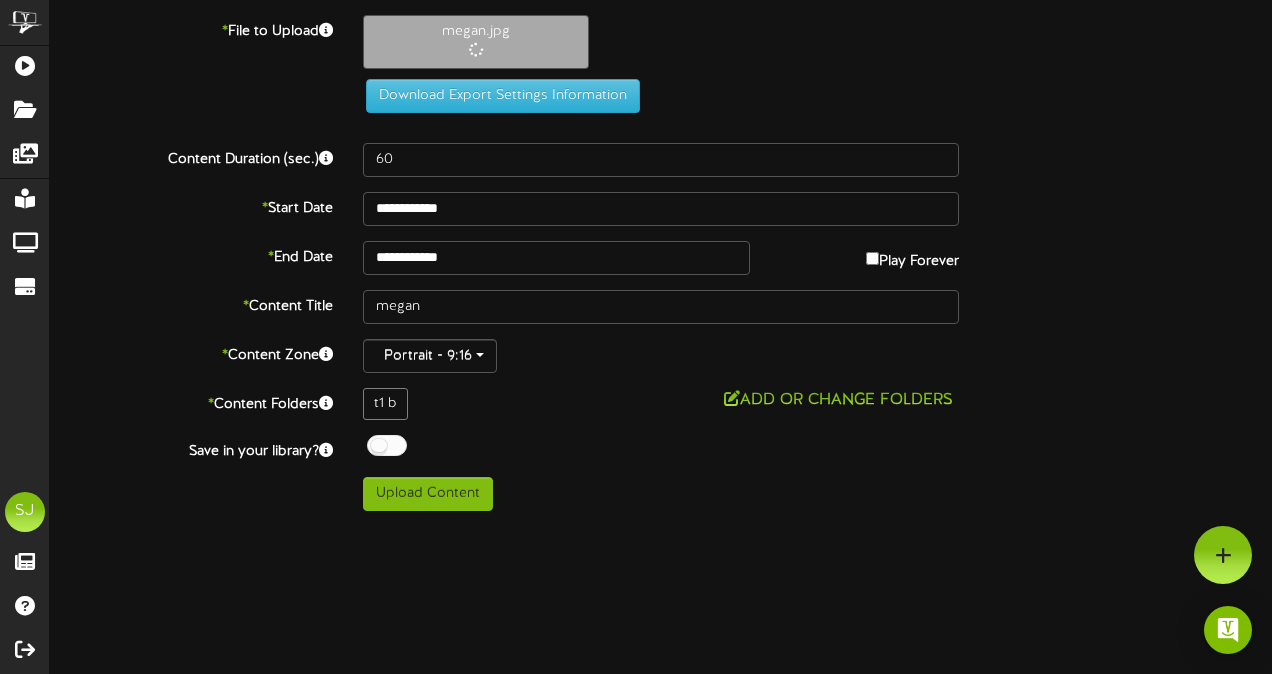 click on "Upload Content" at bounding box center (661, 494) 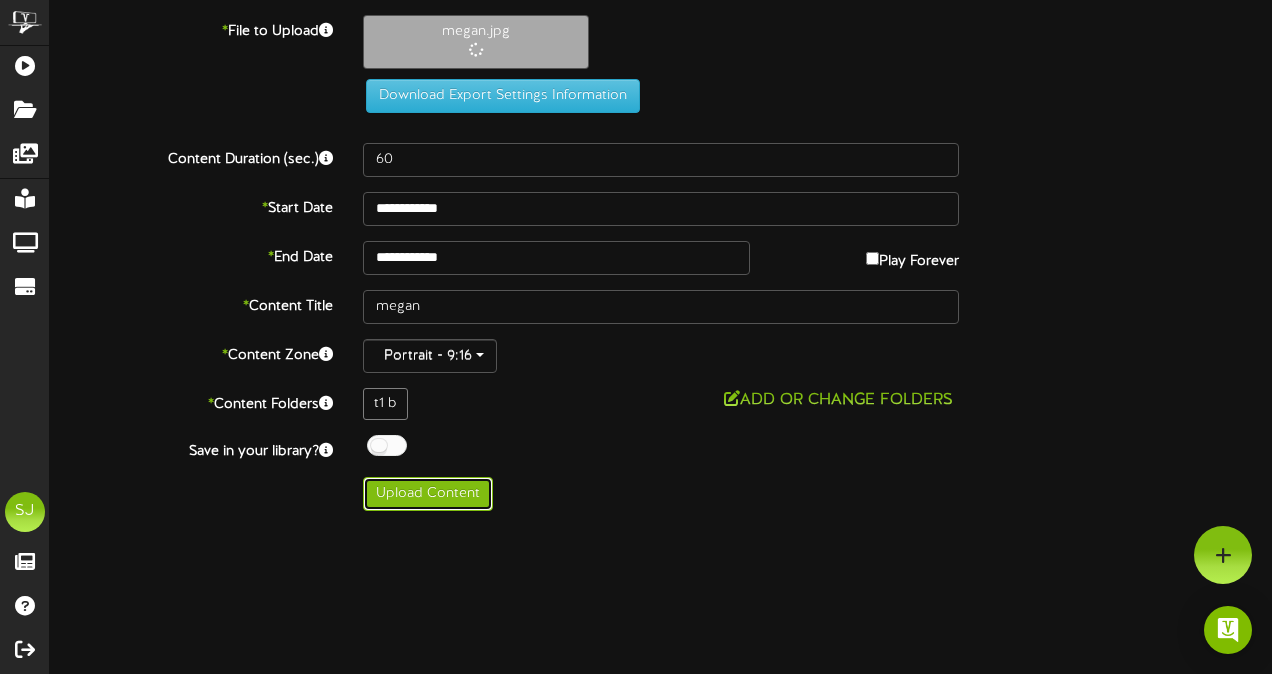 drag, startPoint x: 418, startPoint y: 488, endPoint x: 435, endPoint y: 480, distance: 18.788294 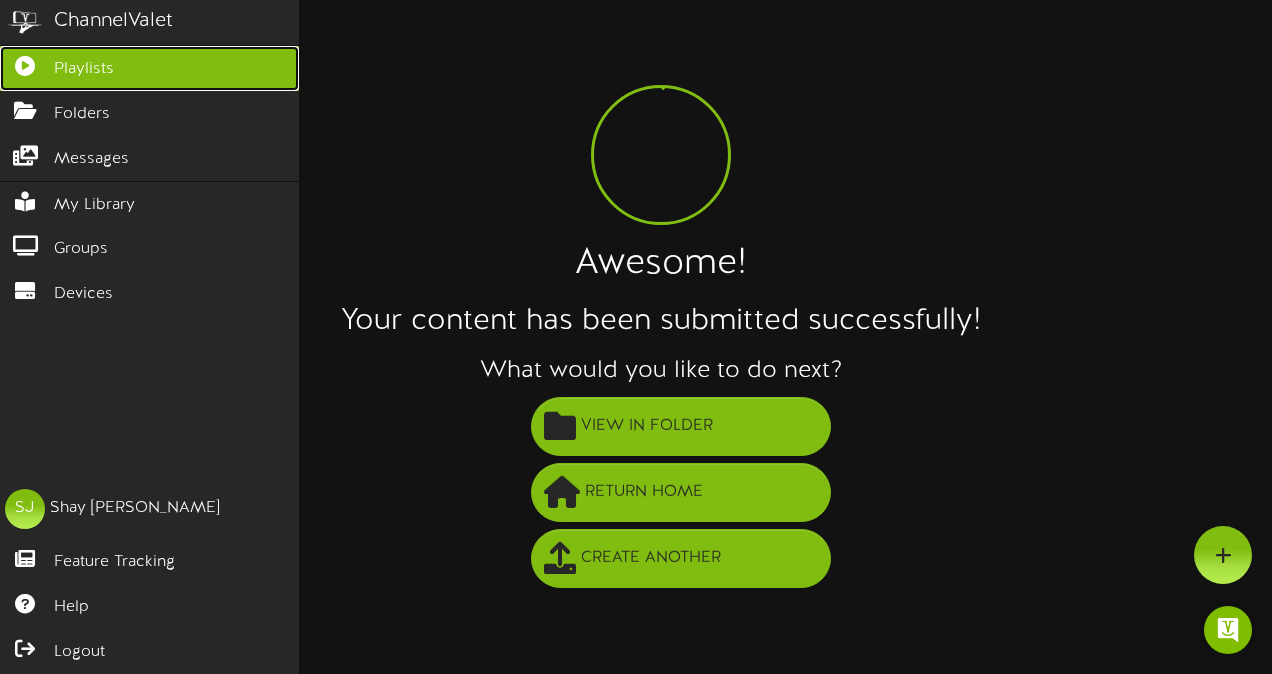 click on "Playlists" at bounding box center (149, 68) 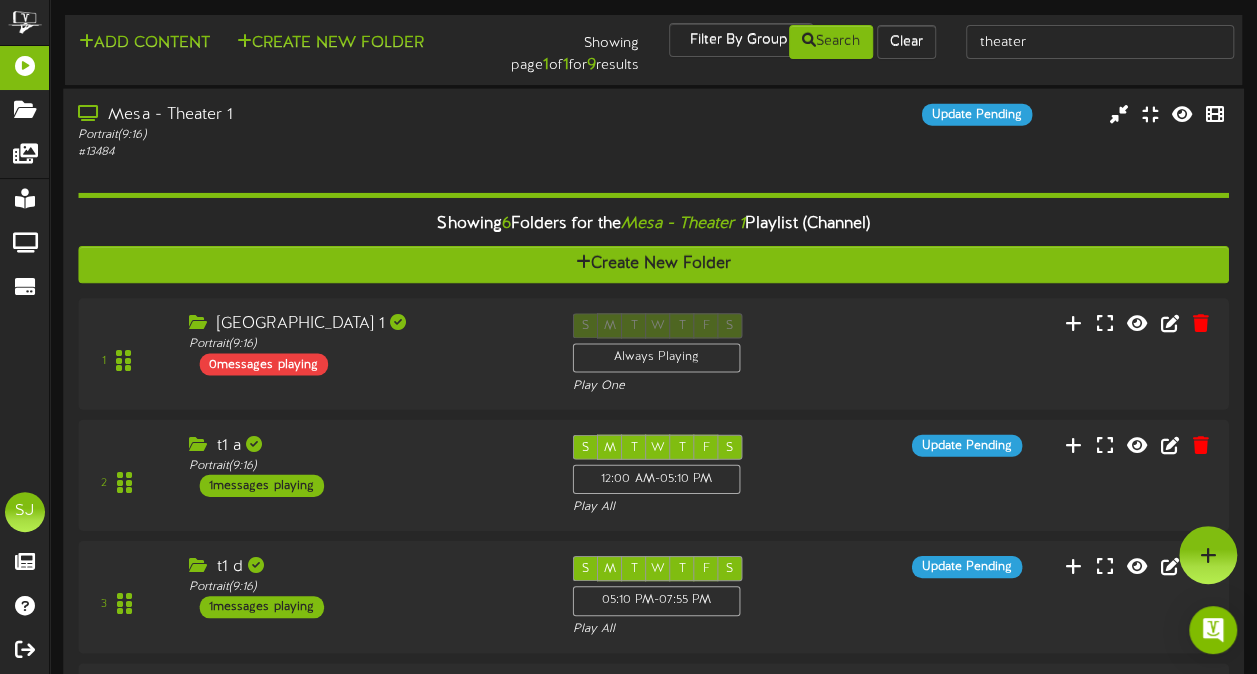 click on "Portrait  ( 9:16 )" at bounding box center (309, 134) 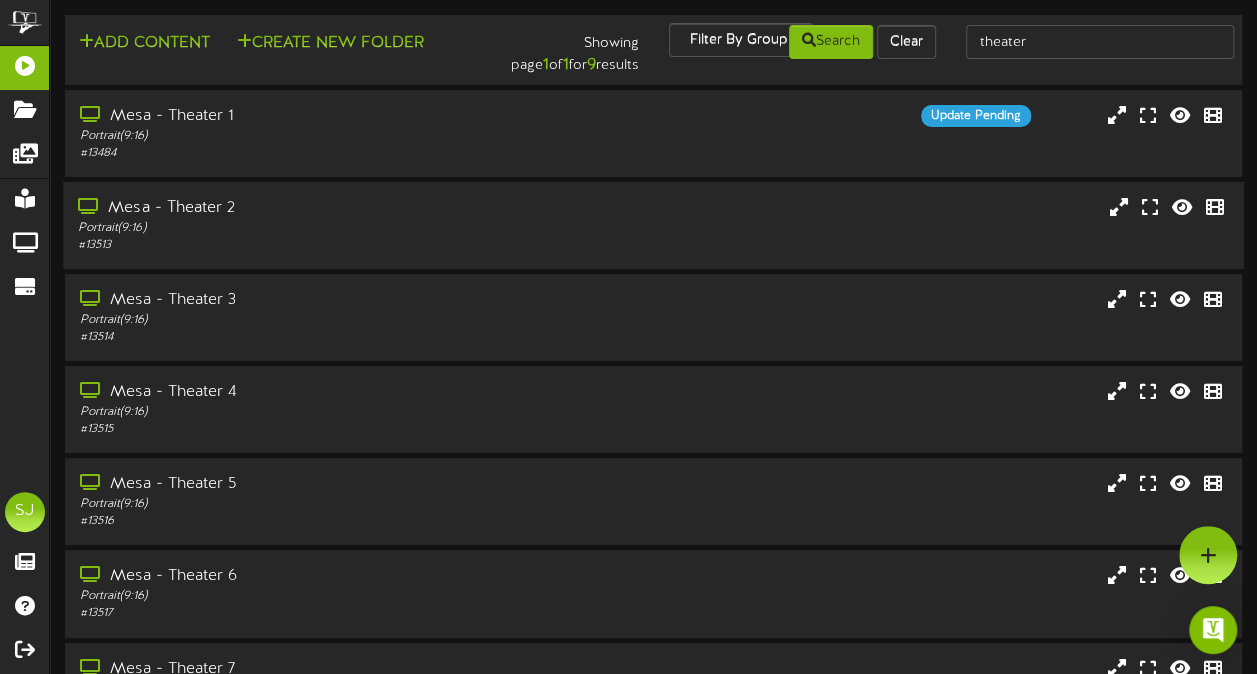 click on "# 13513" at bounding box center (309, 245) 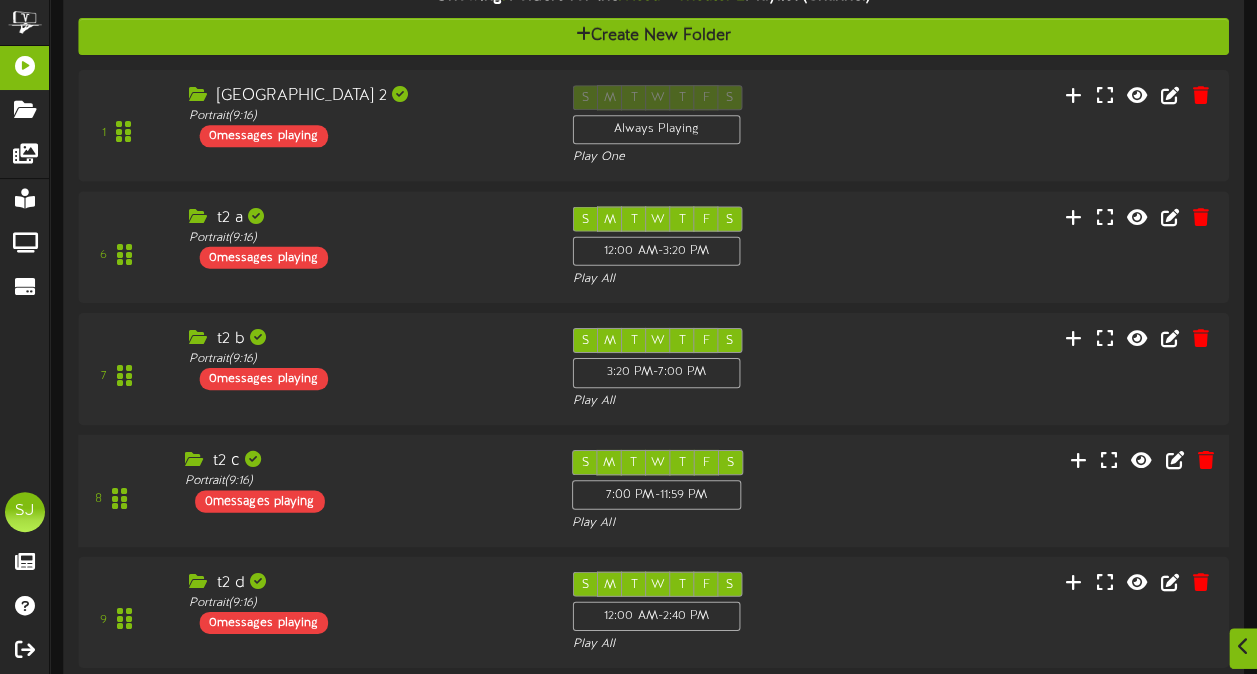 scroll, scrollTop: 388, scrollLeft: 0, axis: vertical 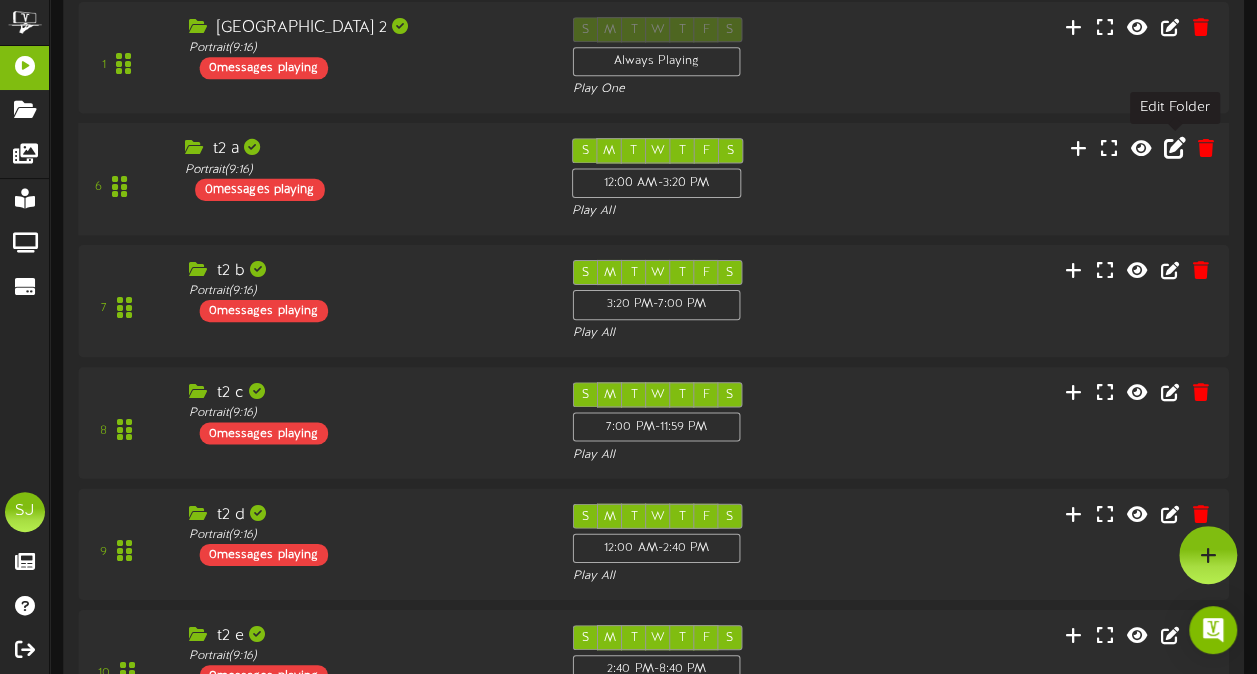 click at bounding box center (1175, 148) 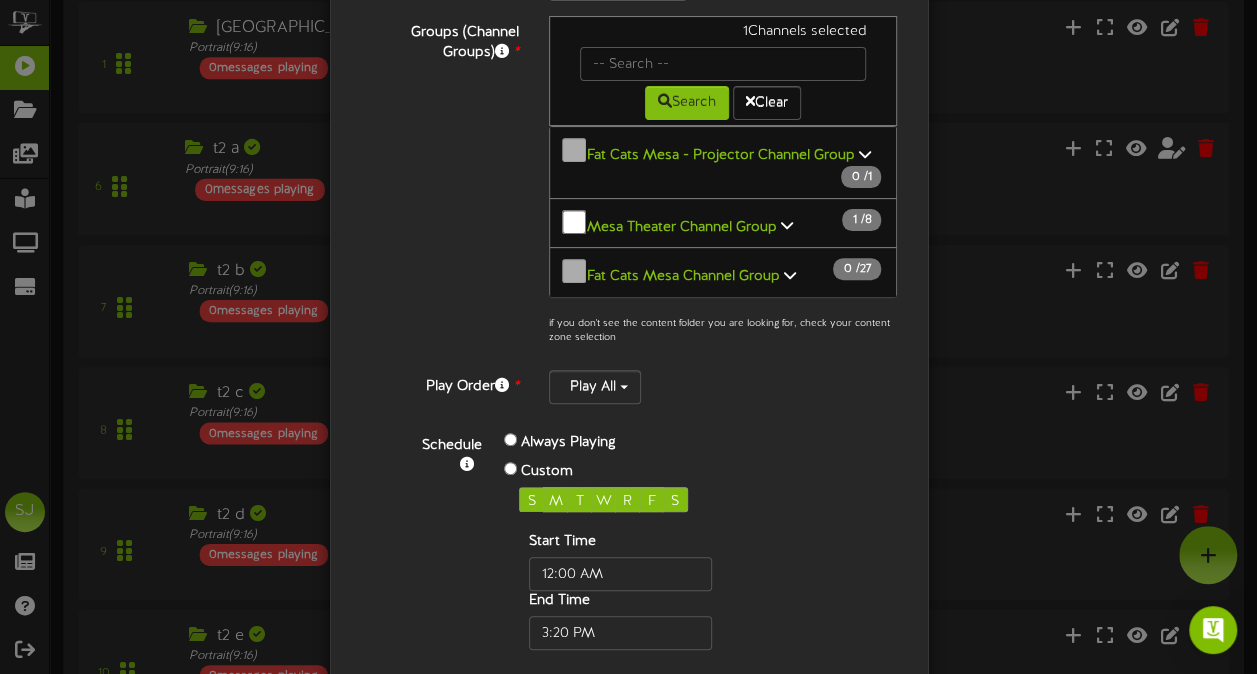 scroll, scrollTop: 344, scrollLeft: 0, axis: vertical 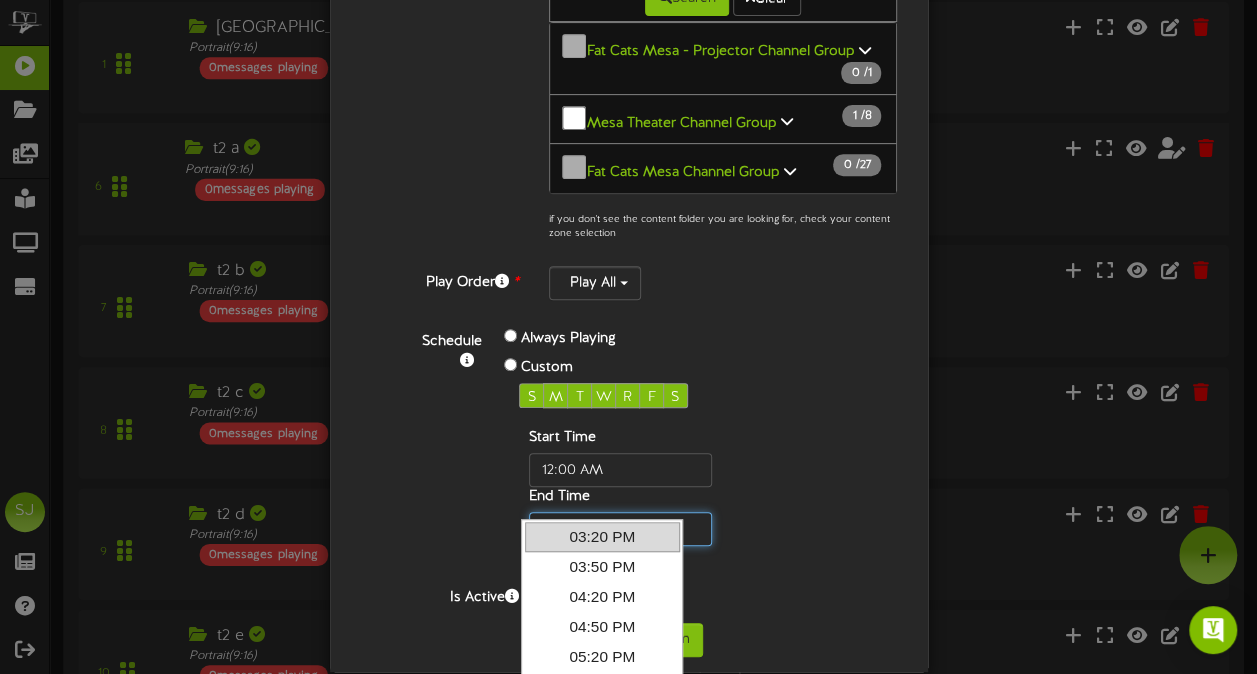 click at bounding box center (620, 529) 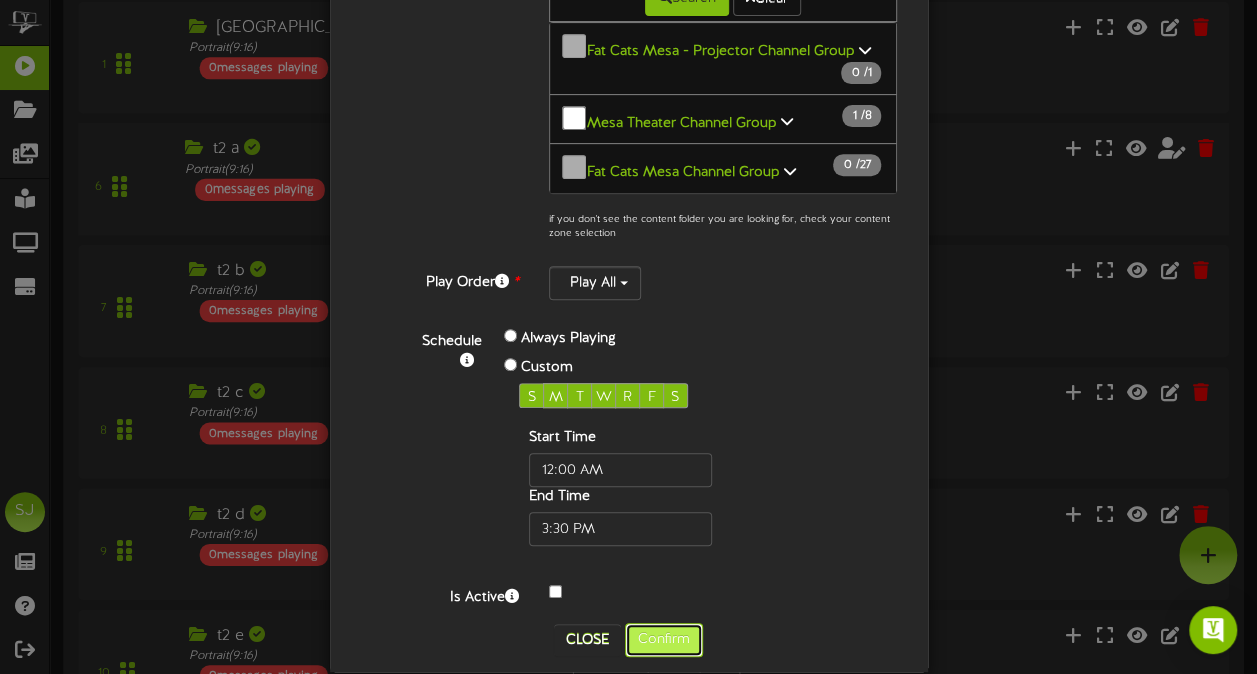 type on "03:30 PM" 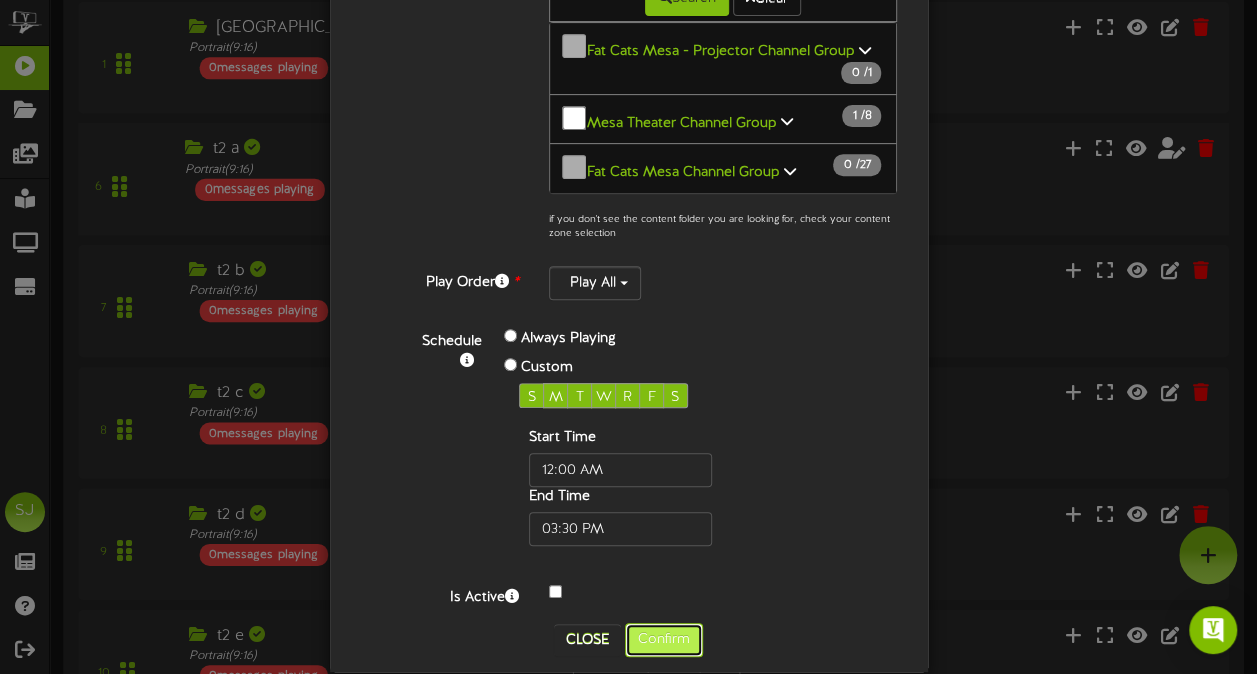 click on "Confirm" at bounding box center (664, 640) 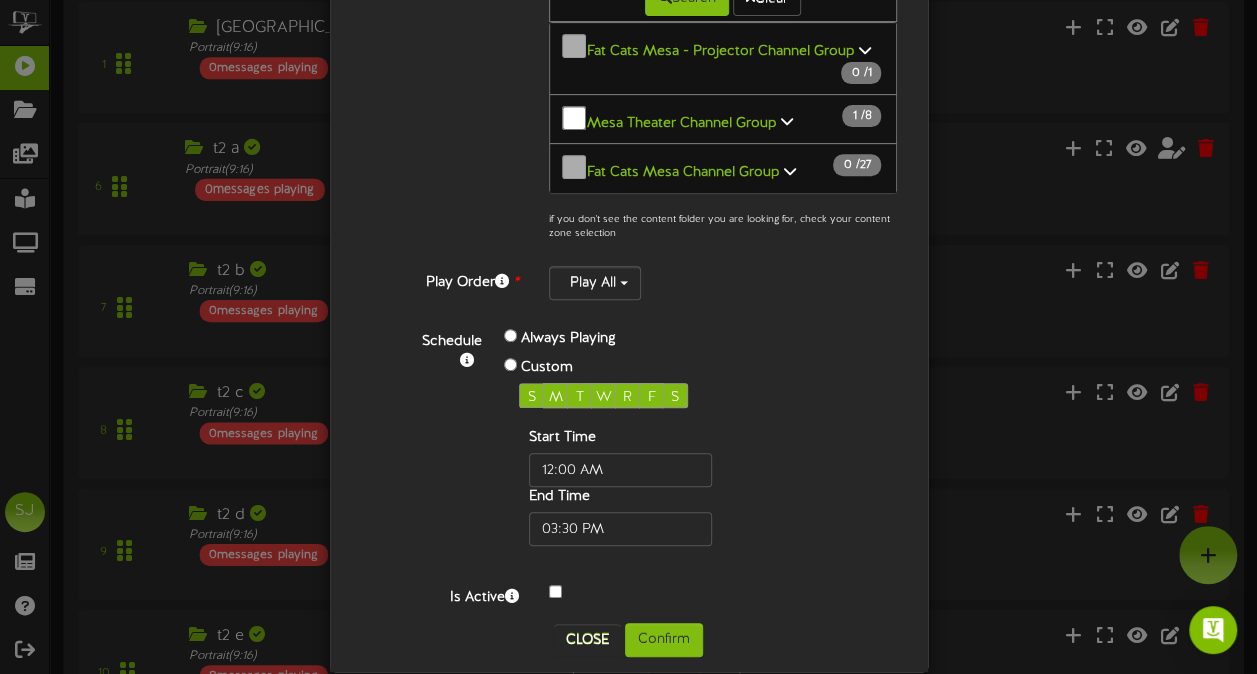 scroll, scrollTop: 0, scrollLeft: 0, axis: both 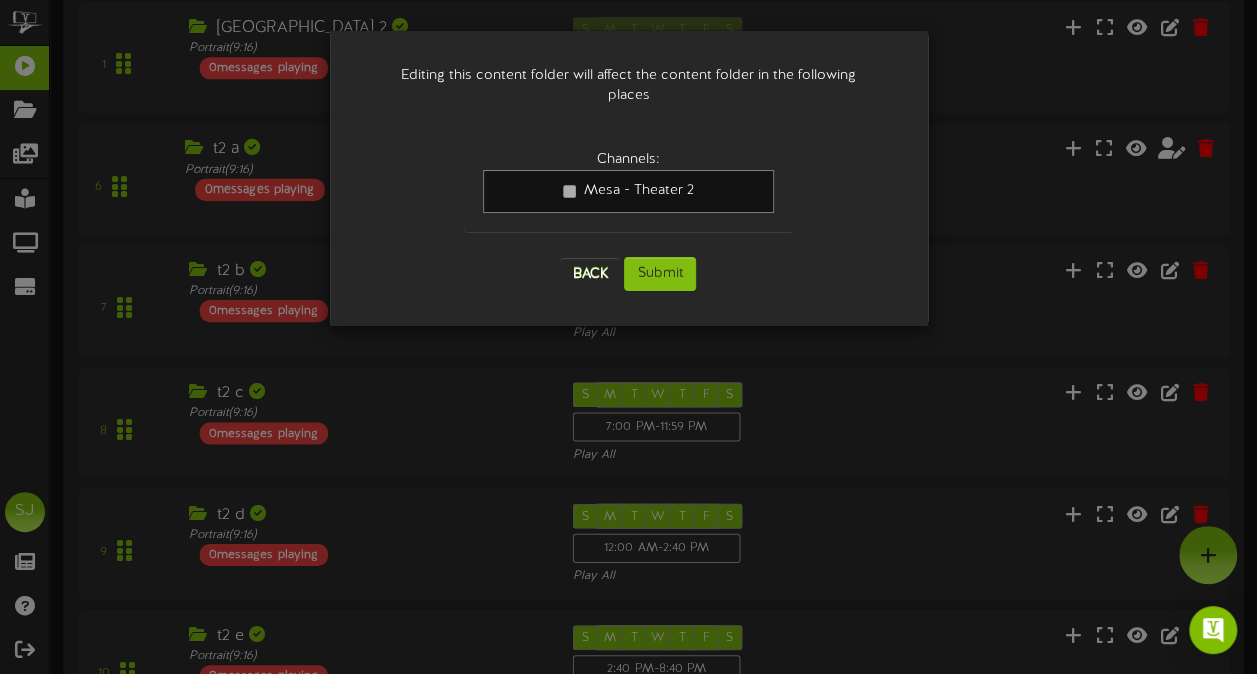 click on "Back
Submit" at bounding box center [628, 274] 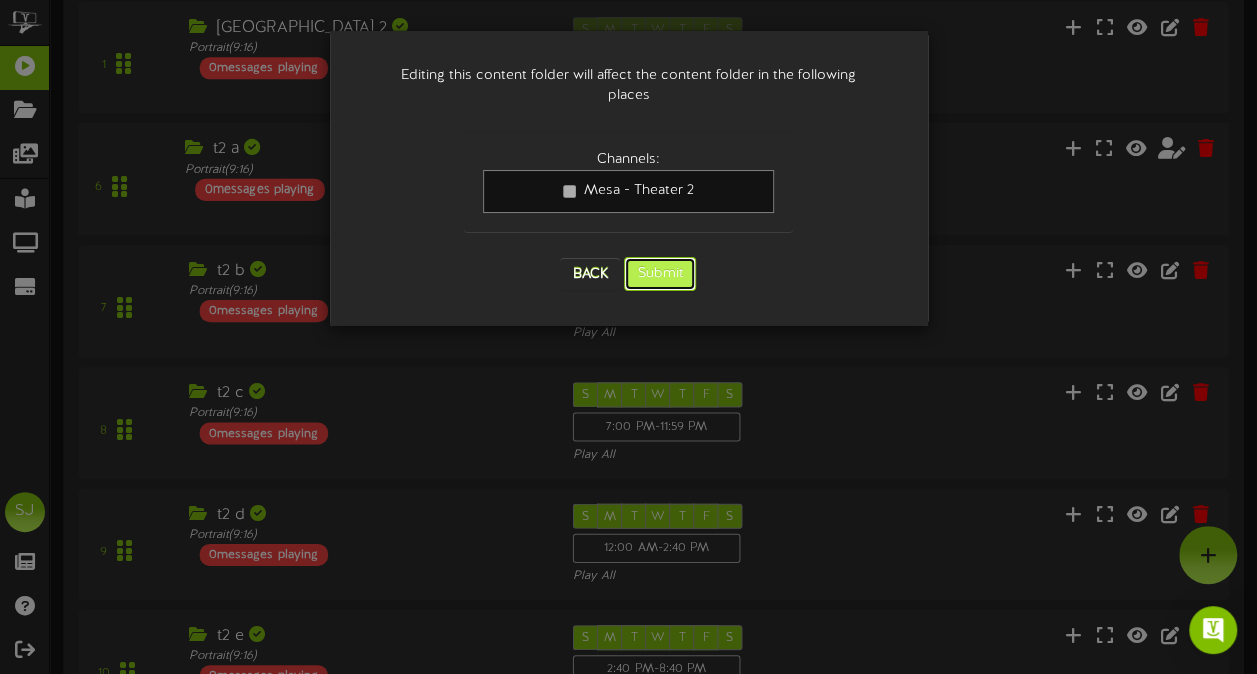 click on "Submit" at bounding box center (660, 274) 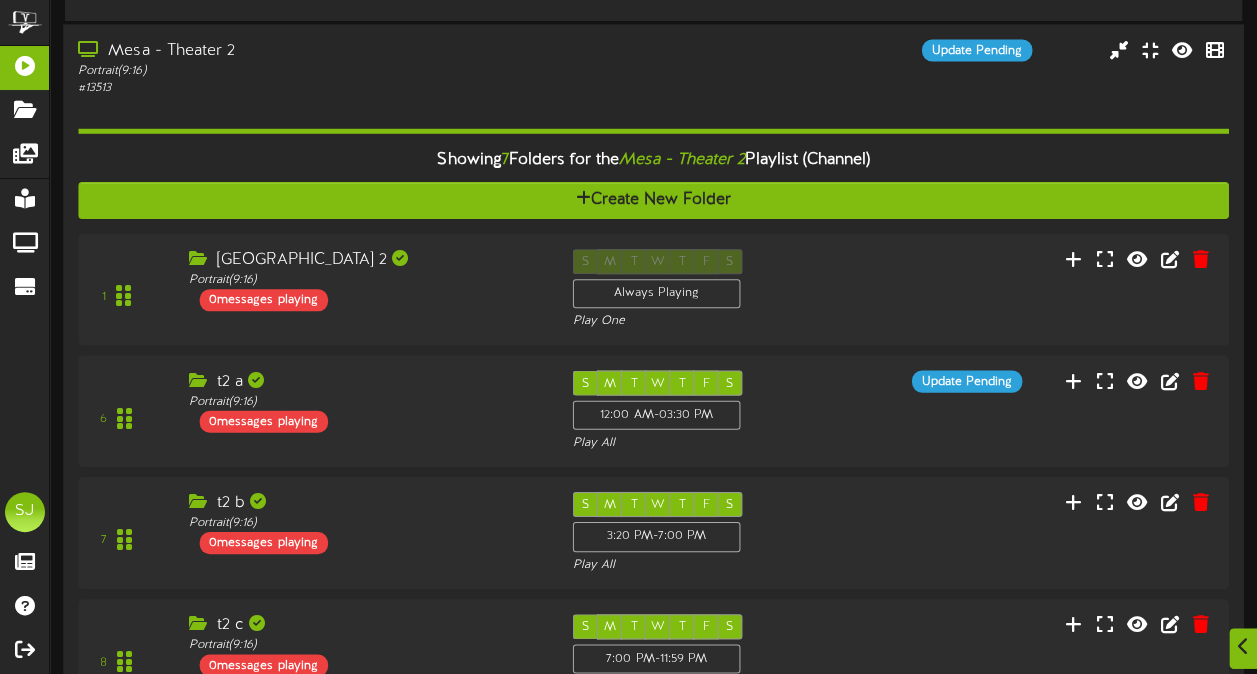 scroll, scrollTop: 356, scrollLeft: 0, axis: vertical 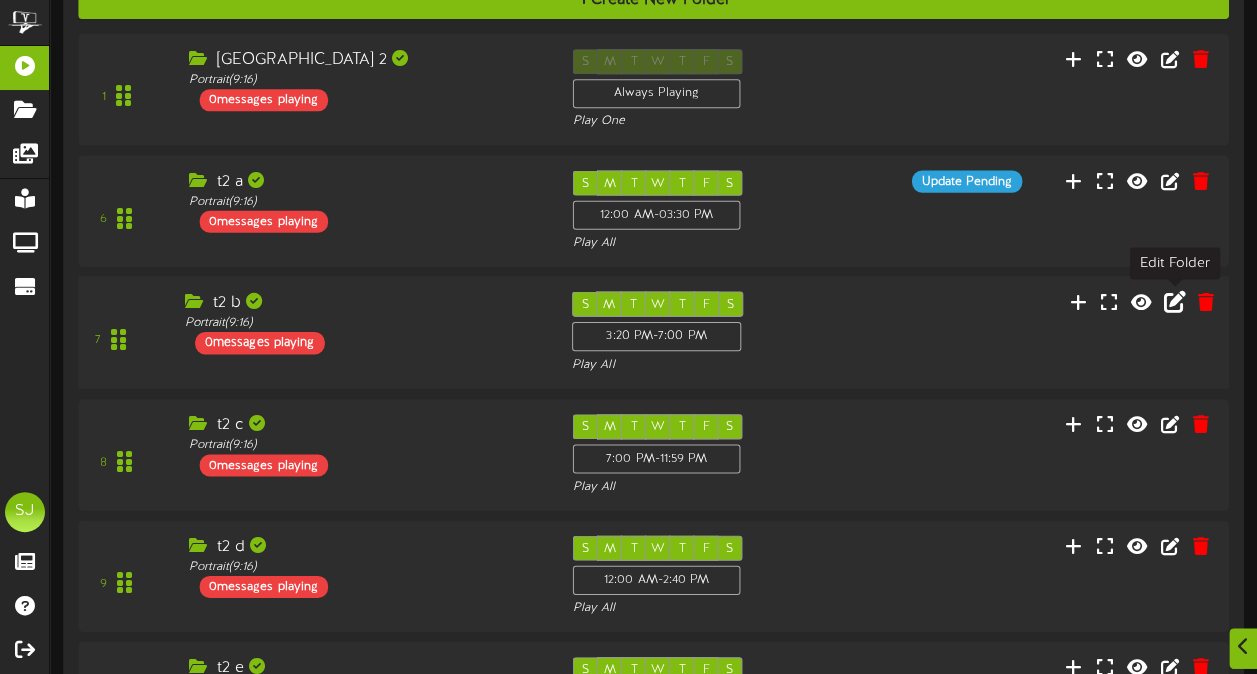 click at bounding box center [1175, 301] 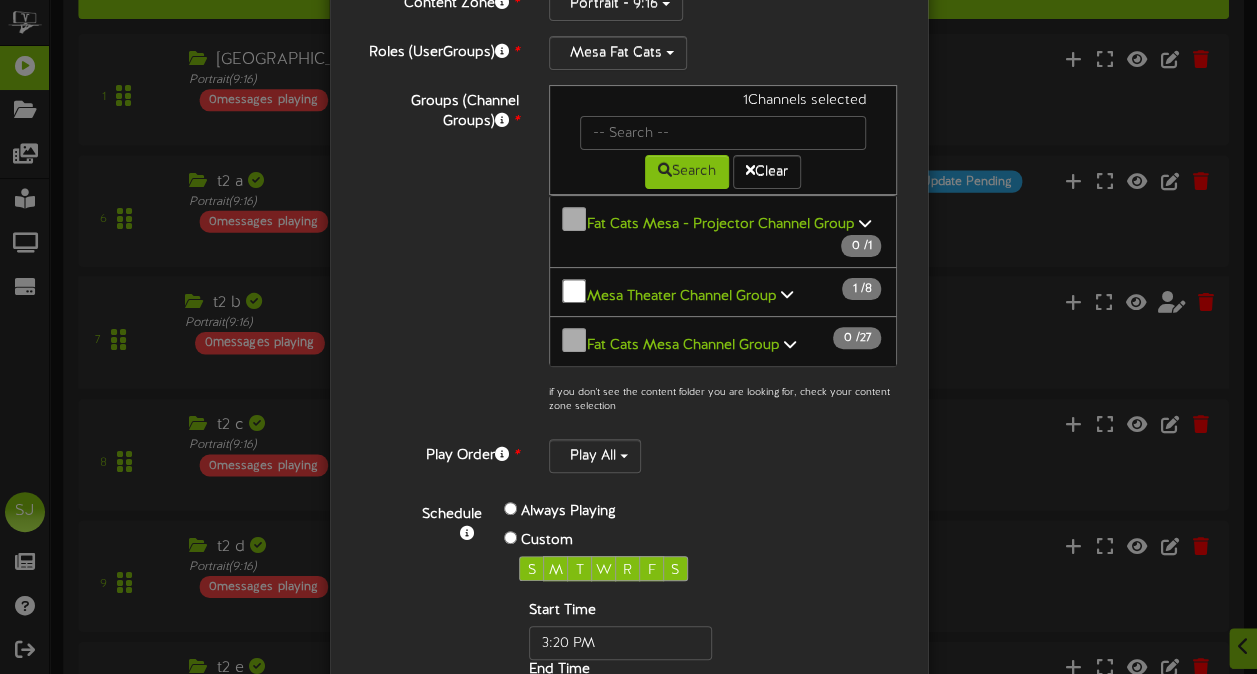 scroll, scrollTop: 344, scrollLeft: 0, axis: vertical 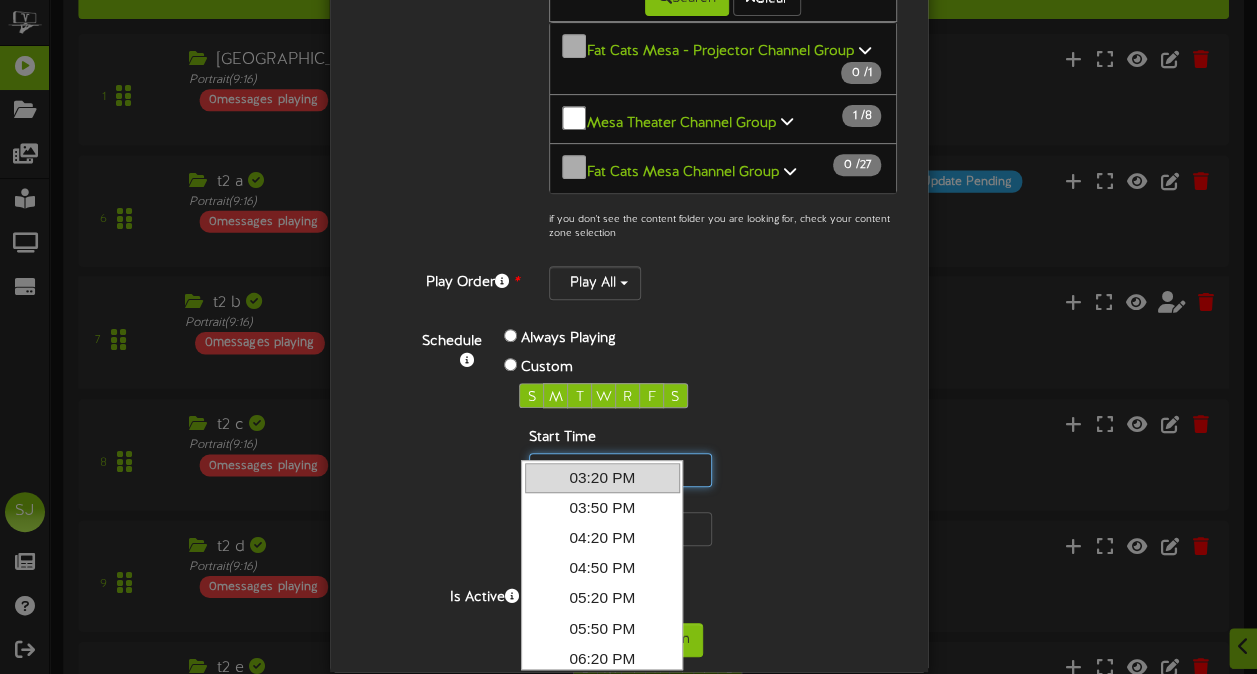 click at bounding box center (620, 470) 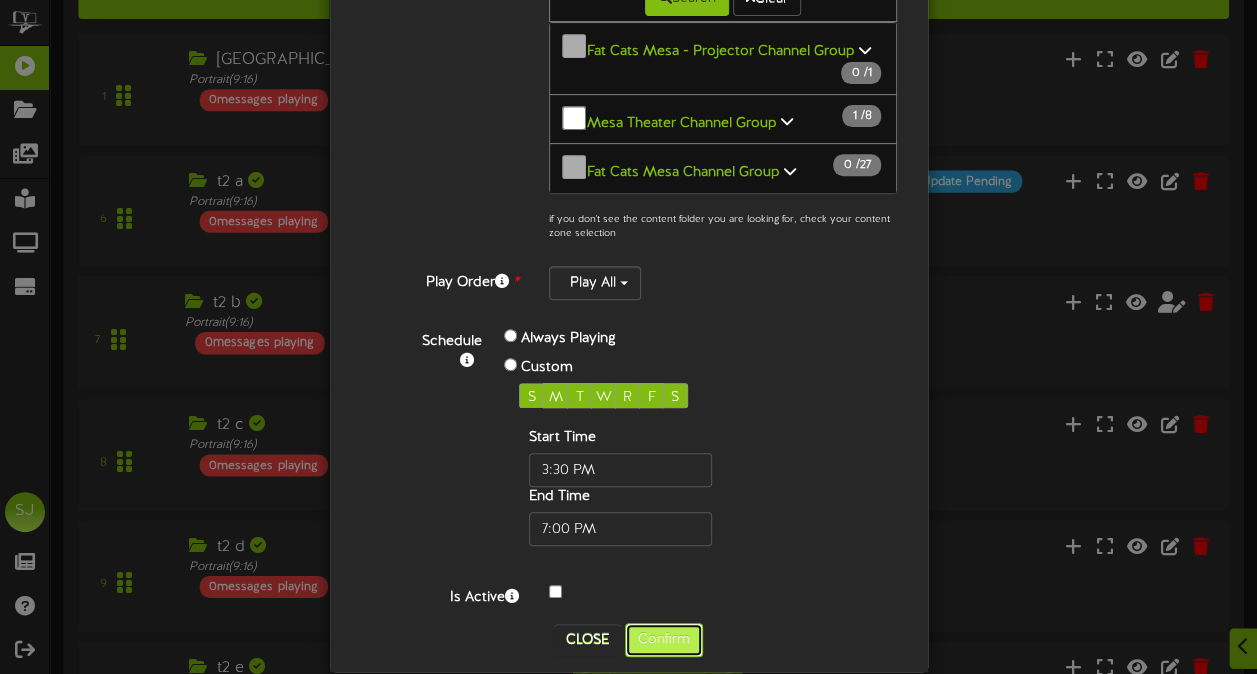 type on "03:30 PM" 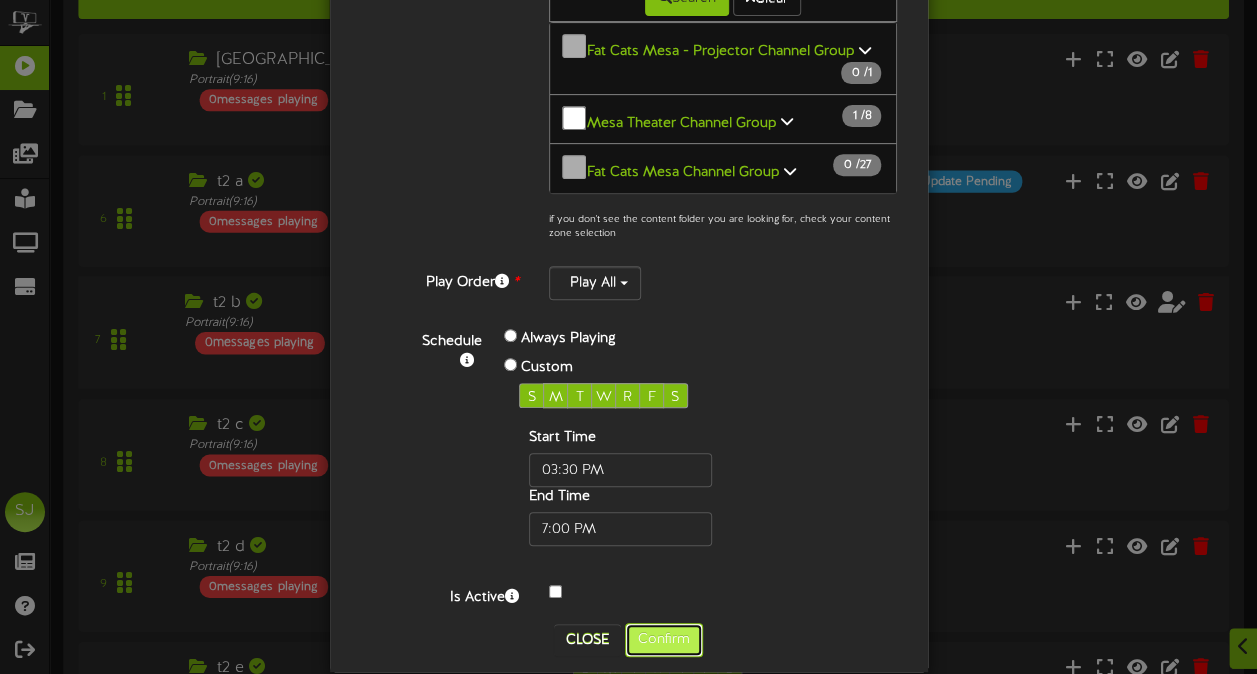 click on "Confirm" at bounding box center (664, 640) 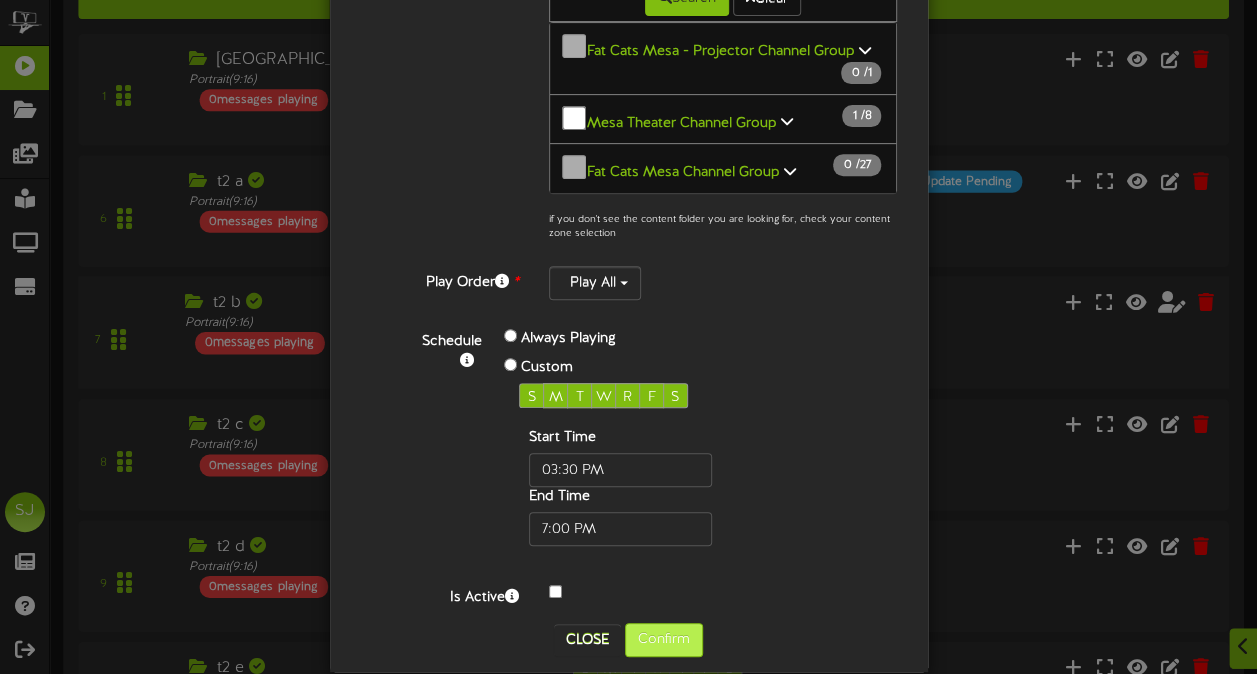 scroll, scrollTop: 0, scrollLeft: 0, axis: both 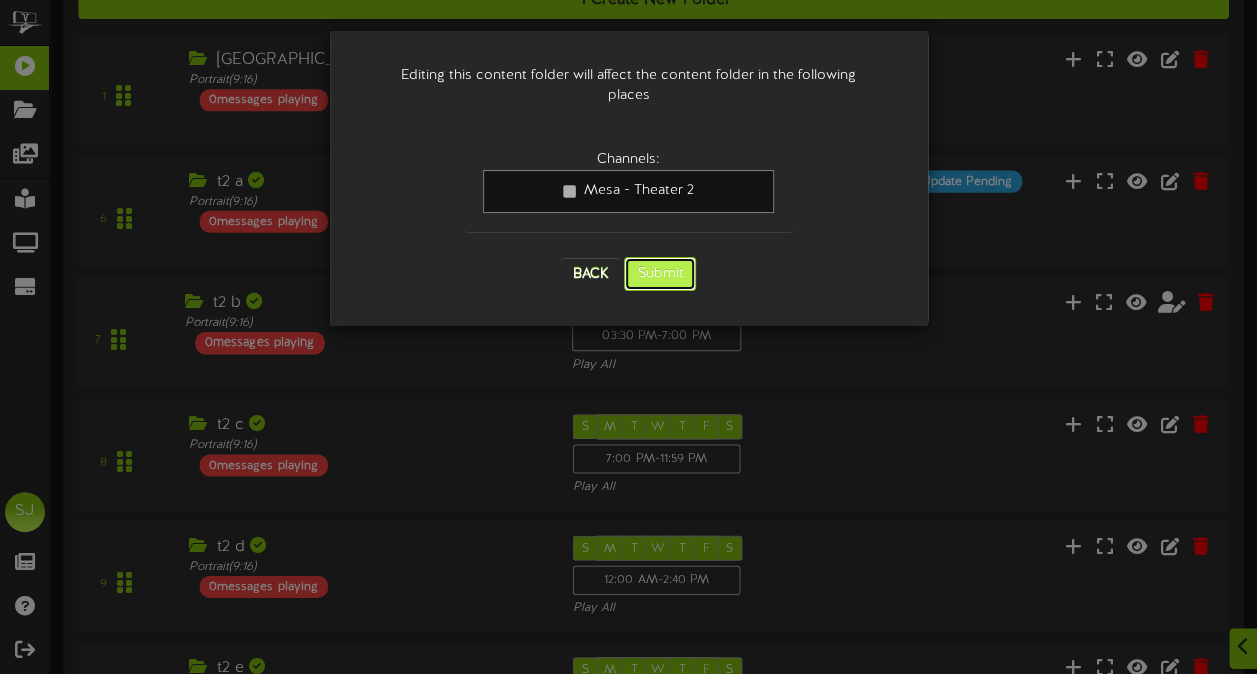 click on "Submit" at bounding box center [660, 274] 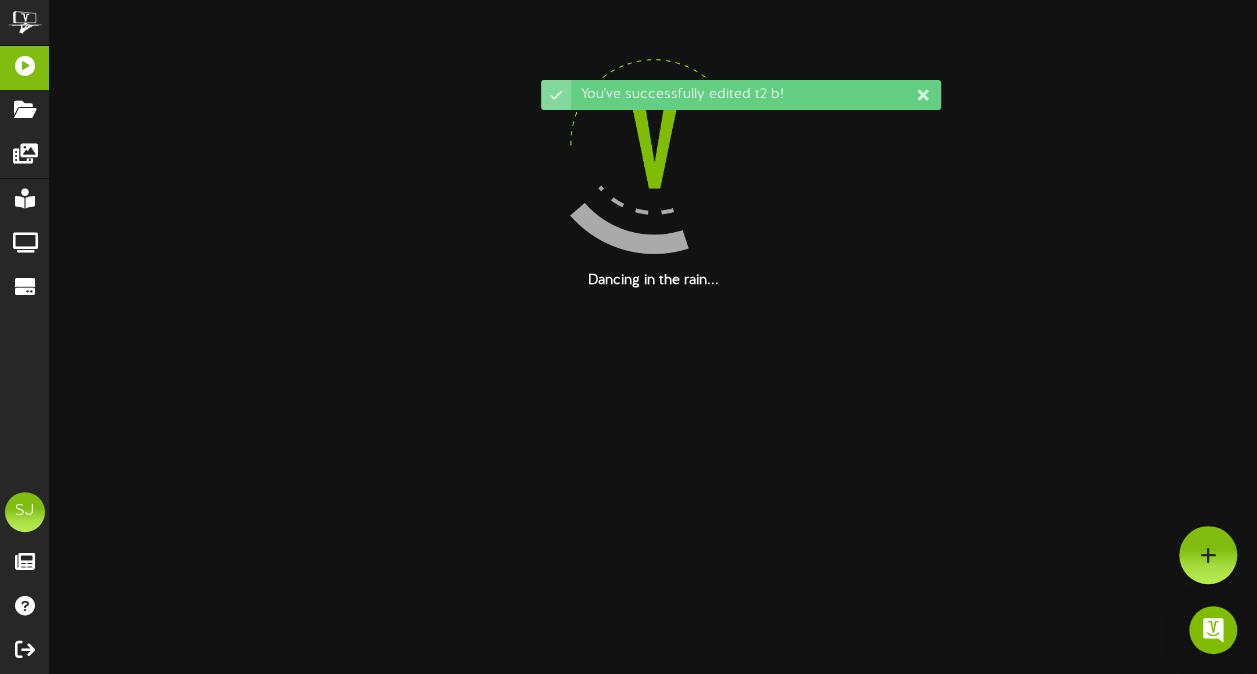 scroll, scrollTop: 0, scrollLeft: 0, axis: both 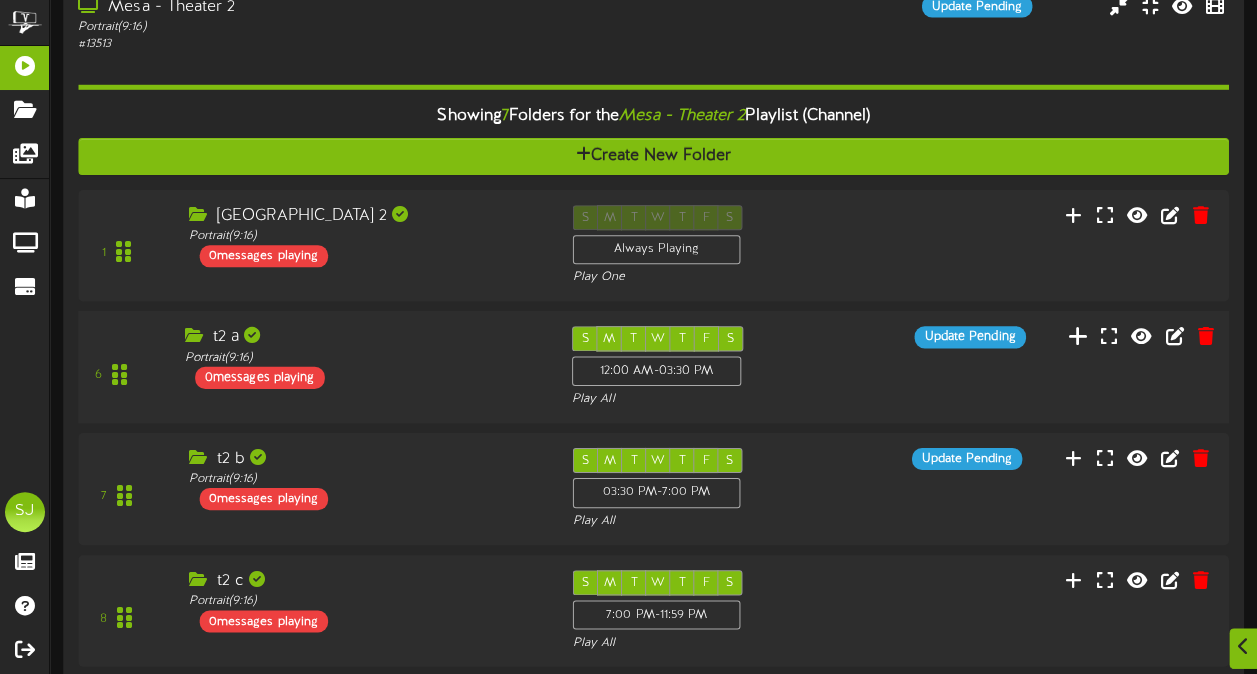click at bounding box center (1078, 336) 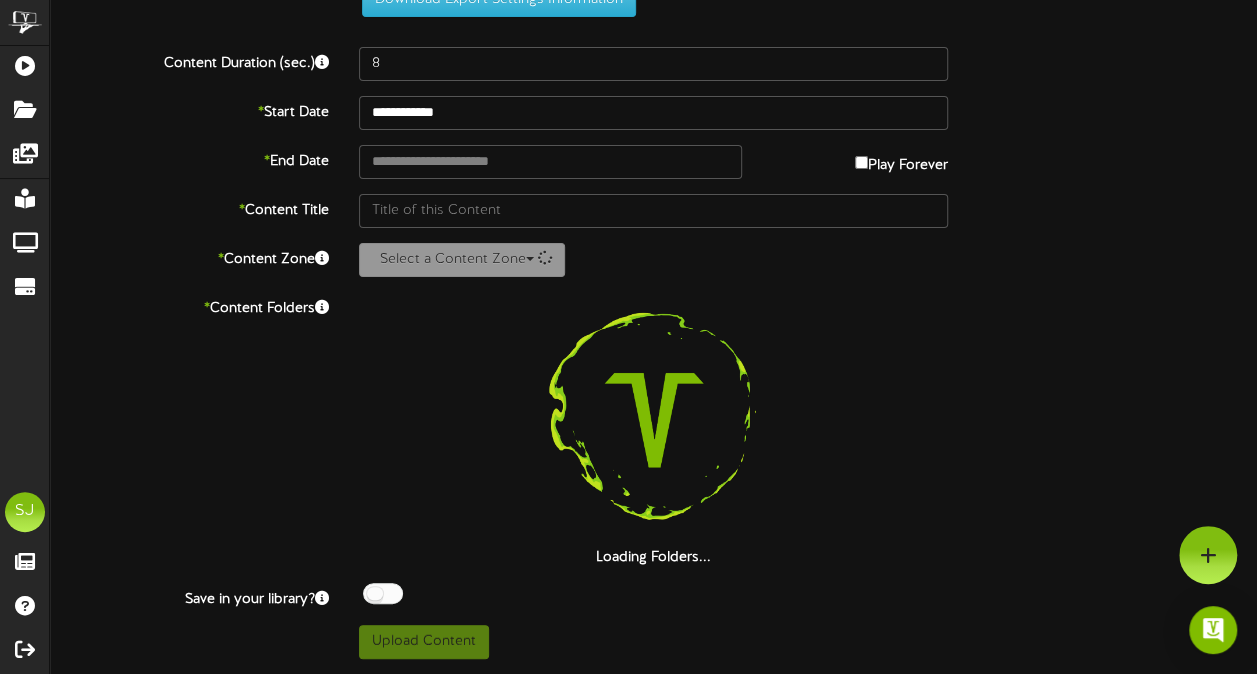 scroll, scrollTop: 73, scrollLeft: 0, axis: vertical 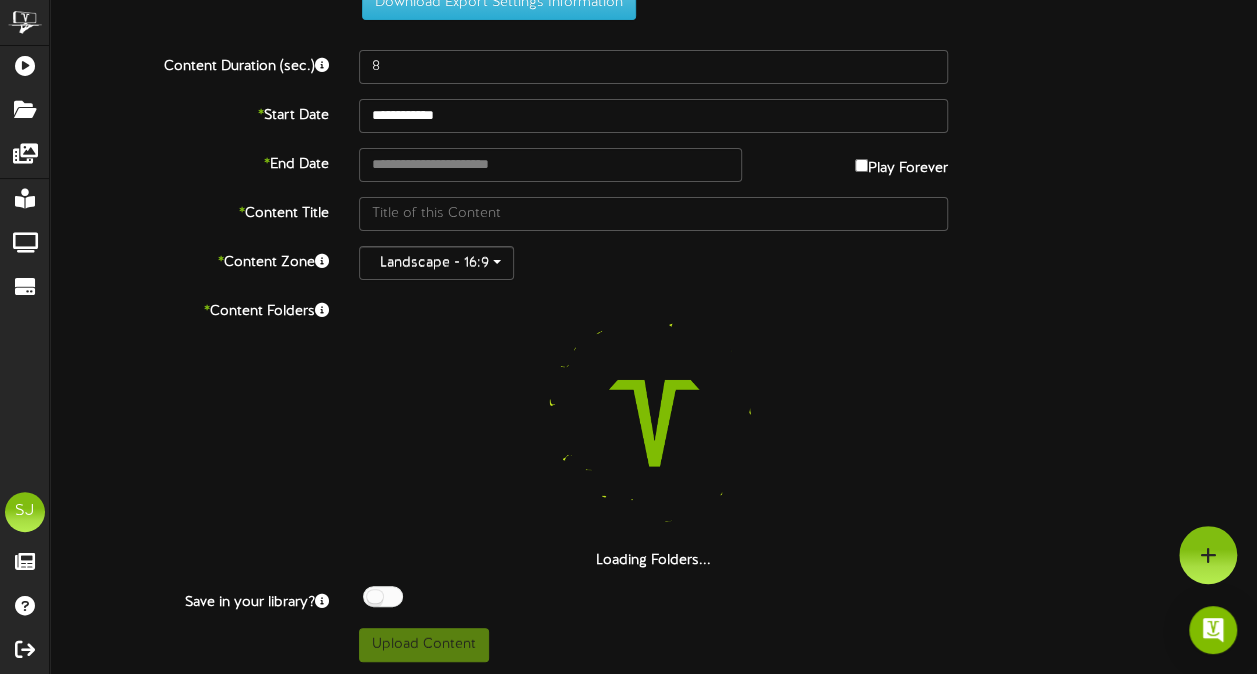 click on "**********" at bounding box center (653, 302) 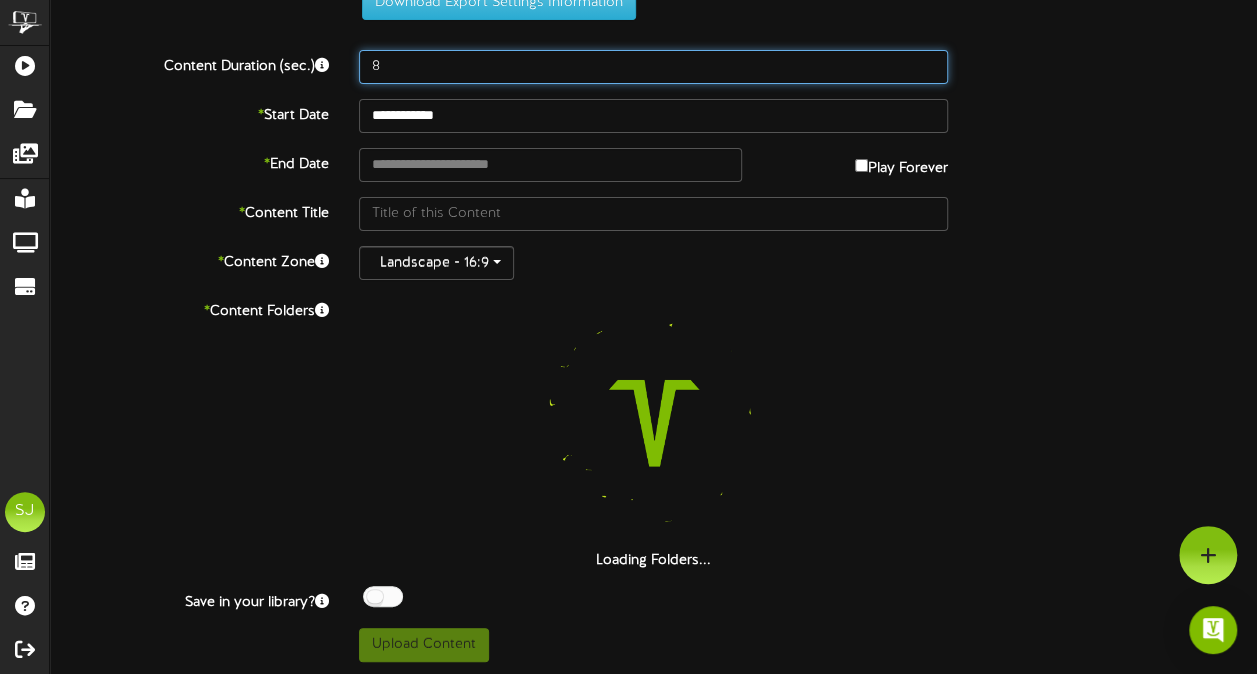 click on "8" at bounding box center (653, 67) 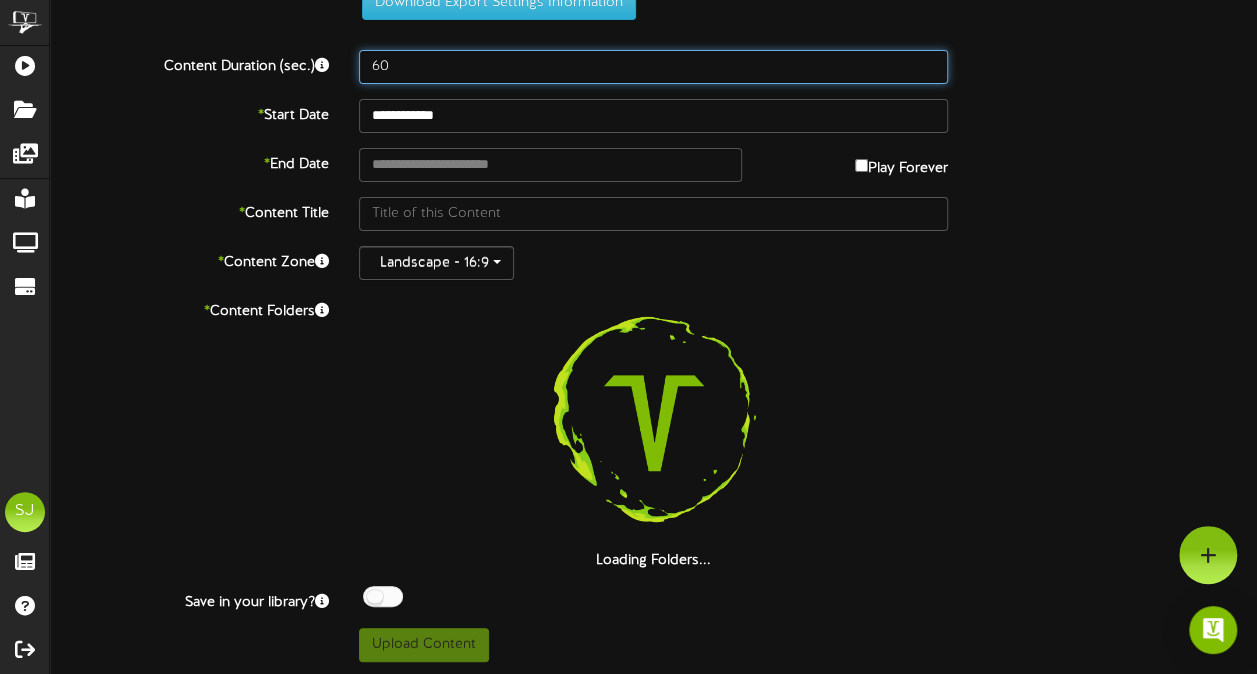 scroll, scrollTop: 0, scrollLeft: 0, axis: both 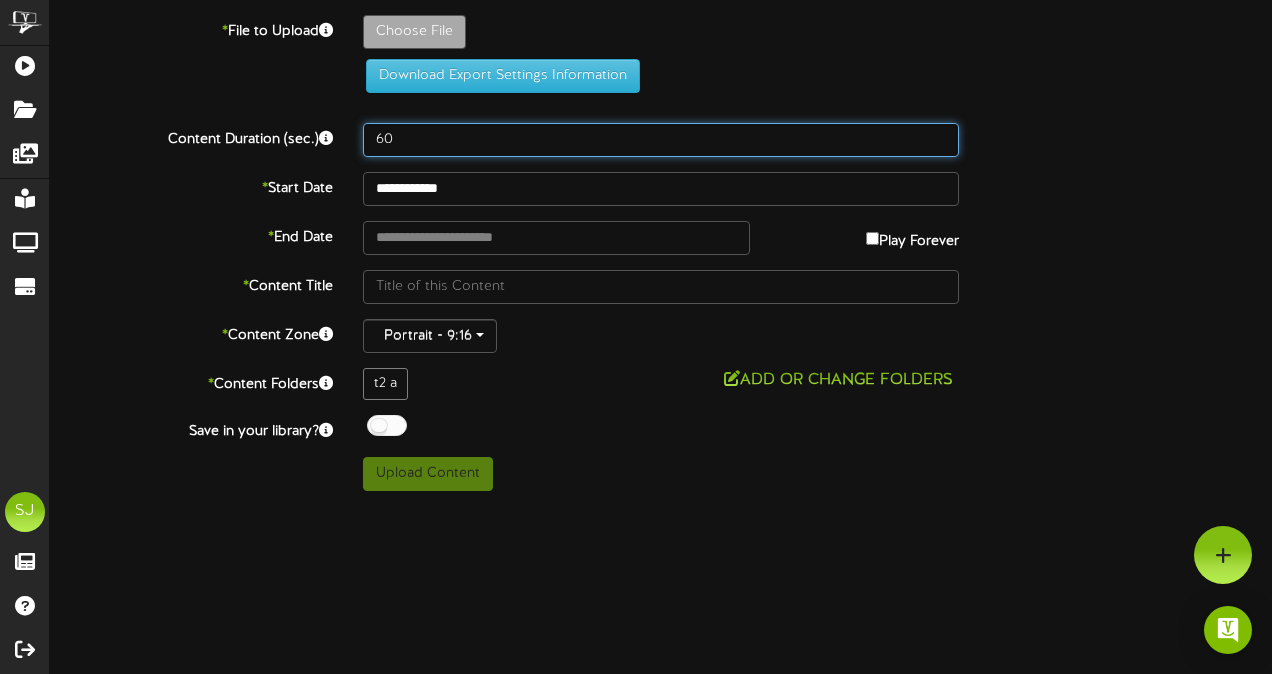 type on "60" 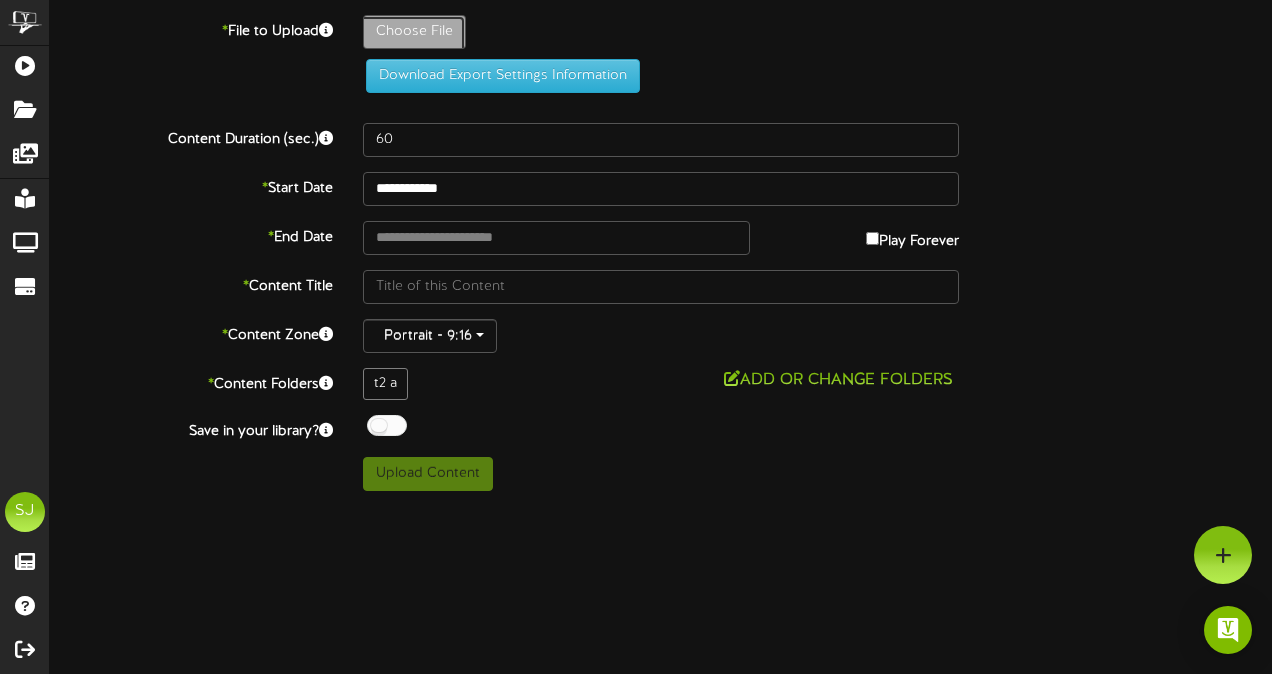 click on "Choose File" at bounding box center [-623, 87] 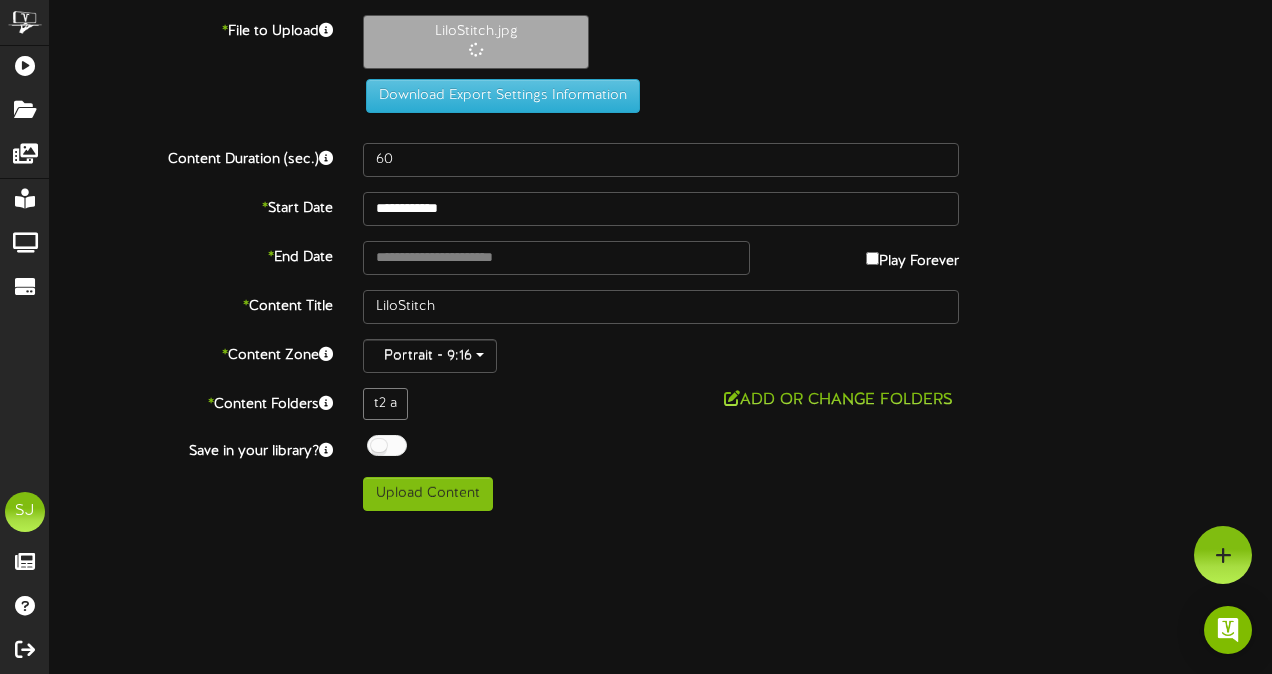 click on "Play Forever" at bounding box center [912, 256] 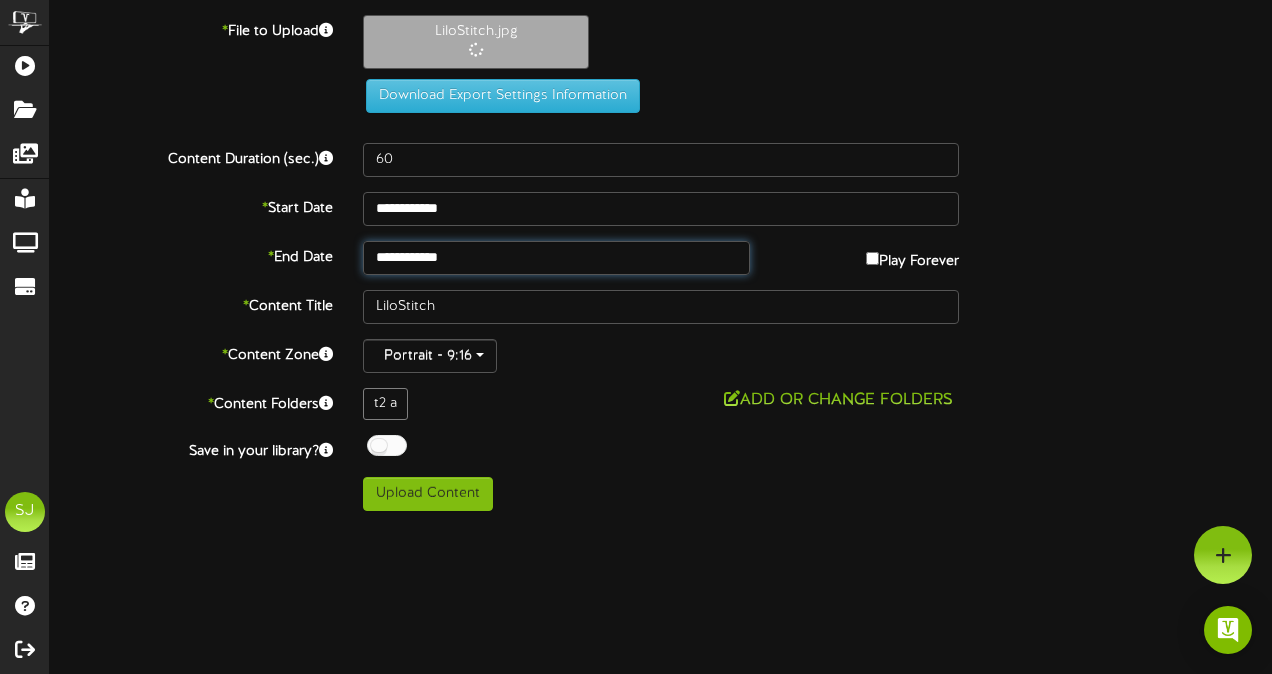 click on "**********" at bounding box center (556, 258) 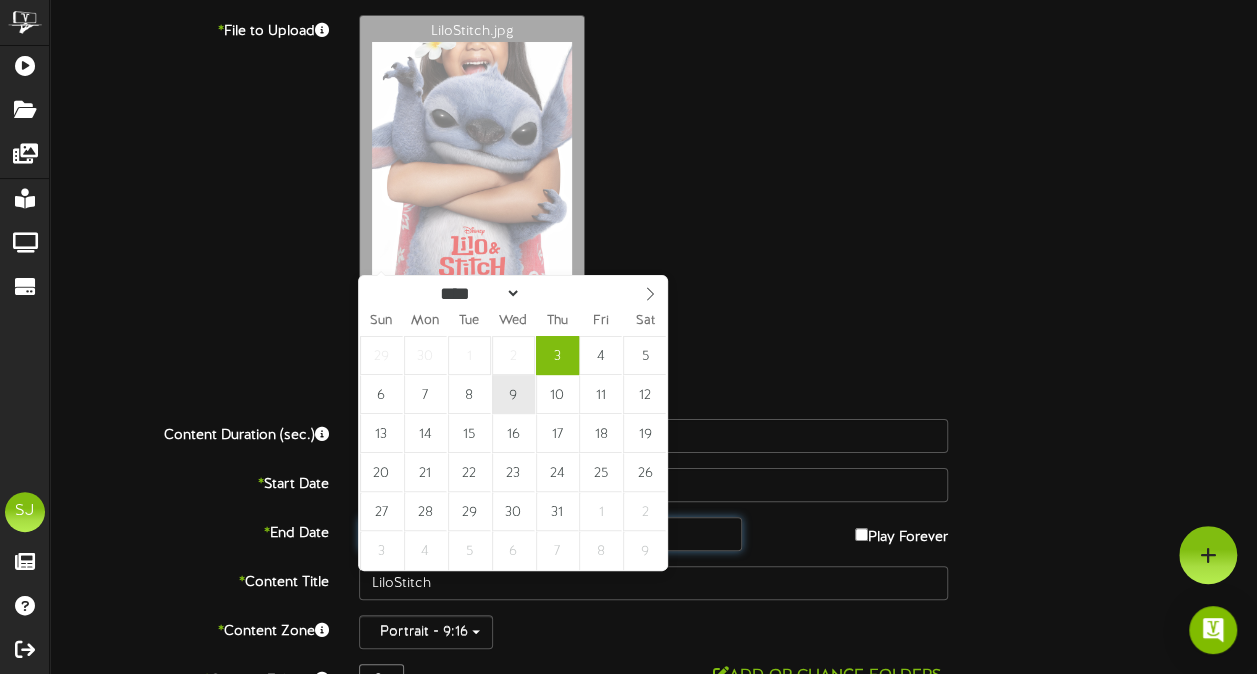 type on "**********" 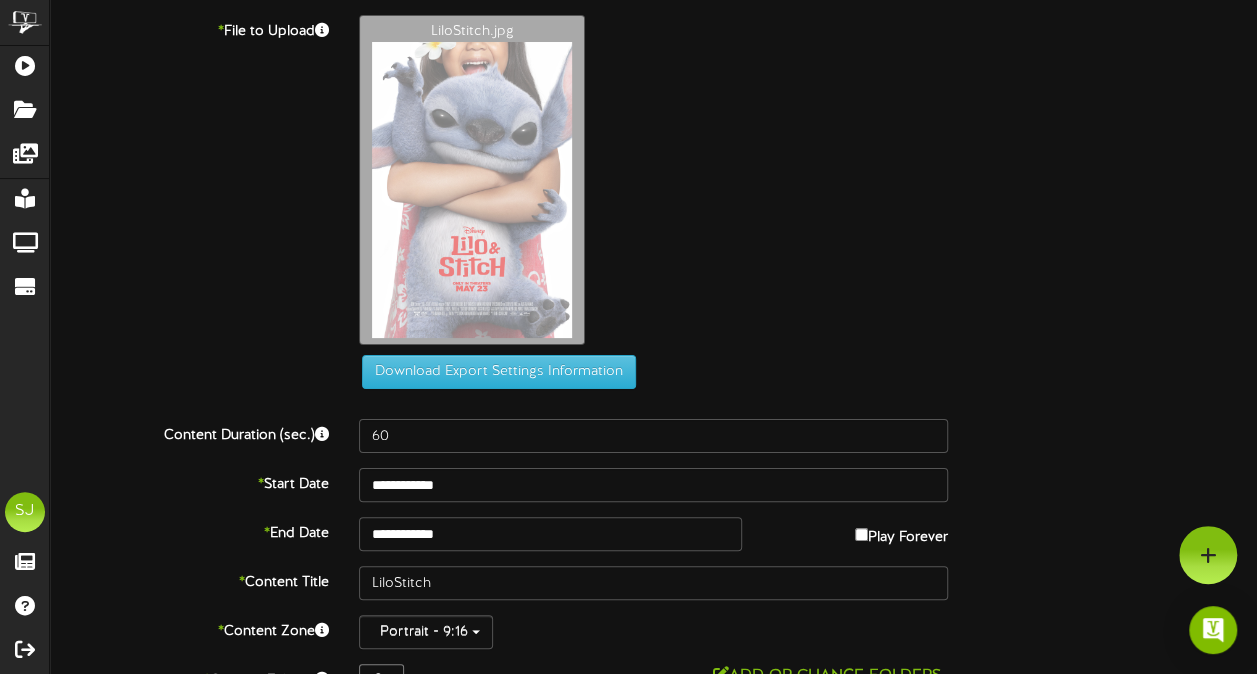 click on "LiloStitch.jpg" at bounding box center (808, 185) 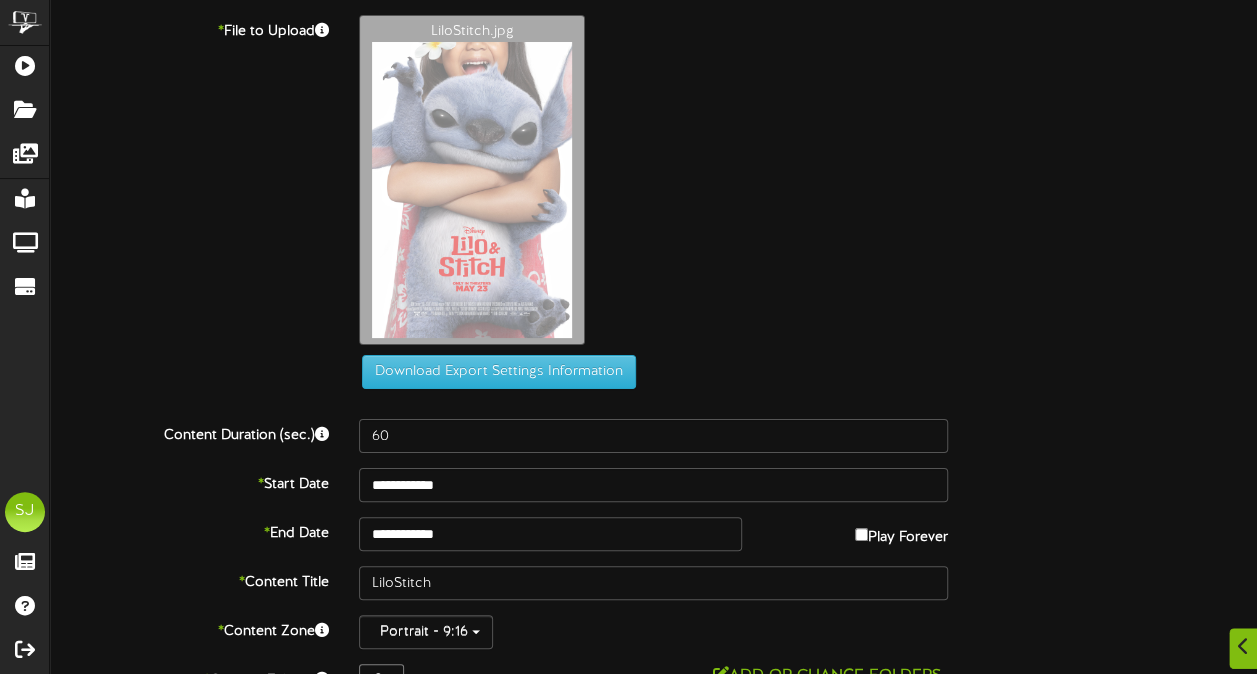 scroll, scrollTop: 124, scrollLeft: 0, axis: vertical 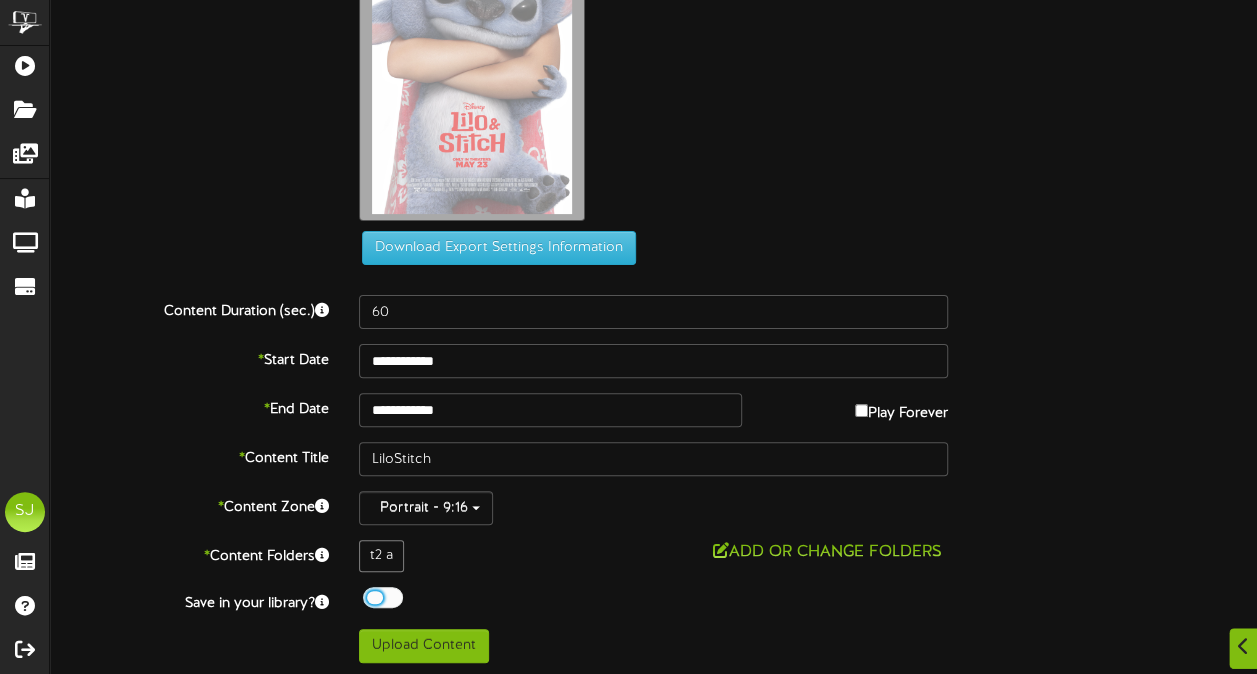 drag, startPoint x: 370, startPoint y: 591, endPoint x: 486, endPoint y: 586, distance: 116.10771 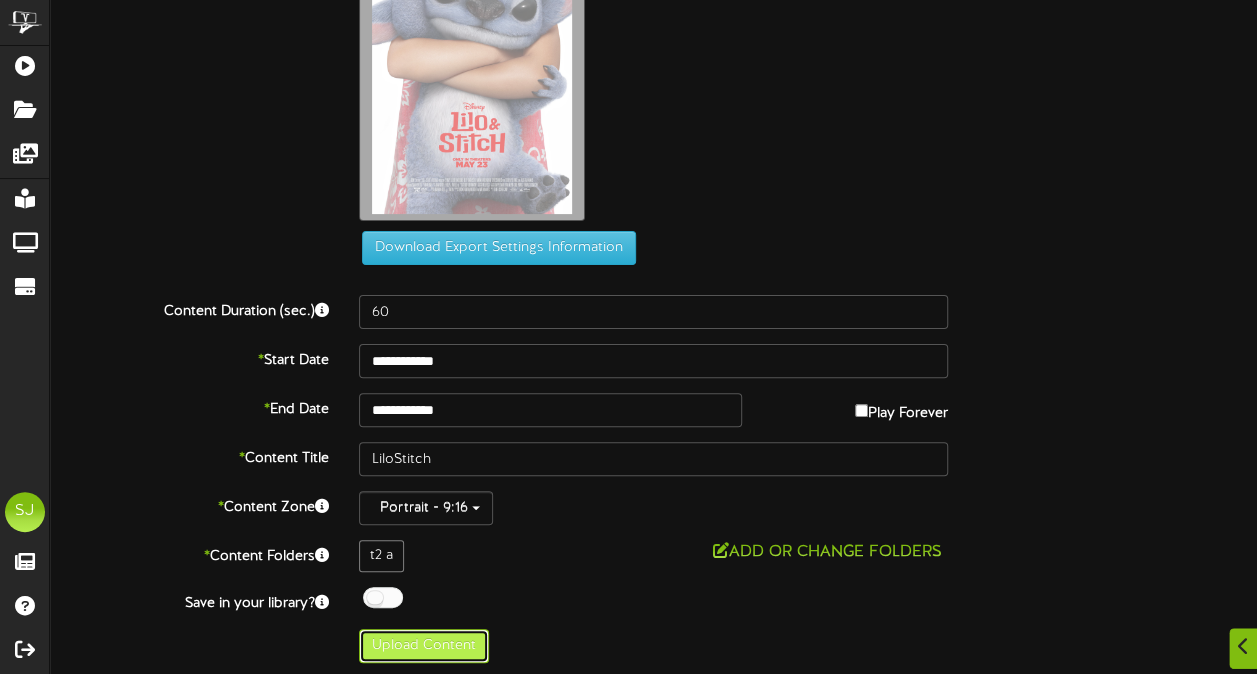 click on "Upload Content" at bounding box center [424, 646] 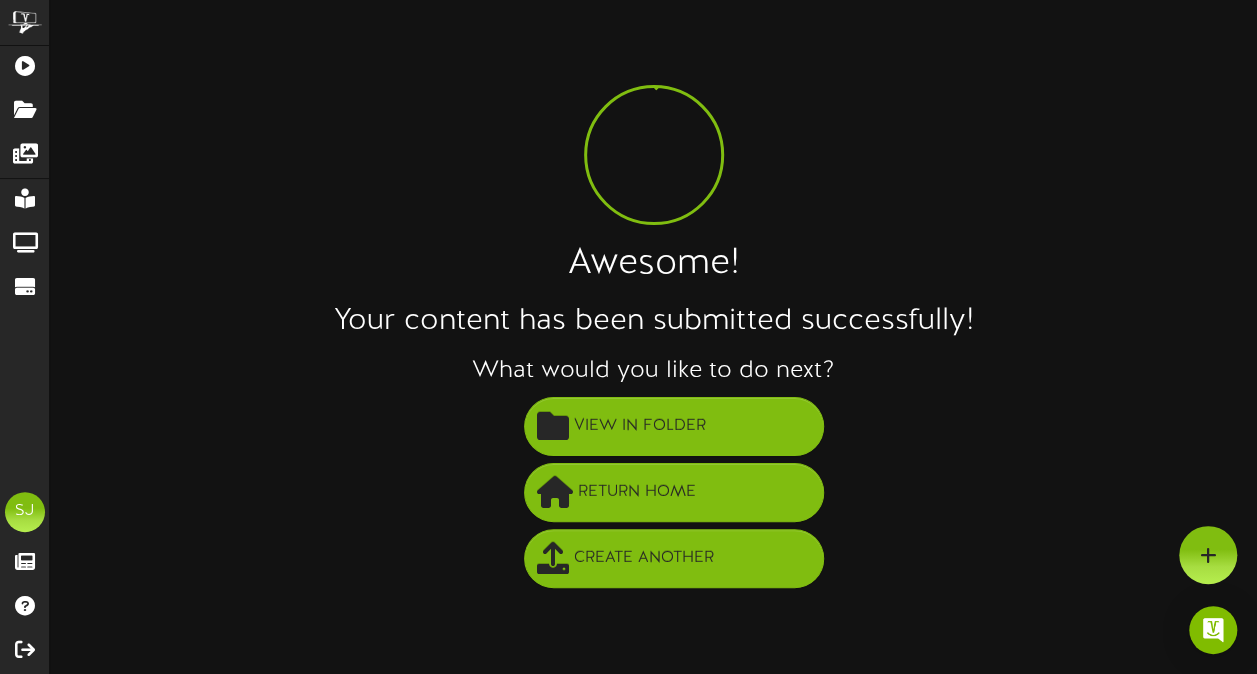scroll, scrollTop: 0, scrollLeft: 0, axis: both 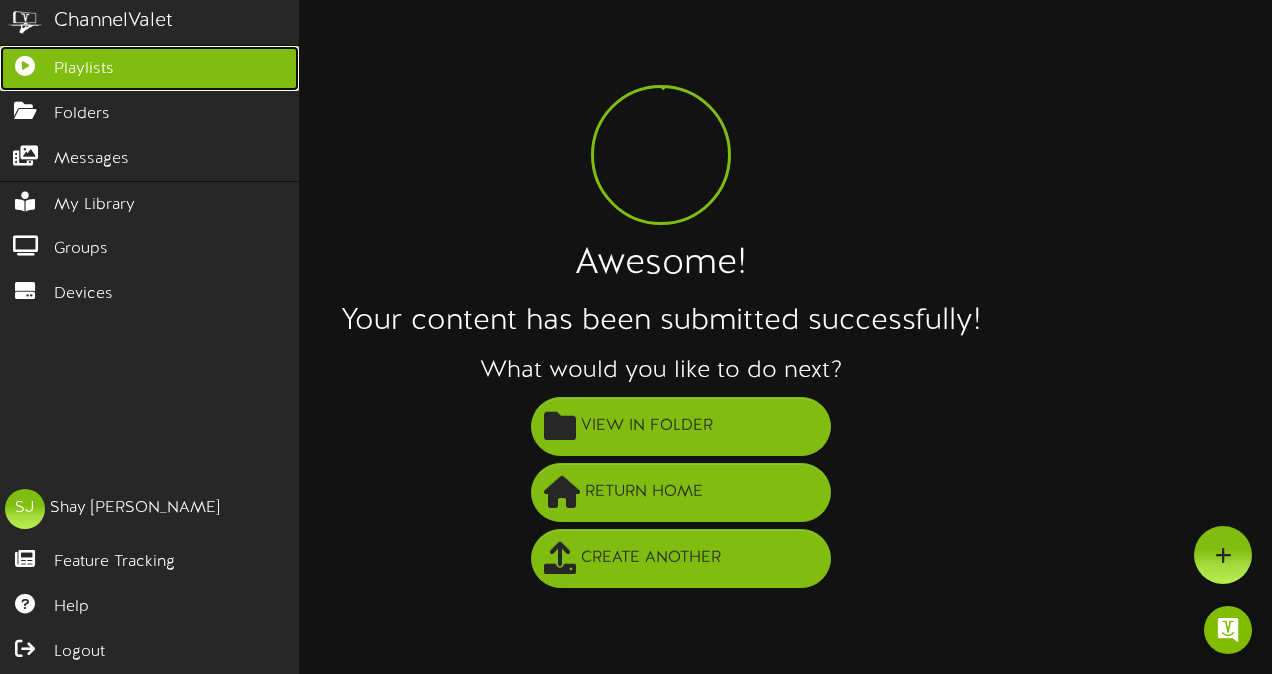 click on "Playlists" at bounding box center (149, 68) 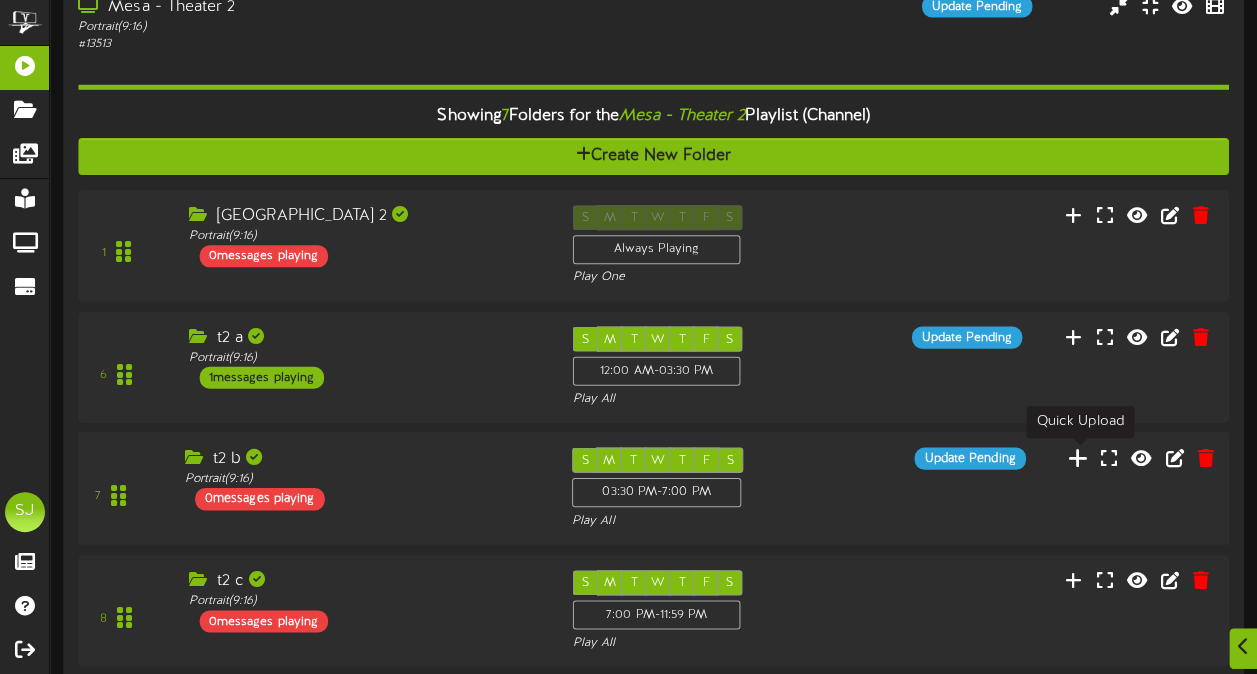 click at bounding box center (1078, 457) 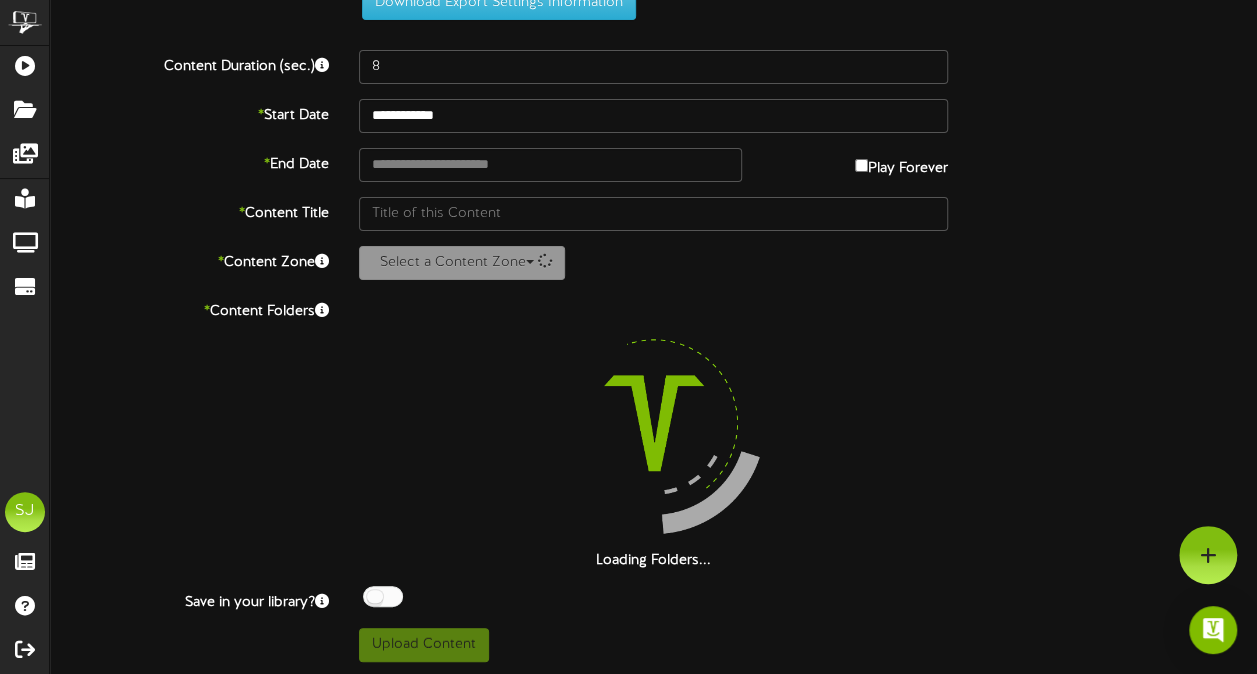 click on "**********" at bounding box center [653, 302] 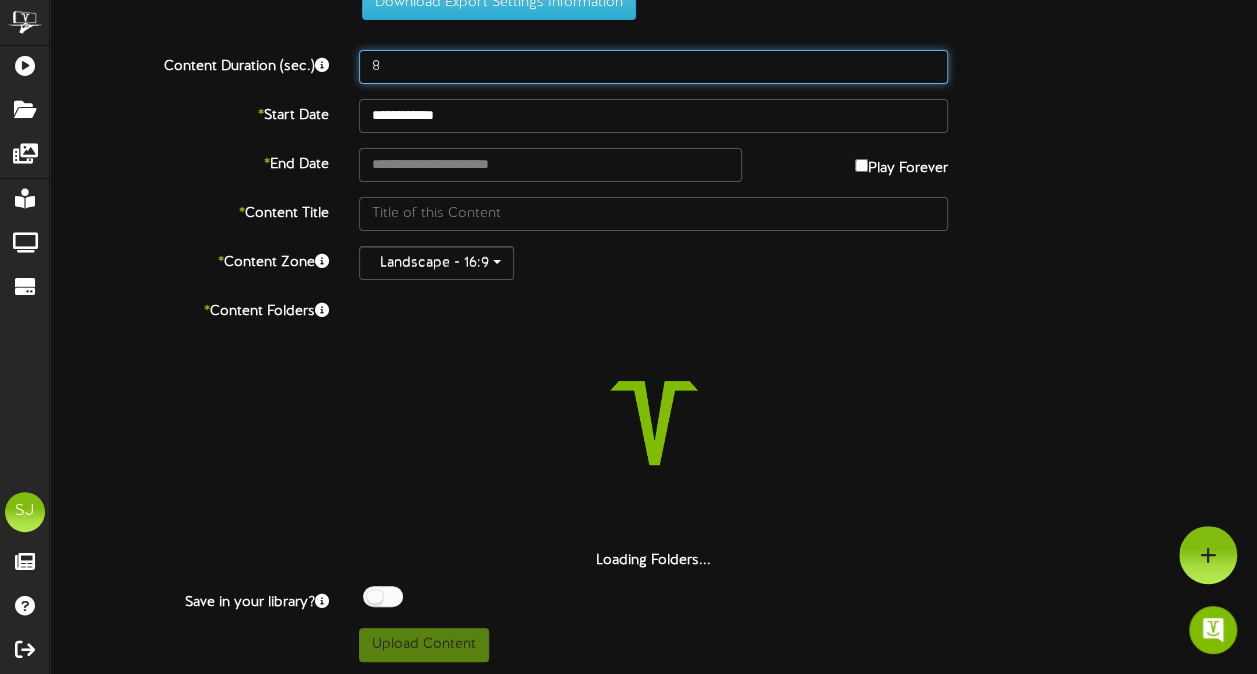 click on "8" at bounding box center [653, 67] 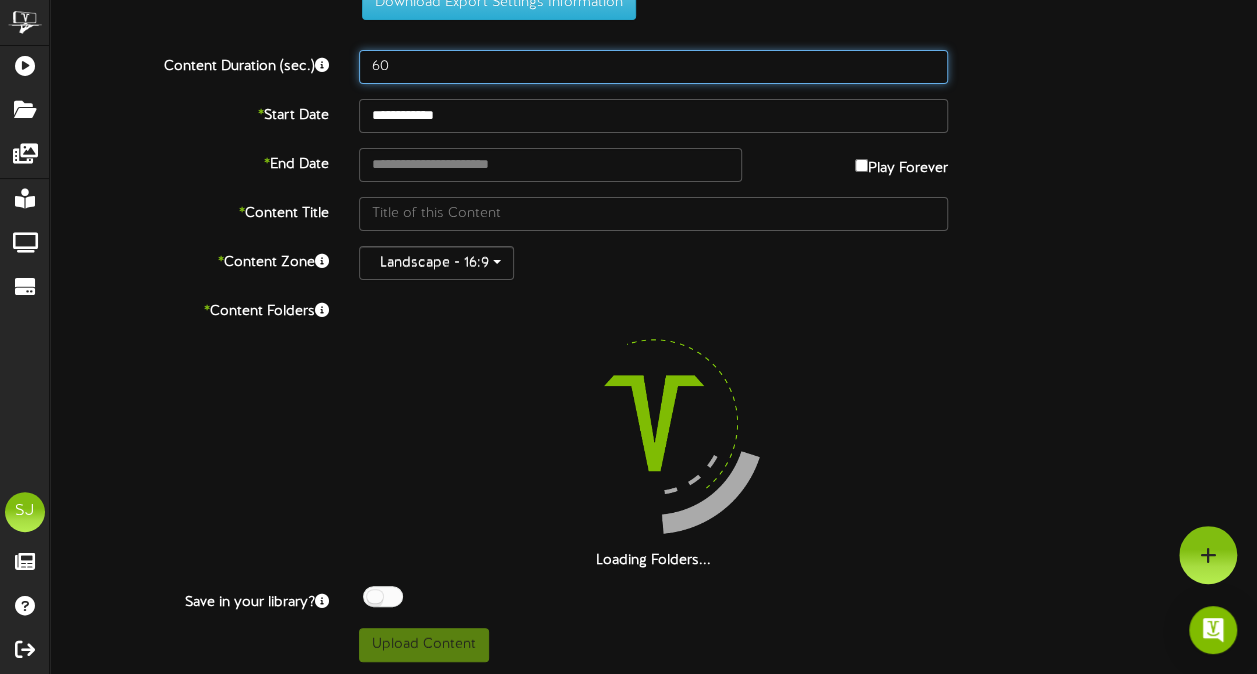 scroll, scrollTop: 0, scrollLeft: 0, axis: both 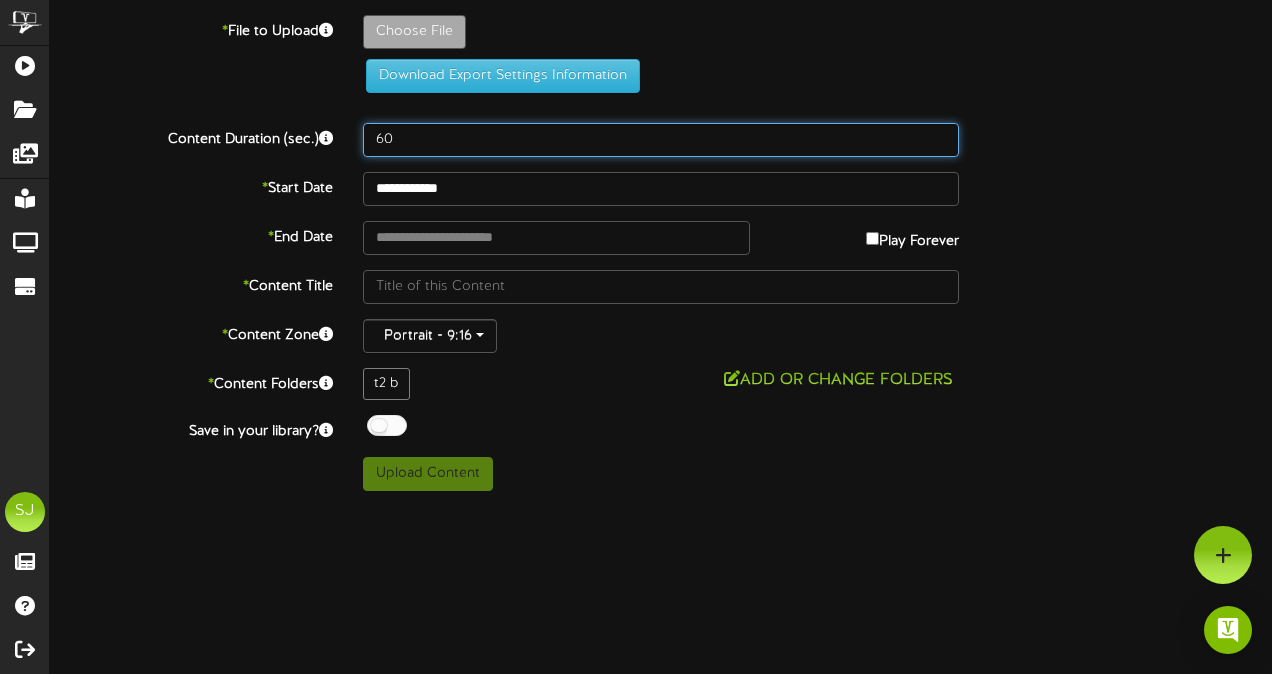 type on "60" 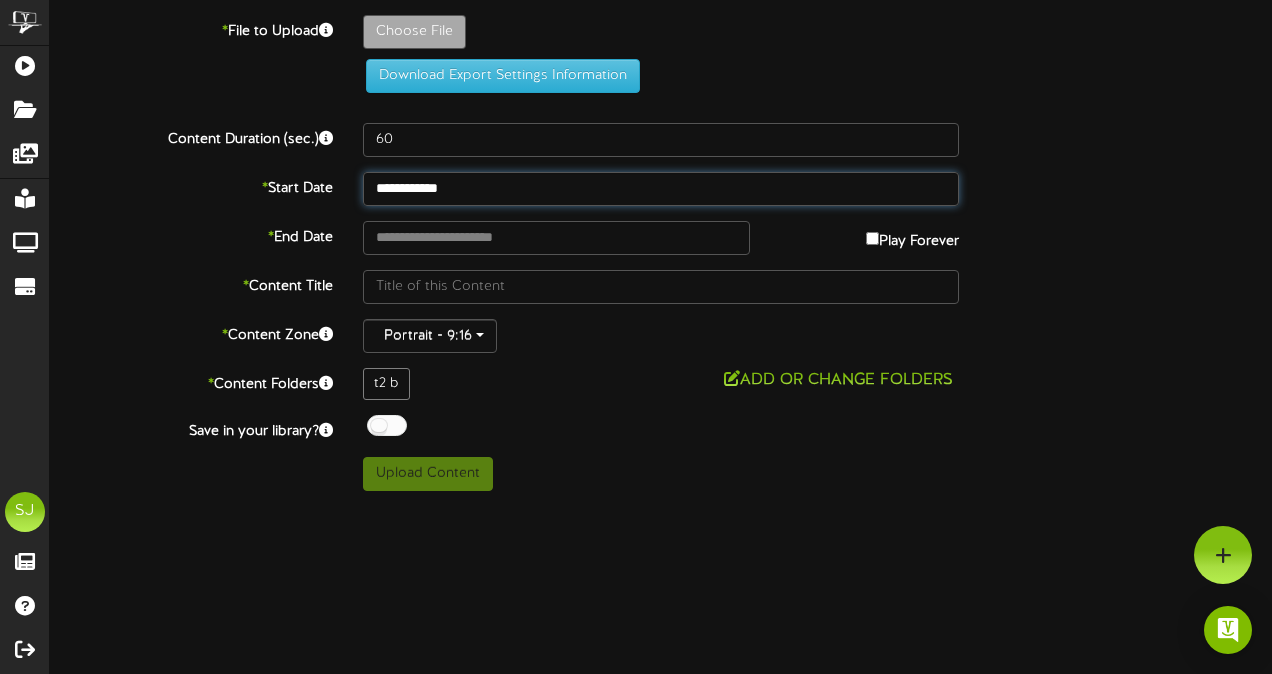 click on "**********" at bounding box center (661, 189) 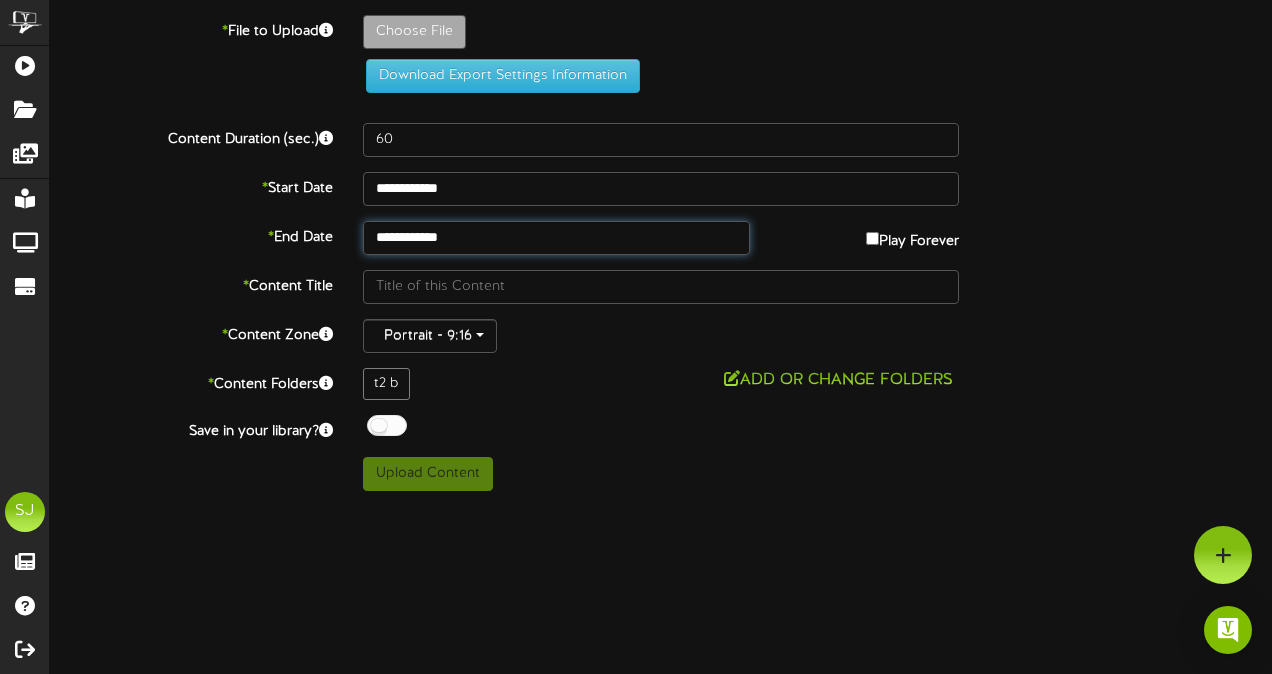 drag, startPoint x: 472, startPoint y: 236, endPoint x: 474, endPoint y: 250, distance: 14.142136 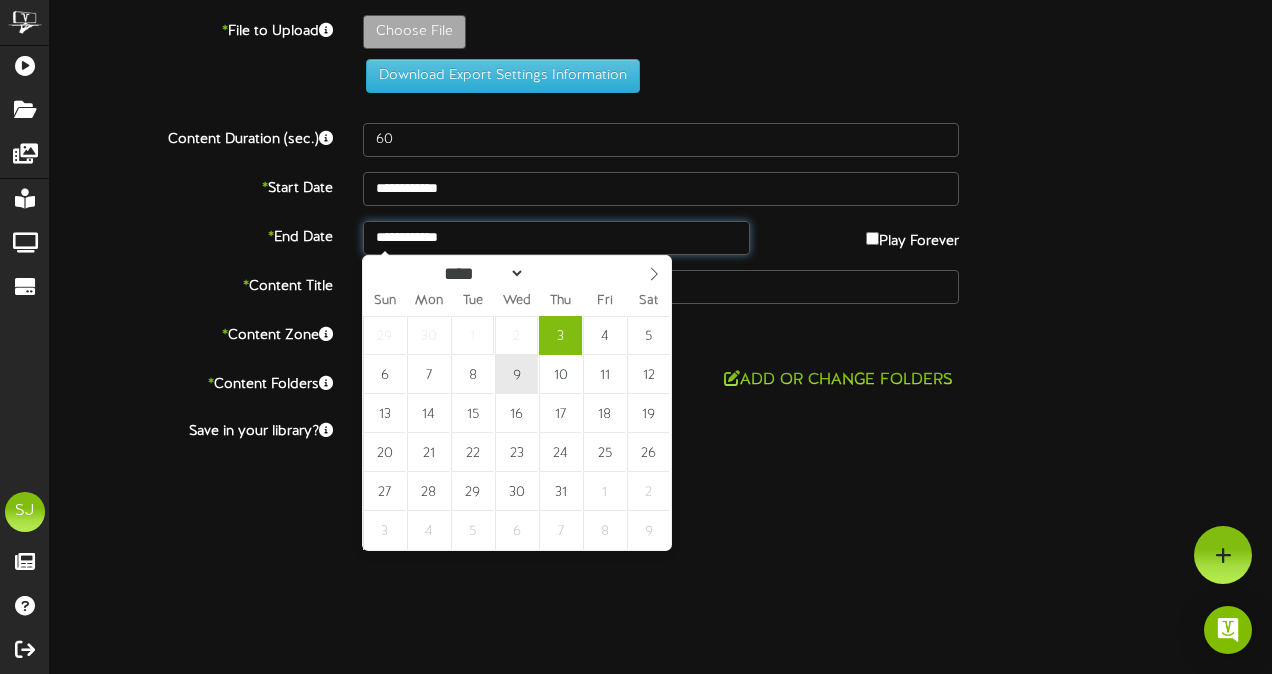 type on "**********" 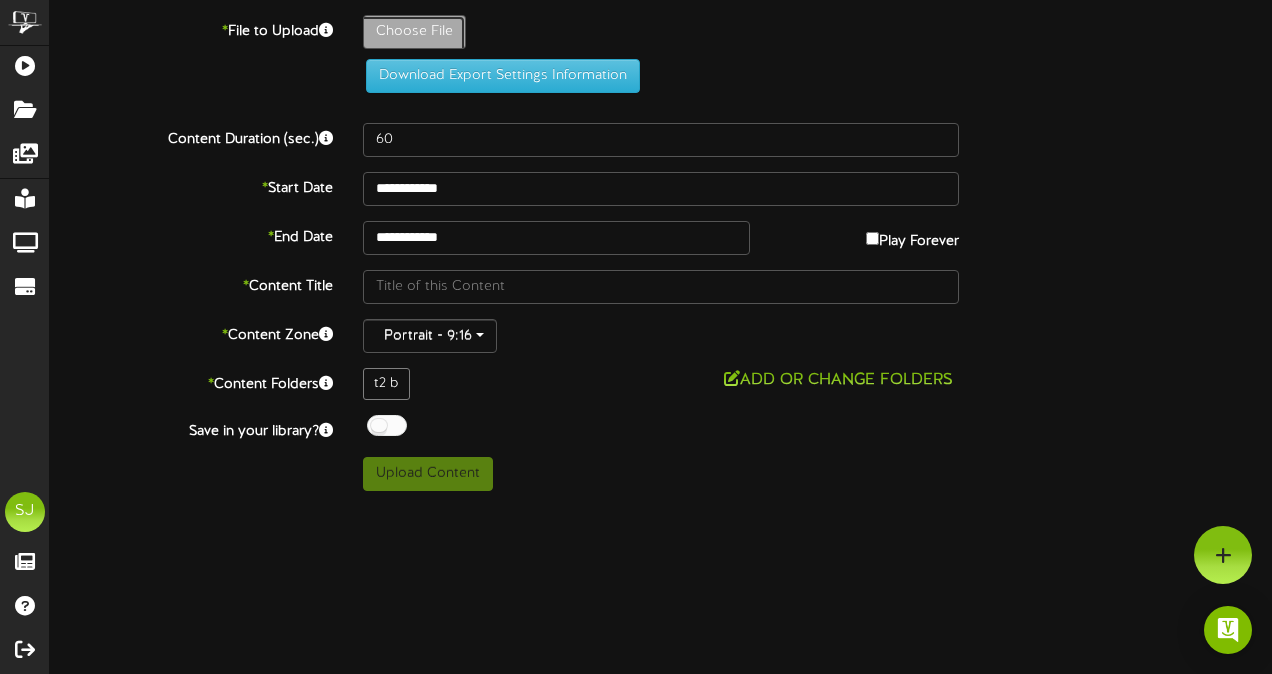 click on "Choose File" at bounding box center (-623, 87) 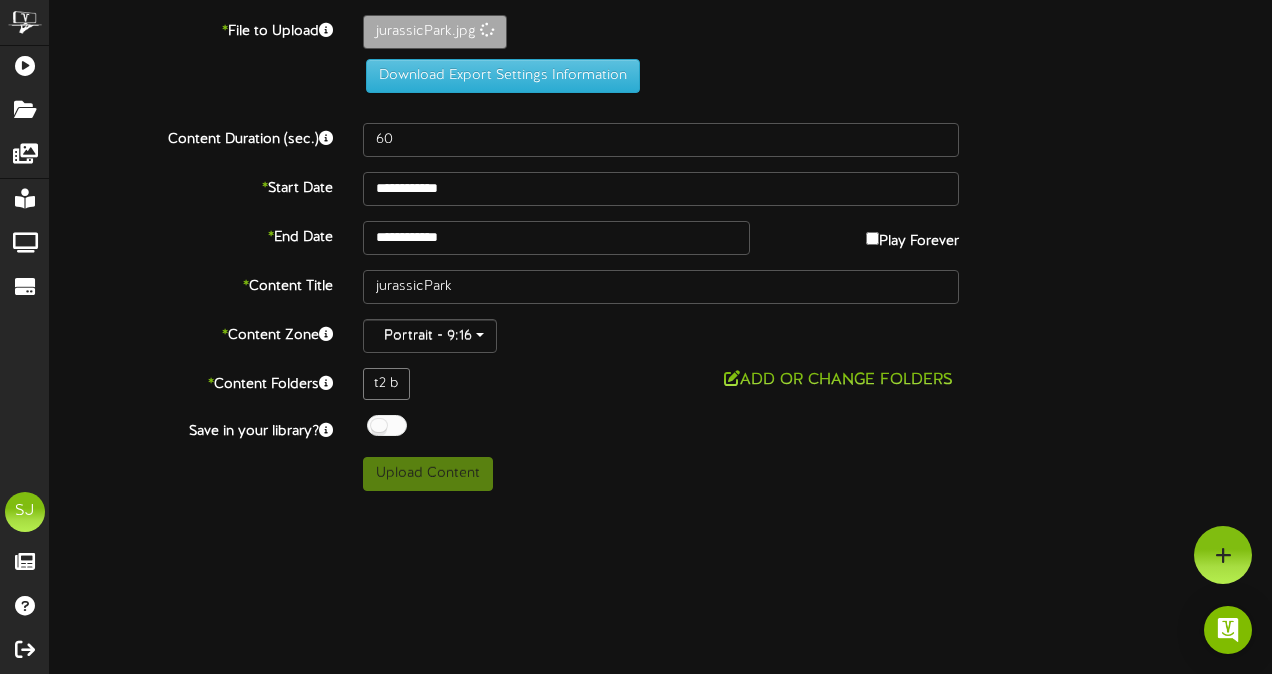 click at bounding box center (387, 425) 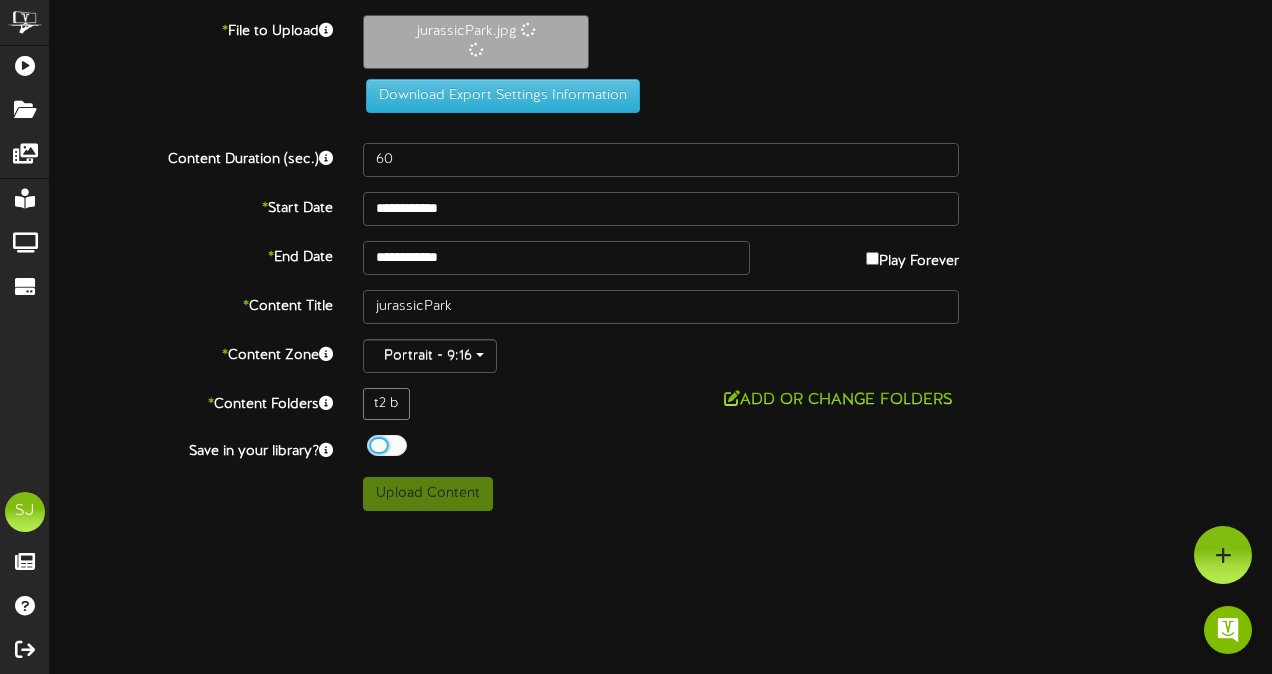 click on "ChannelValet
Playlists
Folders
Messages
My Library
Groups
Devices
SJ
[PERSON_NAME]
Feature Tracking
Help
Logout" at bounding box center (636, 263) 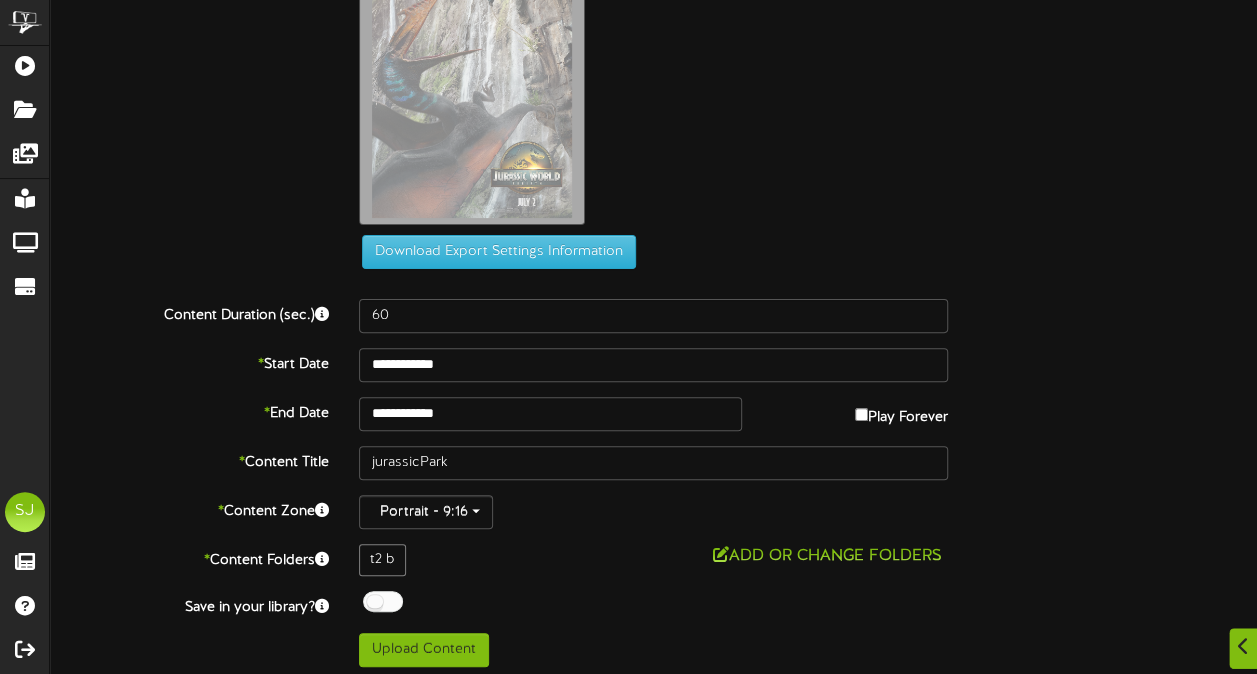 scroll, scrollTop: 145, scrollLeft: 0, axis: vertical 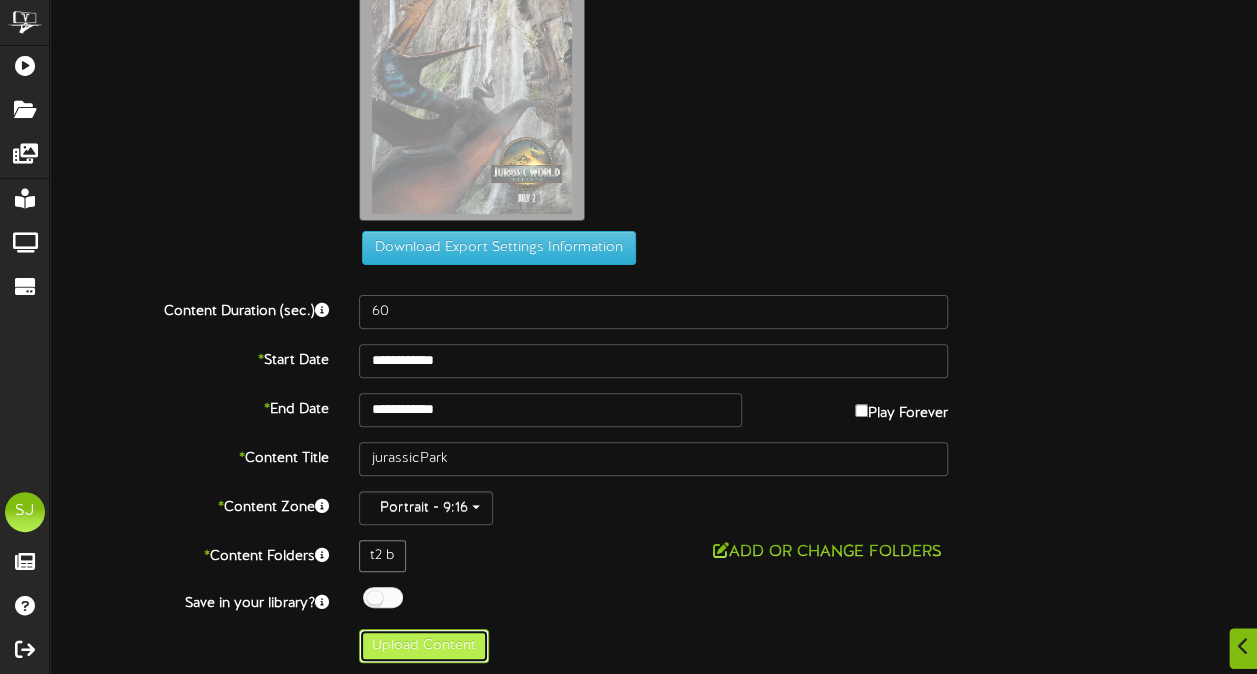 click on "Upload Content" at bounding box center (424, 646) 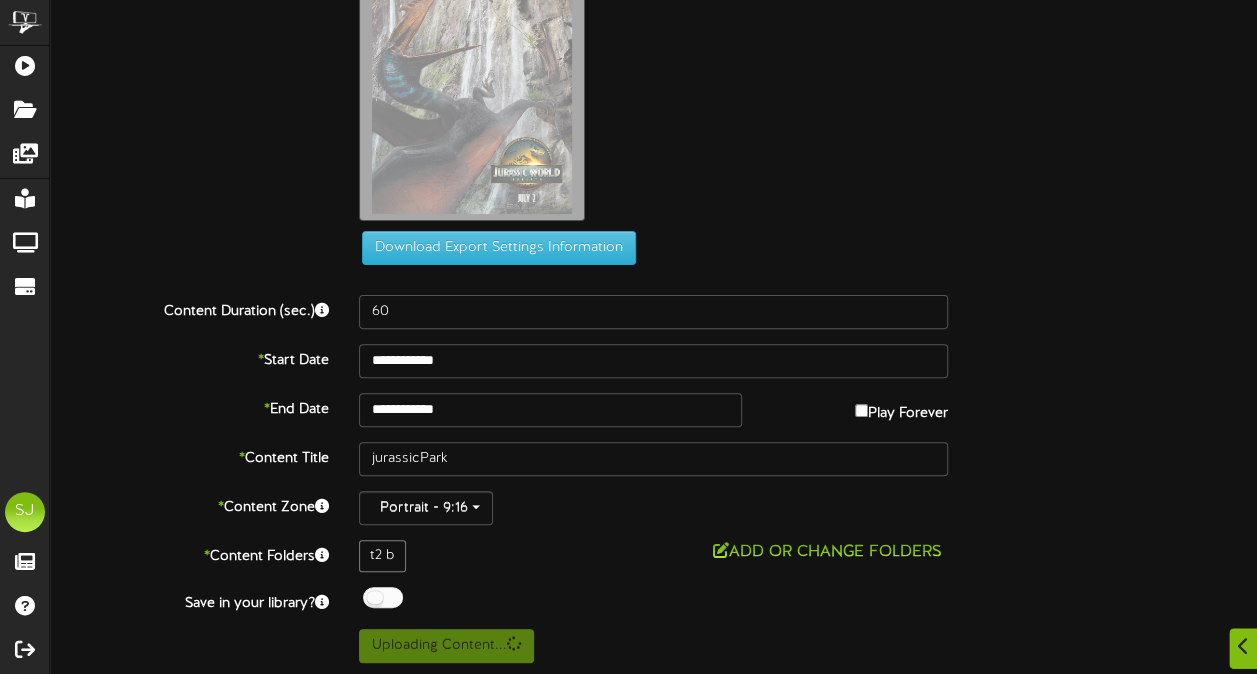 scroll, scrollTop: 0, scrollLeft: 0, axis: both 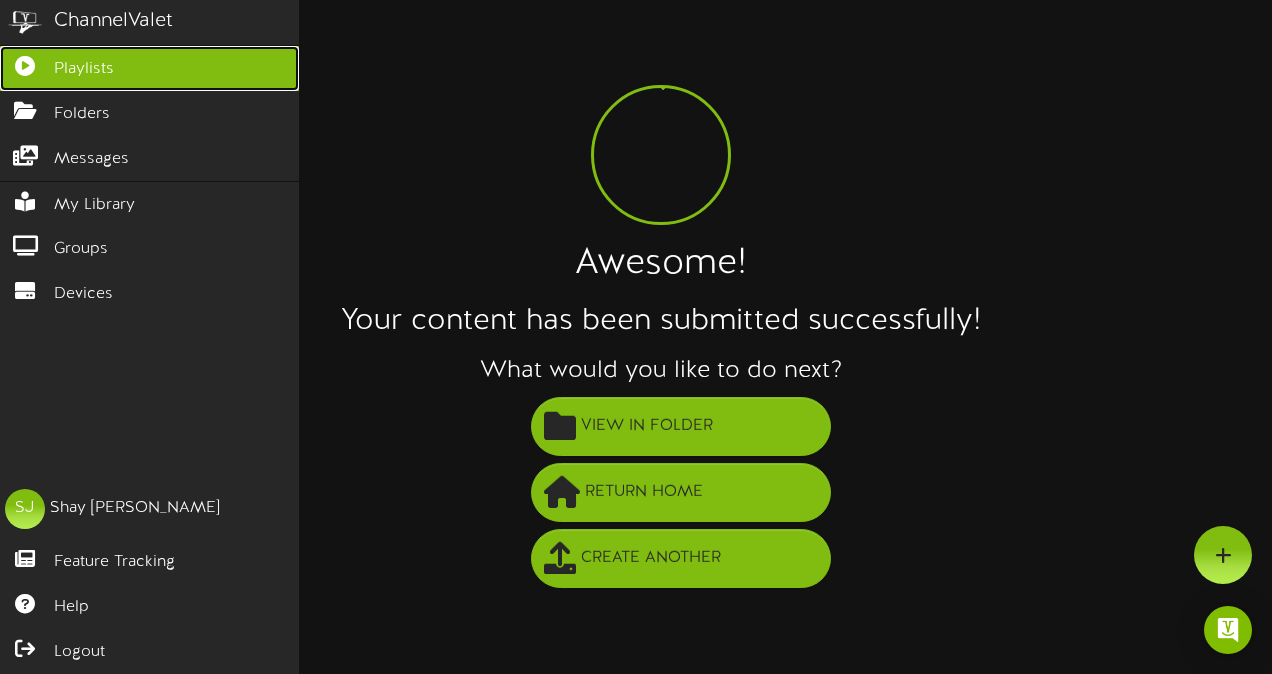 click at bounding box center (25, 63) 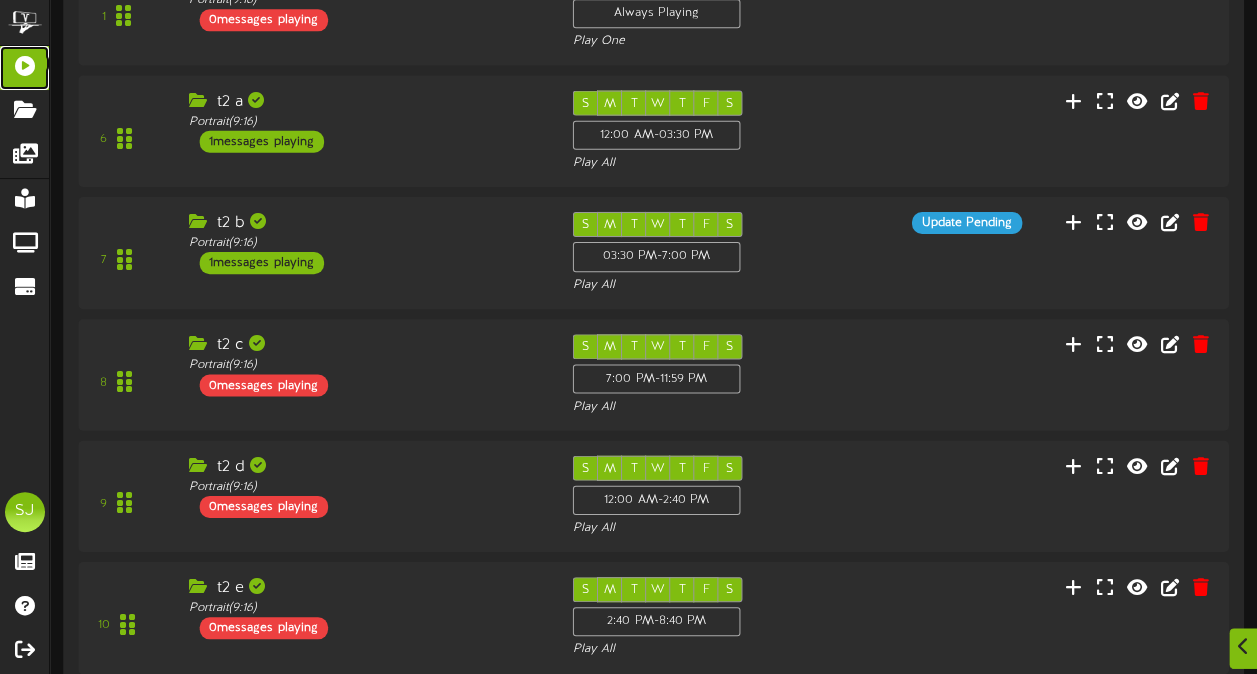 scroll, scrollTop: 531, scrollLeft: 0, axis: vertical 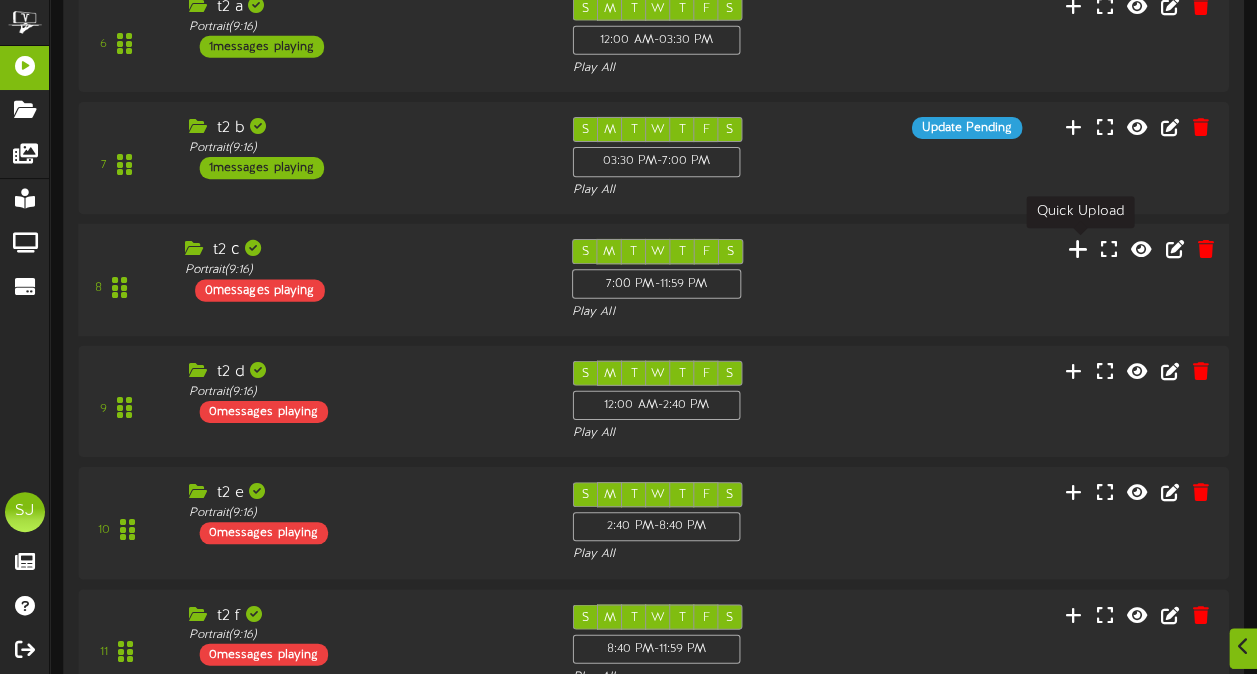 click at bounding box center (1078, 248) 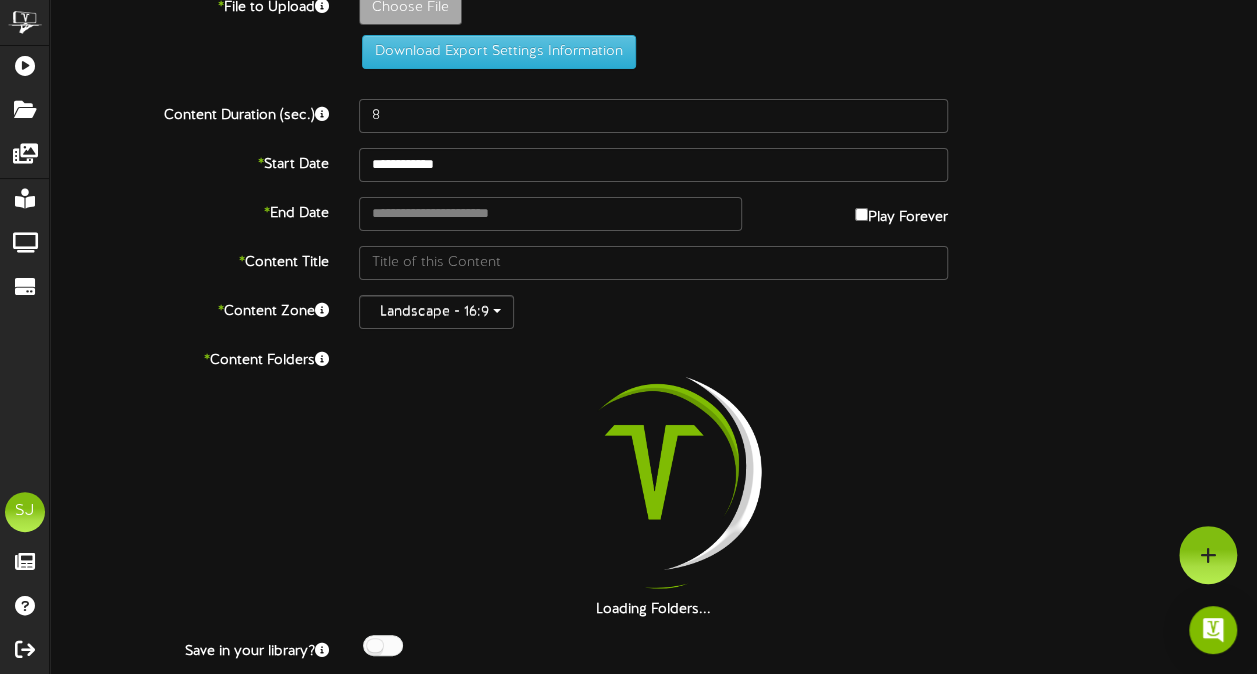 scroll, scrollTop: 0, scrollLeft: 0, axis: both 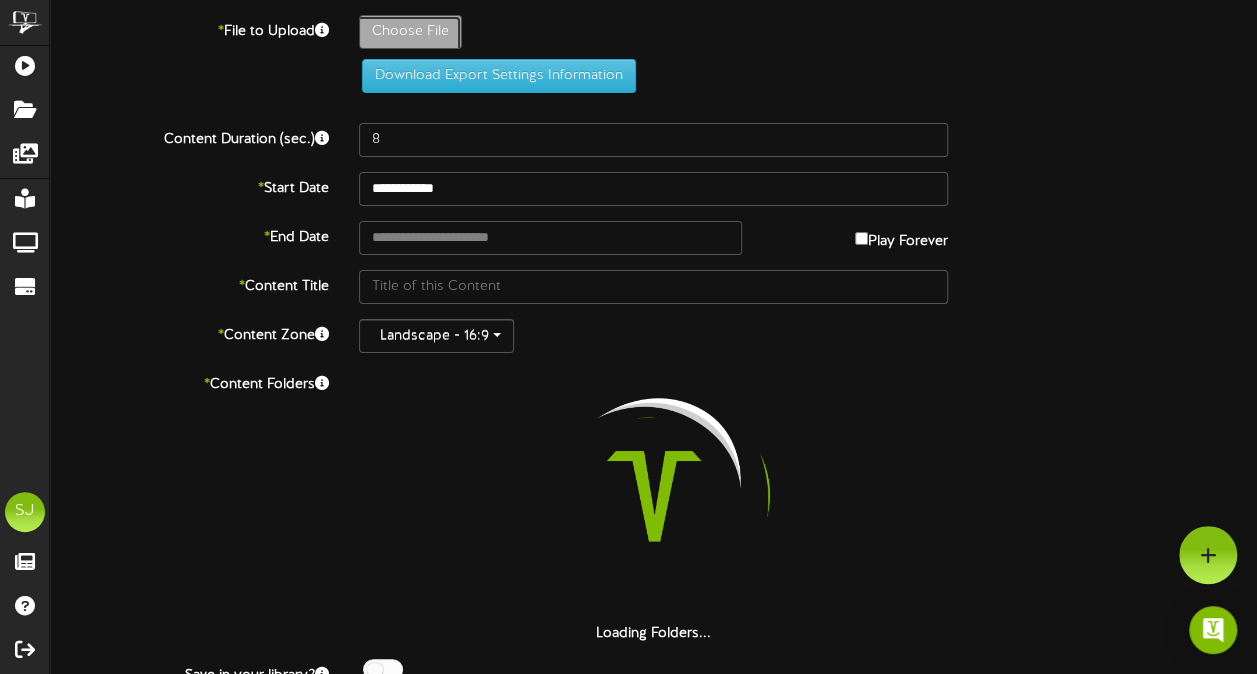 click on "Choose File" at bounding box center [-627, 87] 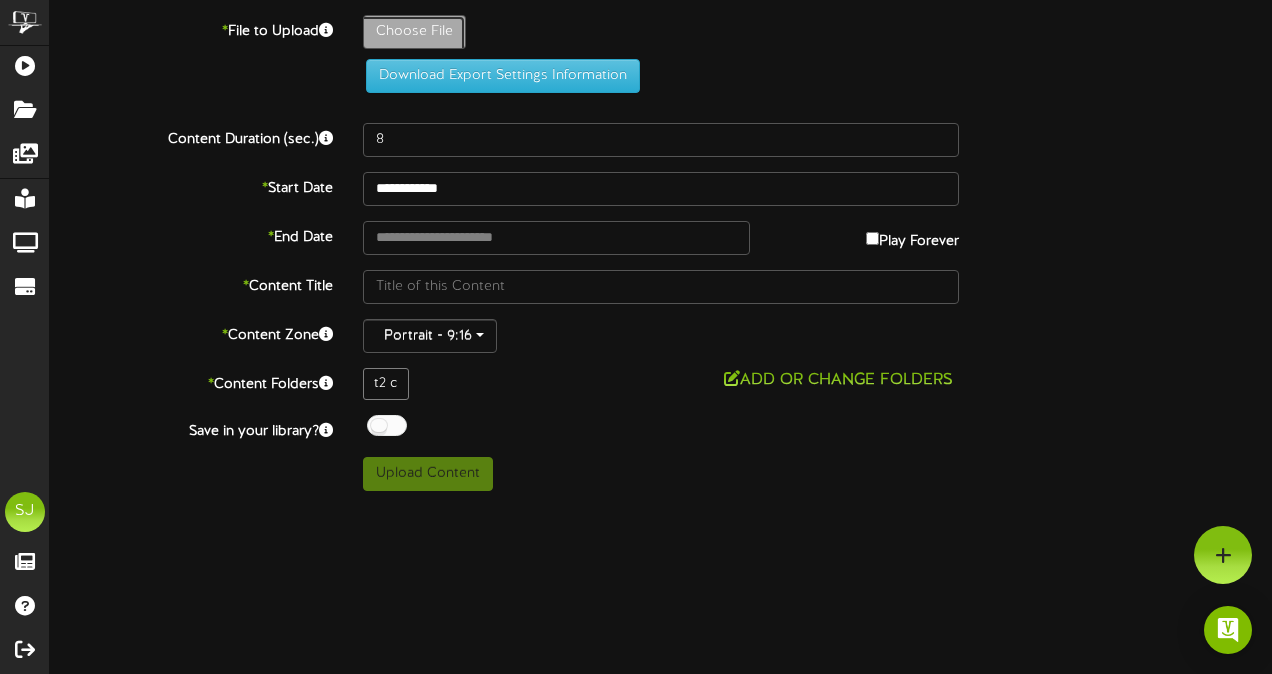 type on "**********" 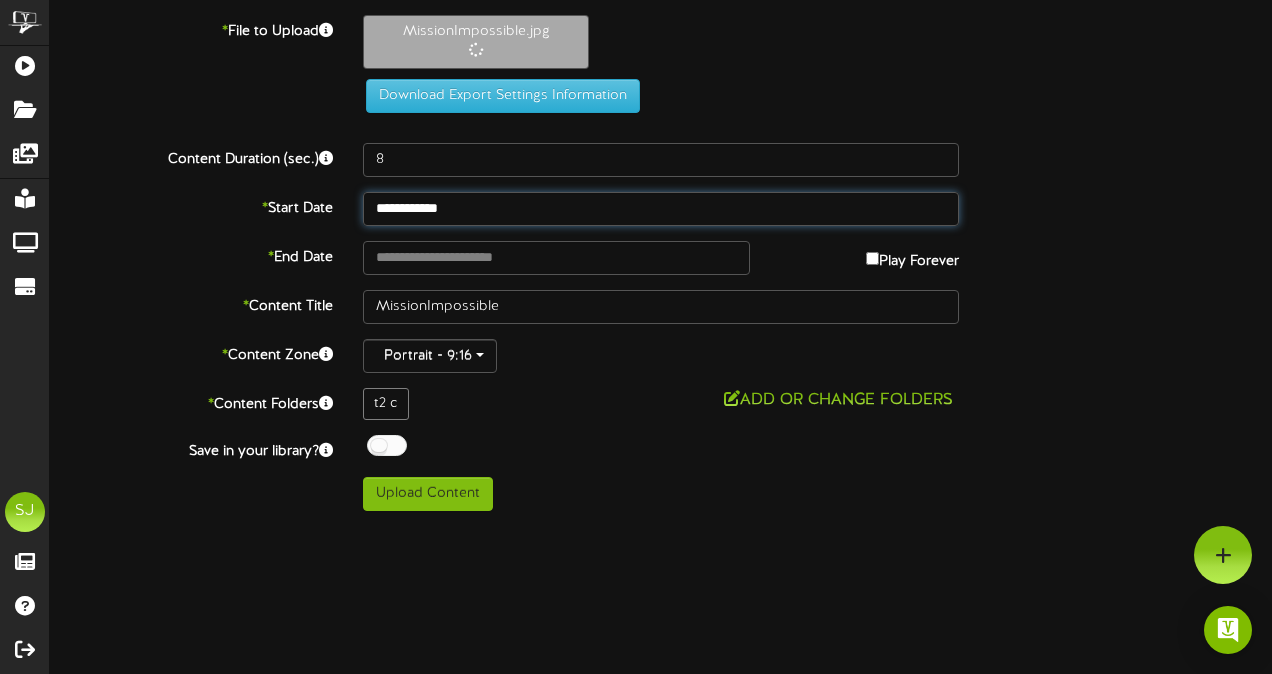 click on "**********" at bounding box center (661, 209) 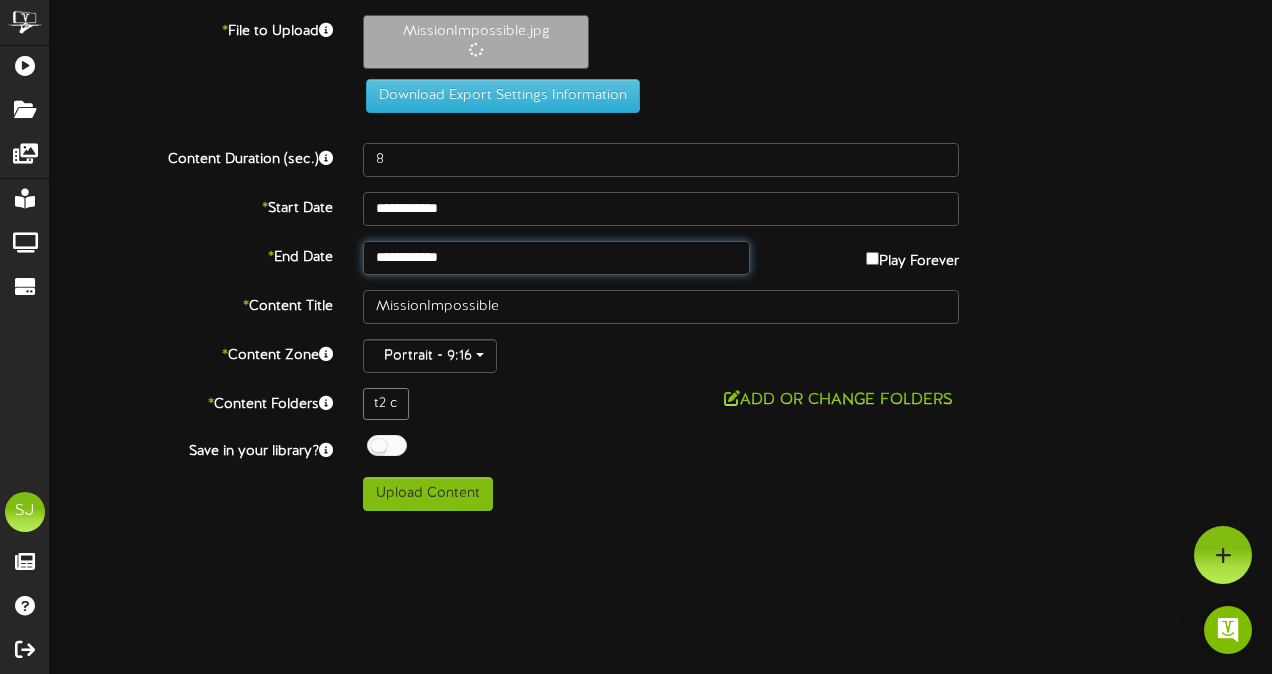 click on "**********" at bounding box center (556, 258) 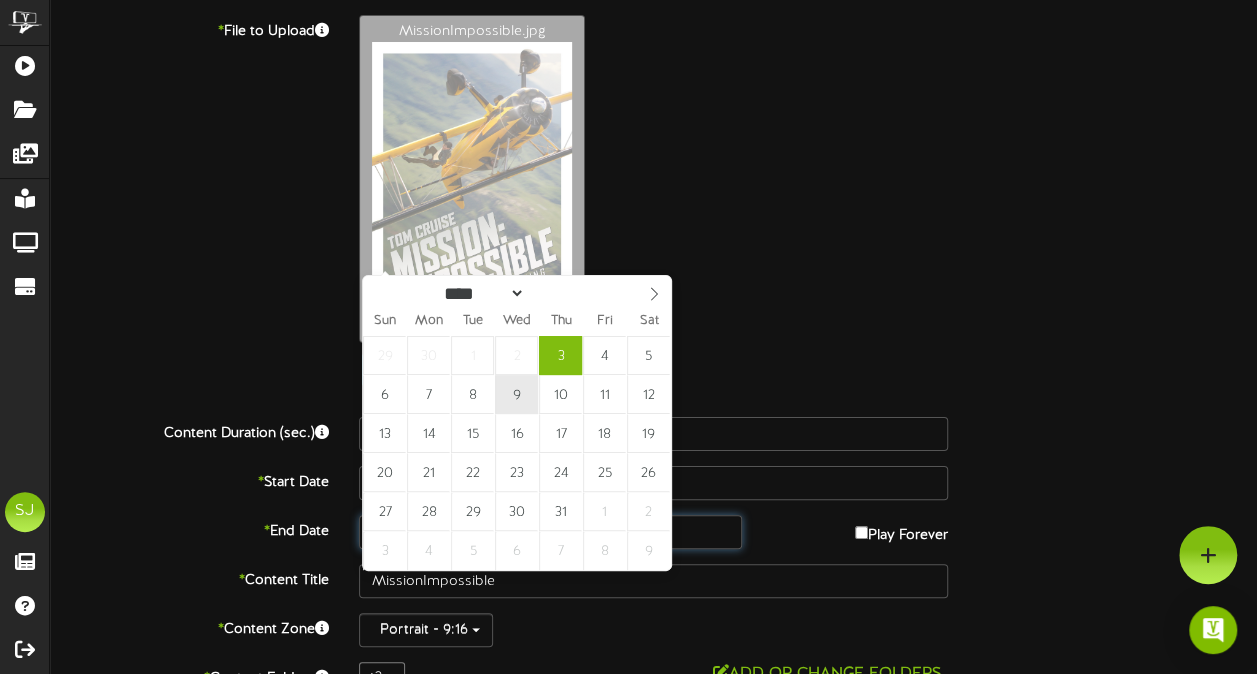 type on "**********" 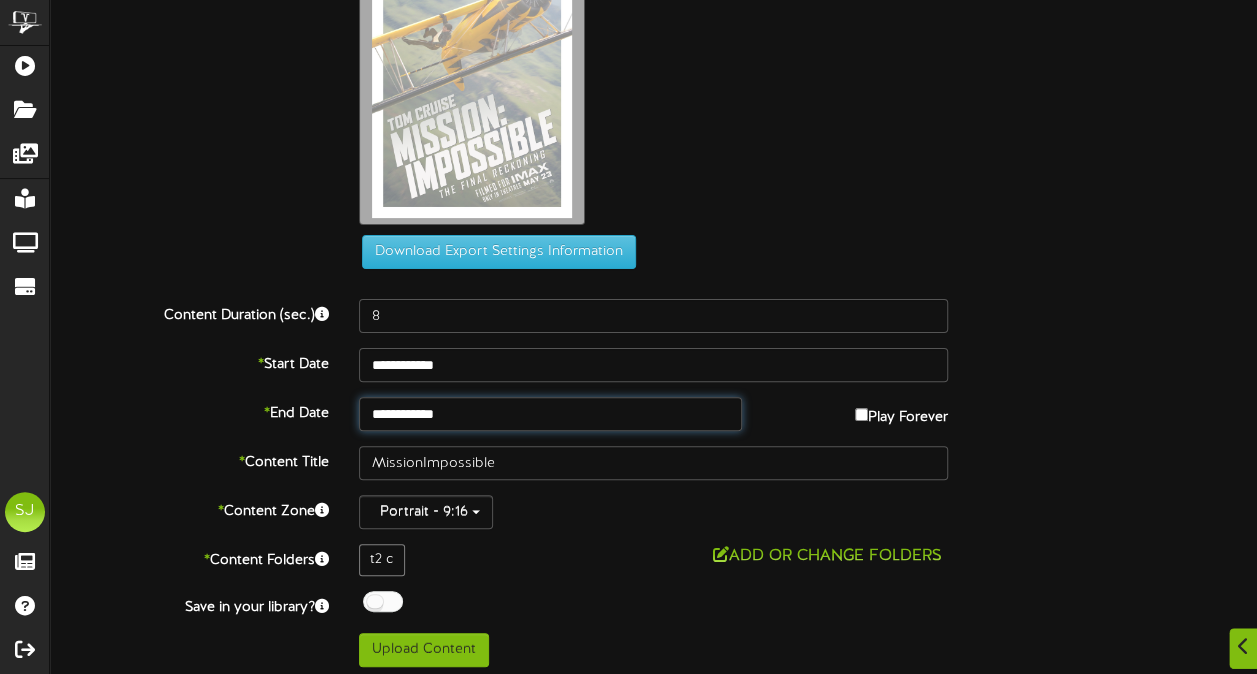 scroll, scrollTop: 123, scrollLeft: 0, axis: vertical 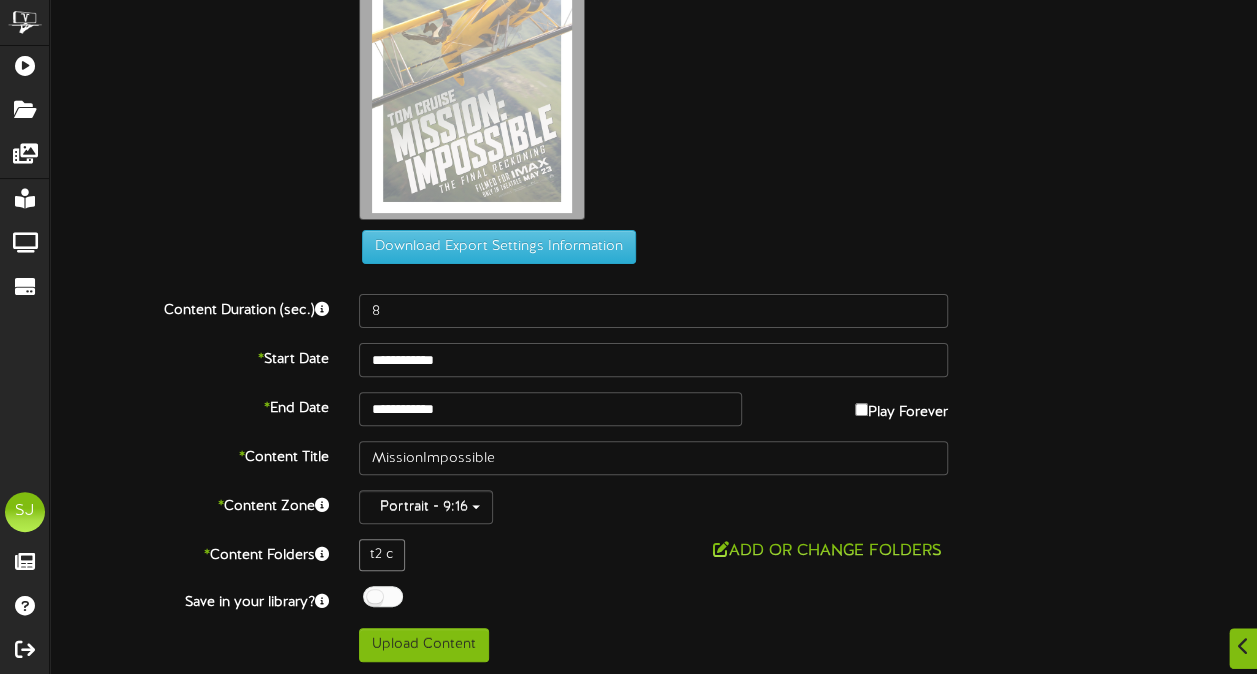 click on "Off
On" at bounding box center (653, 599) 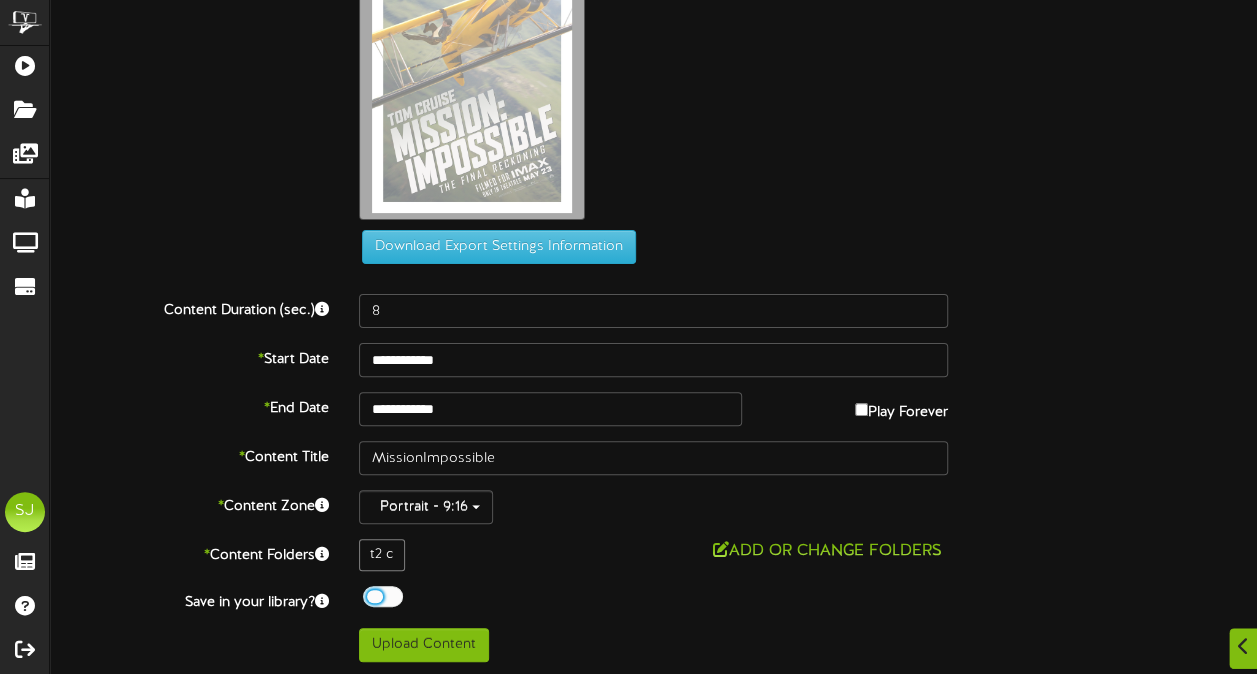 click at bounding box center (378, 599) 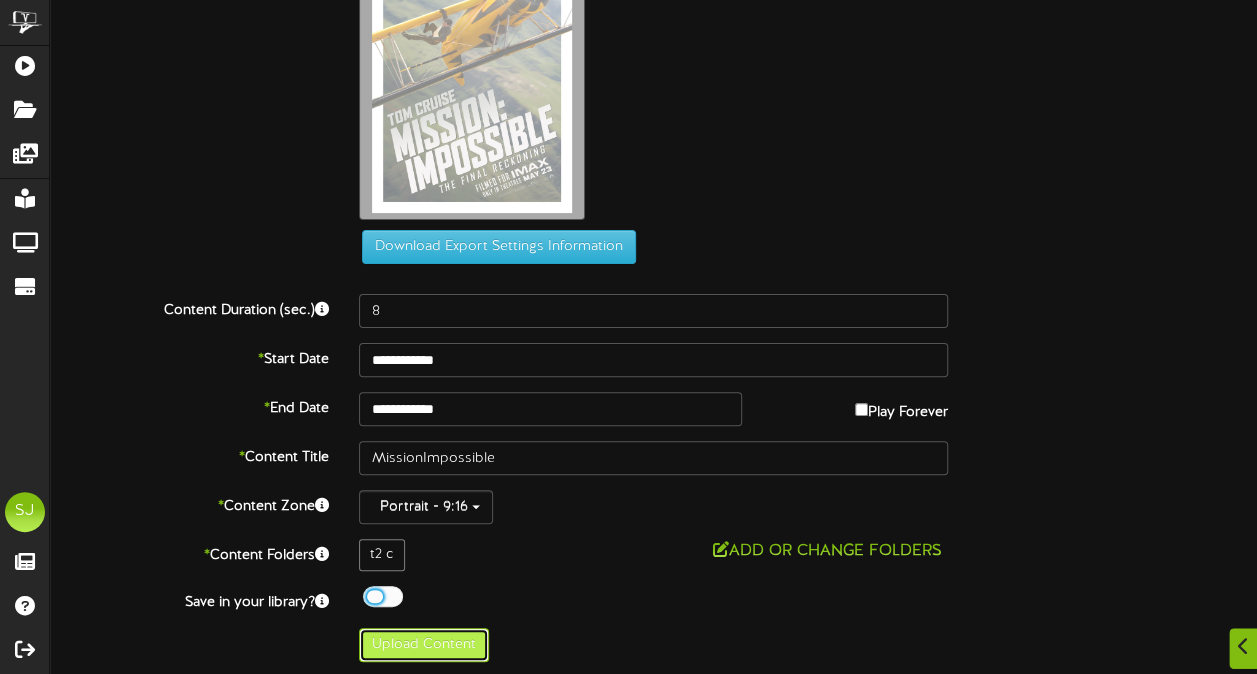 click on "Upload Content" at bounding box center (424, 645) 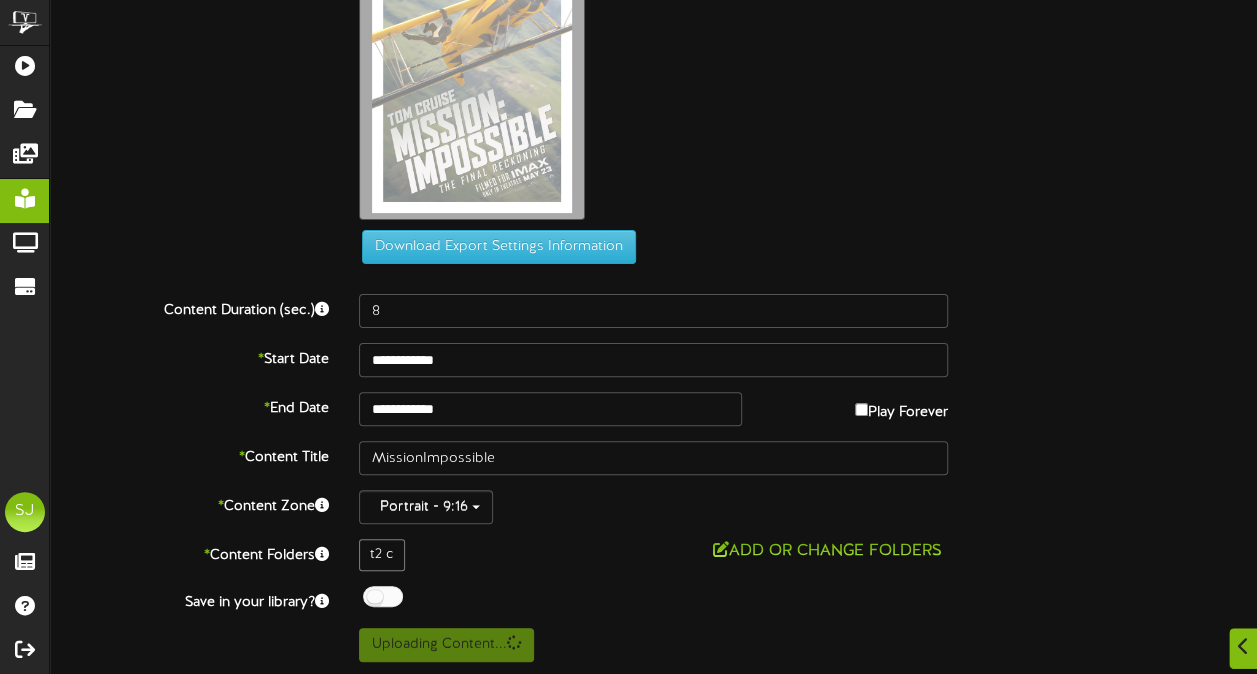 scroll, scrollTop: 0, scrollLeft: 0, axis: both 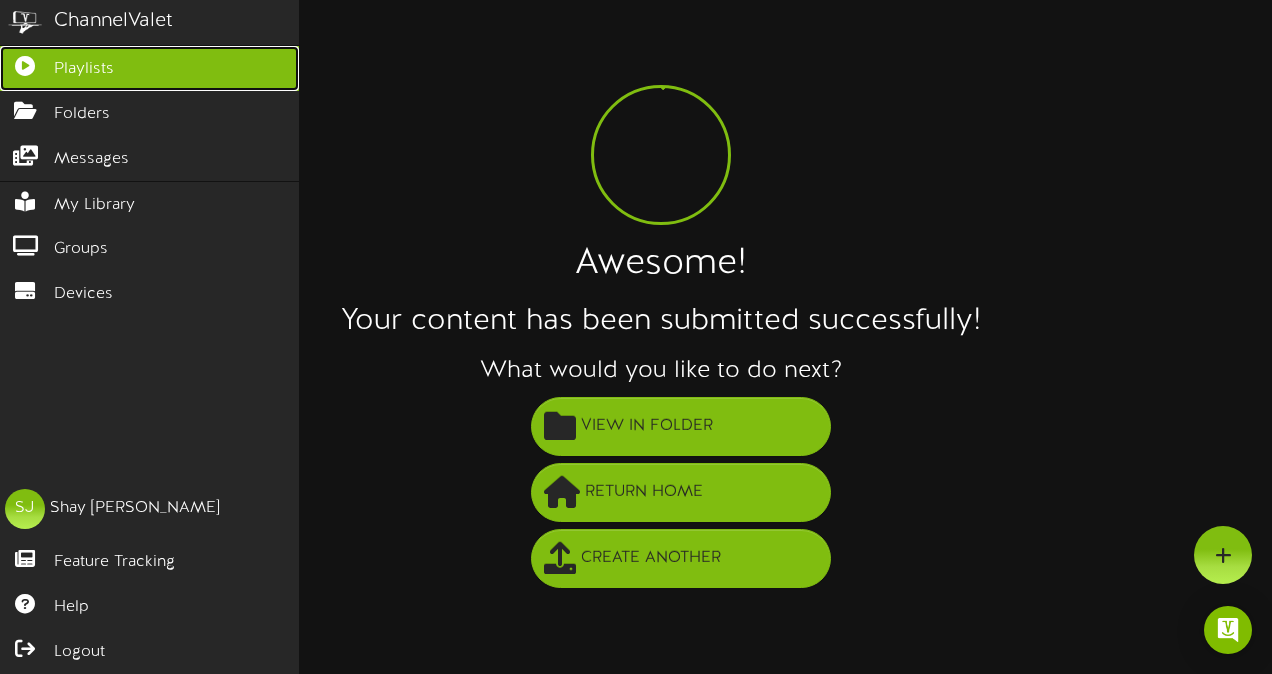 click on "Playlists" at bounding box center [84, 69] 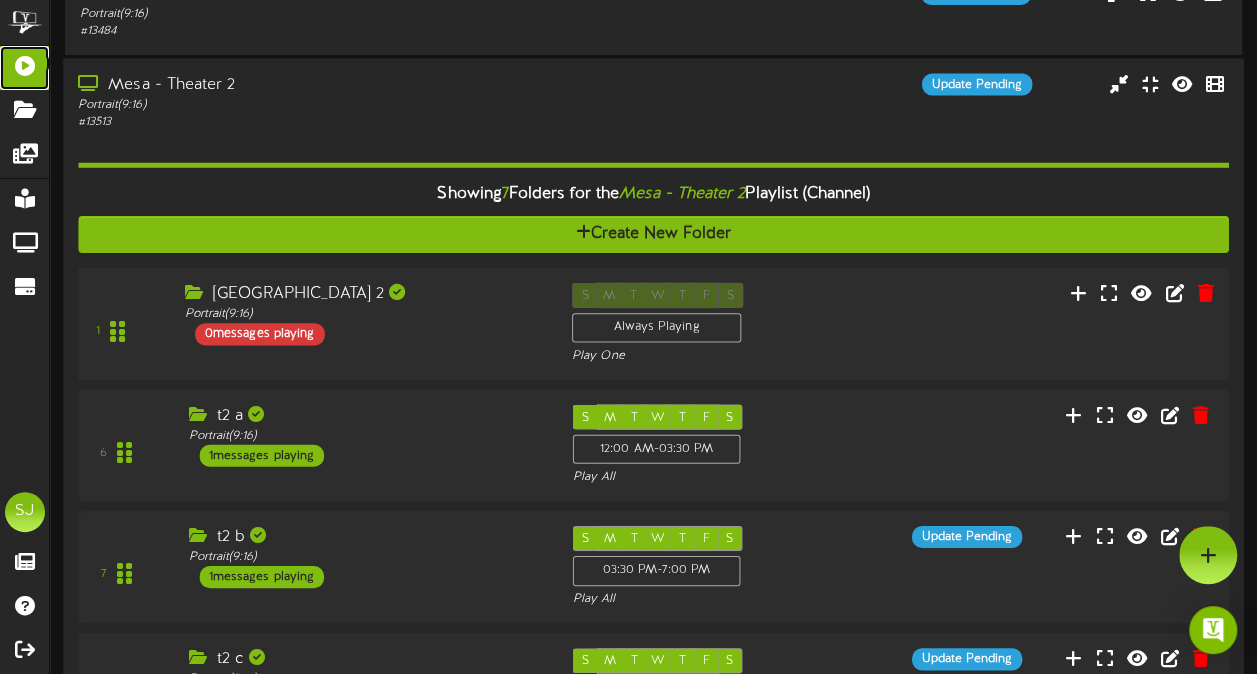 scroll, scrollTop: 0, scrollLeft: 0, axis: both 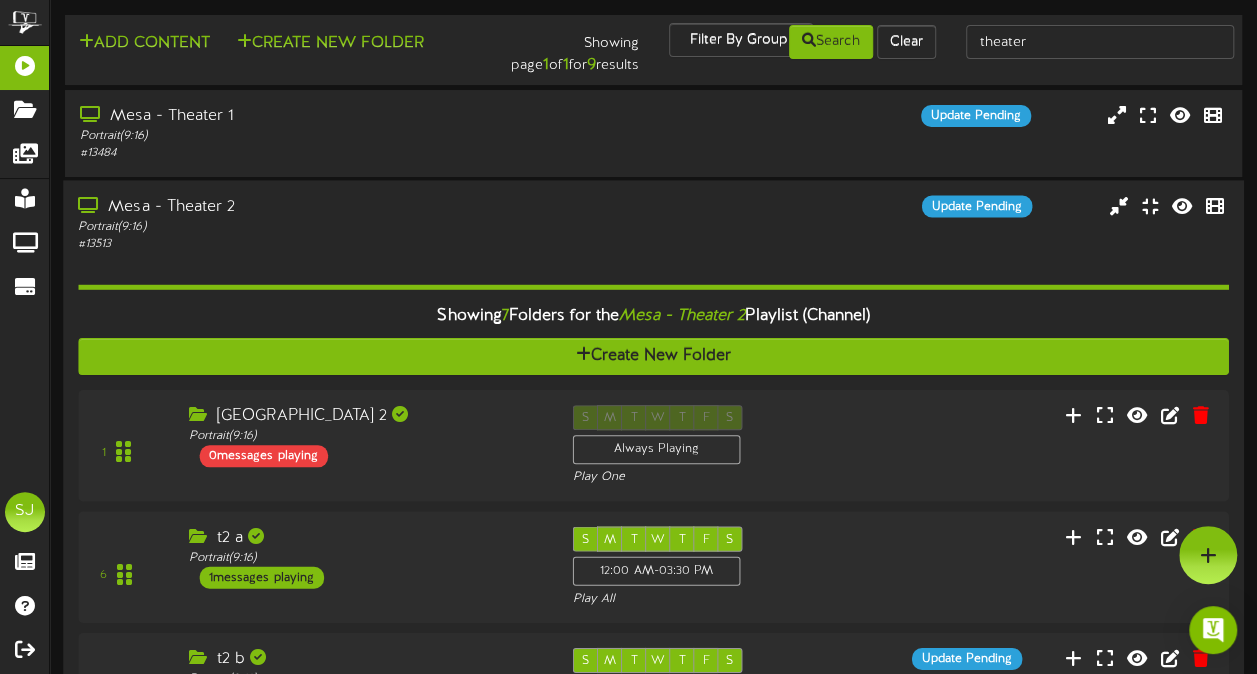 click on "Portrait  ( 9:16 )" at bounding box center [309, 226] 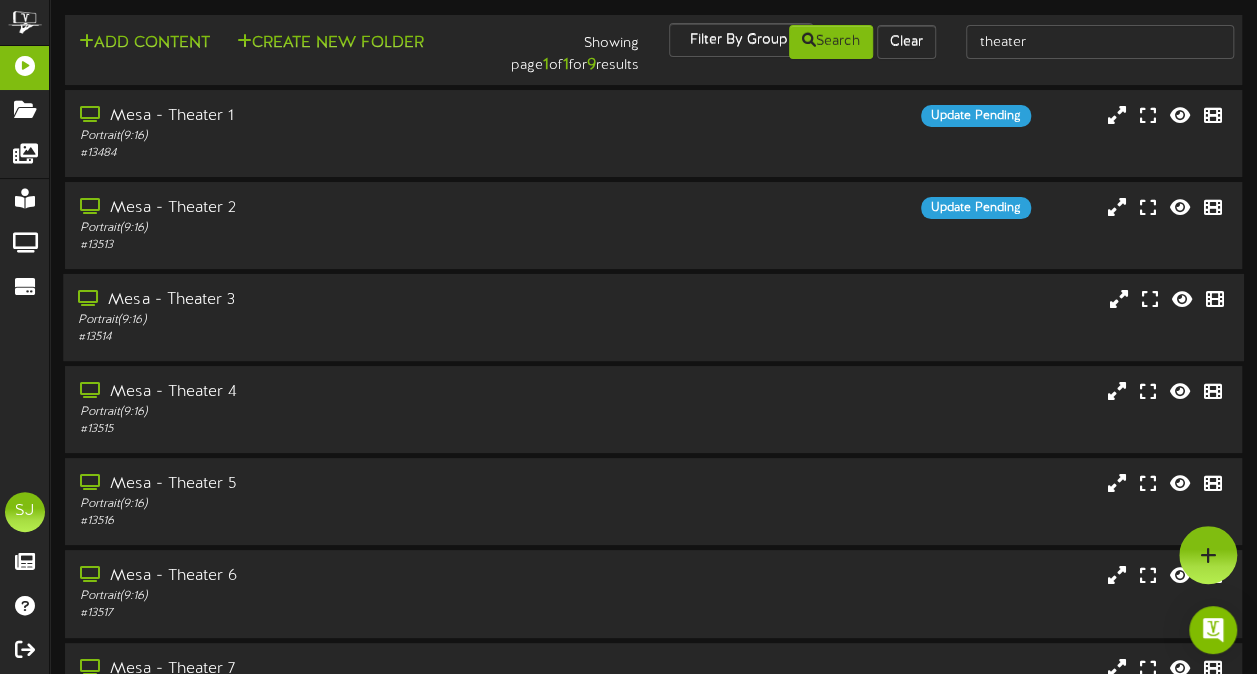 click on "Mesa - Theater 3
Portrait  ( 9:16 )
# 13514" at bounding box center (653, 317) 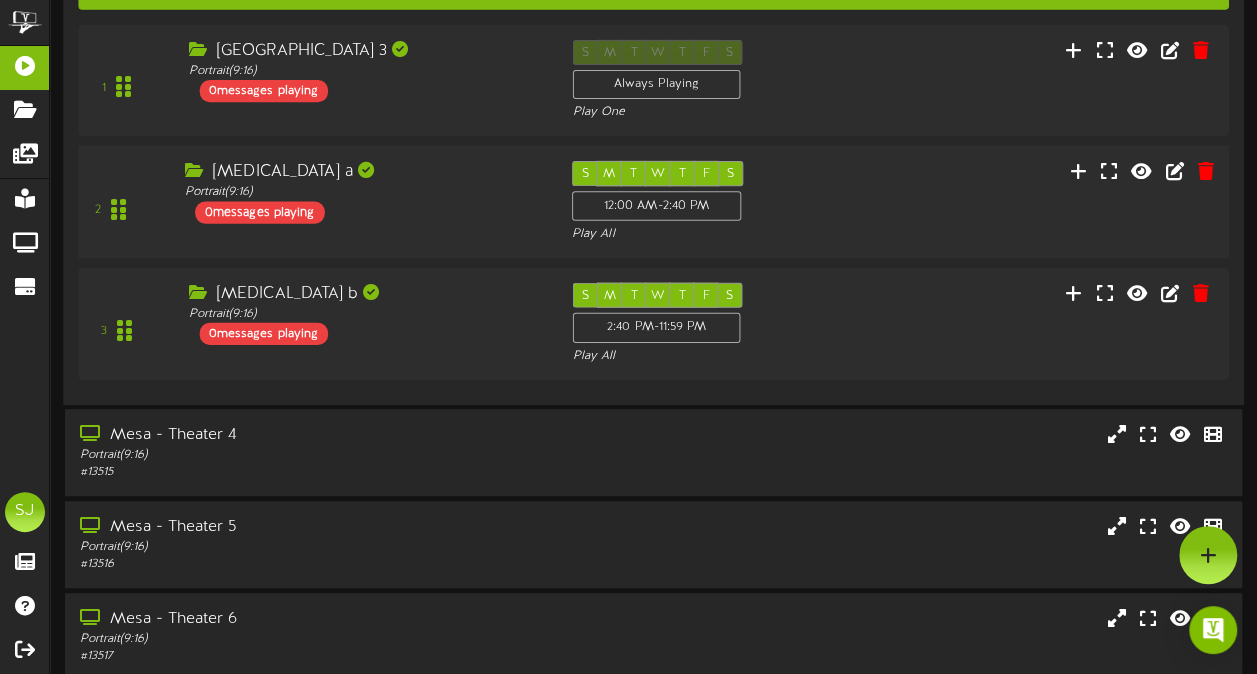 scroll, scrollTop: 453, scrollLeft: 0, axis: vertical 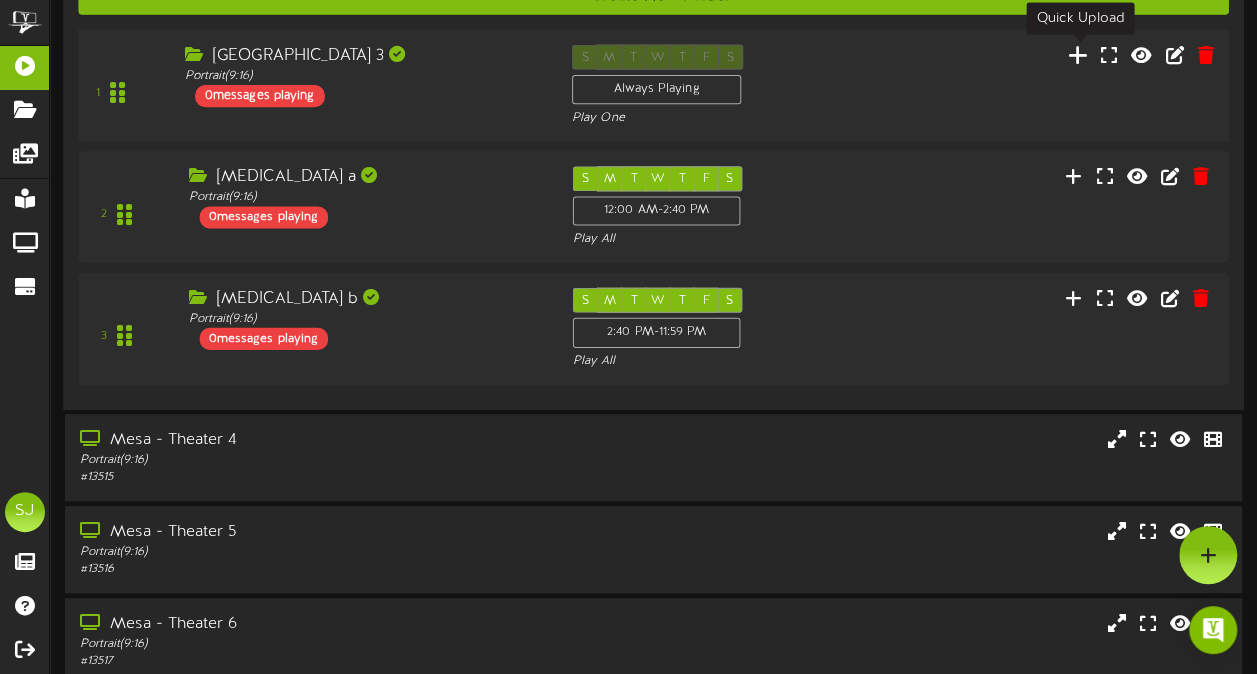 click at bounding box center (1078, 54) 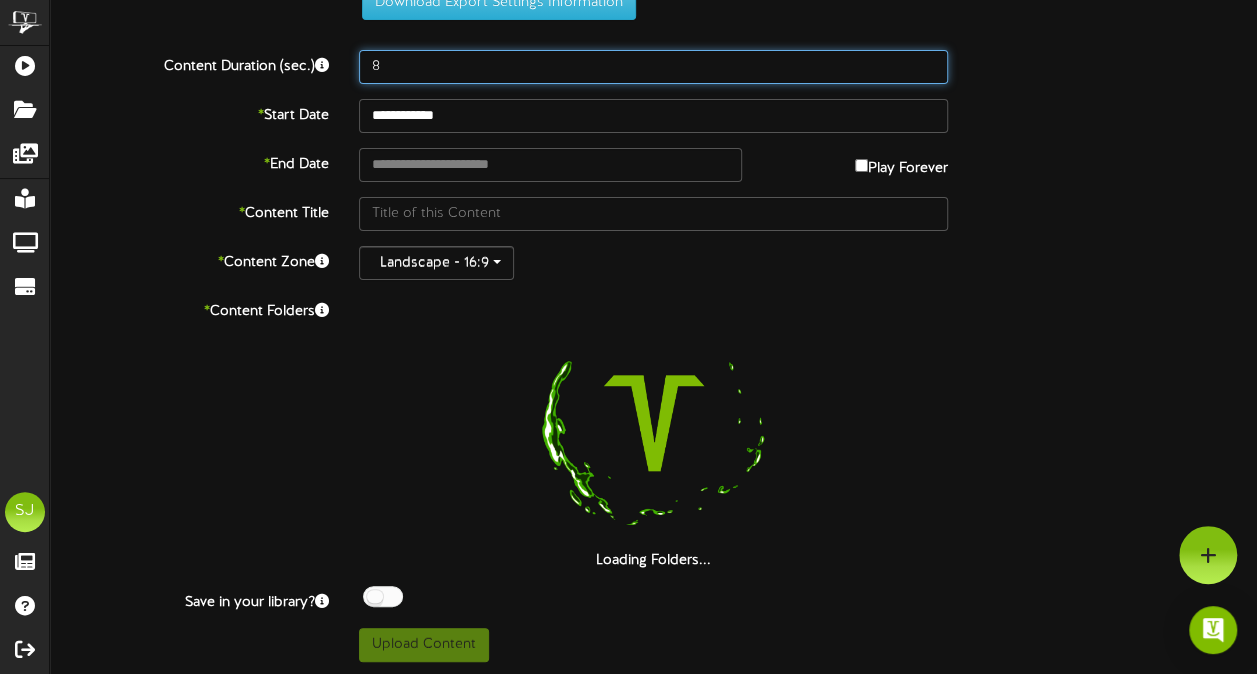 click on "8" at bounding box center (653, 67) 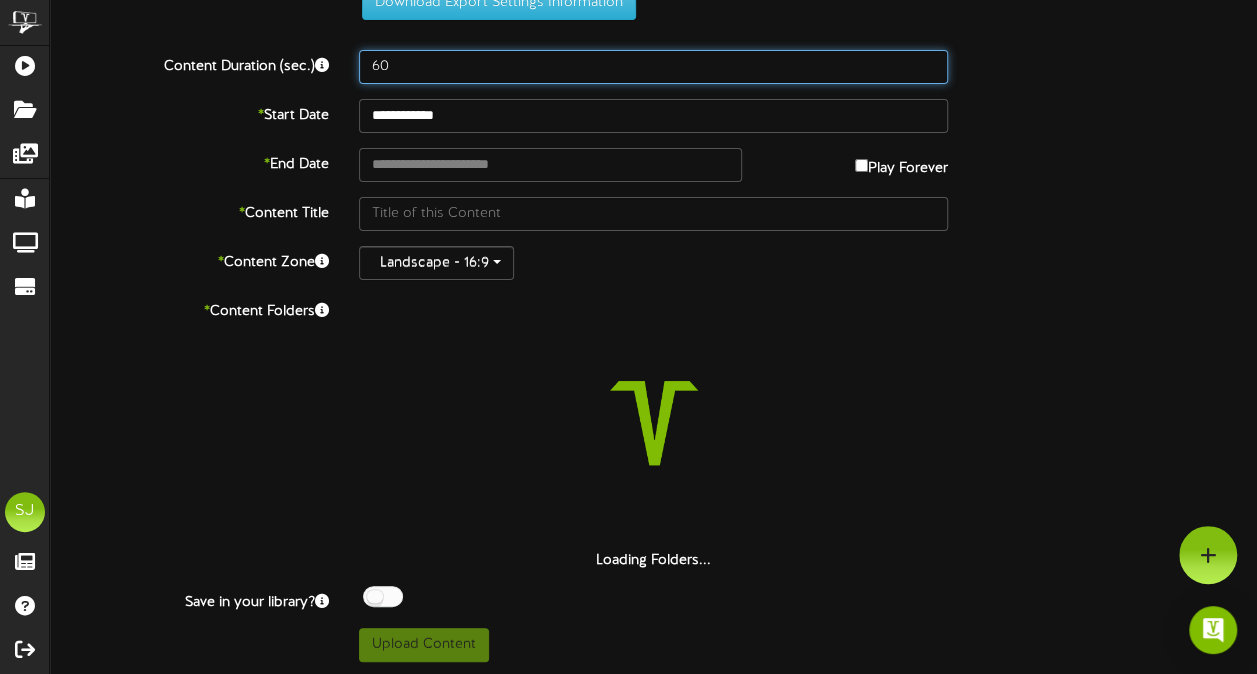 scroll, scrollTop: 0, scrollLeft: 0, axis: both 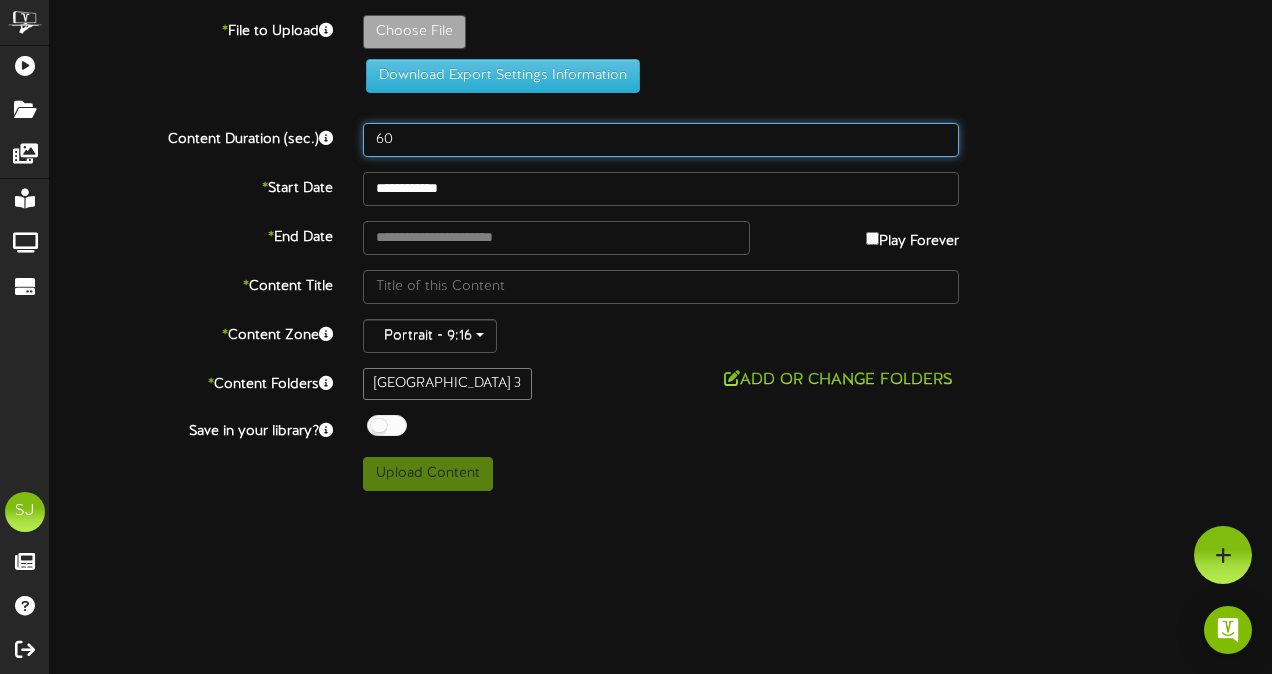 type on "60" 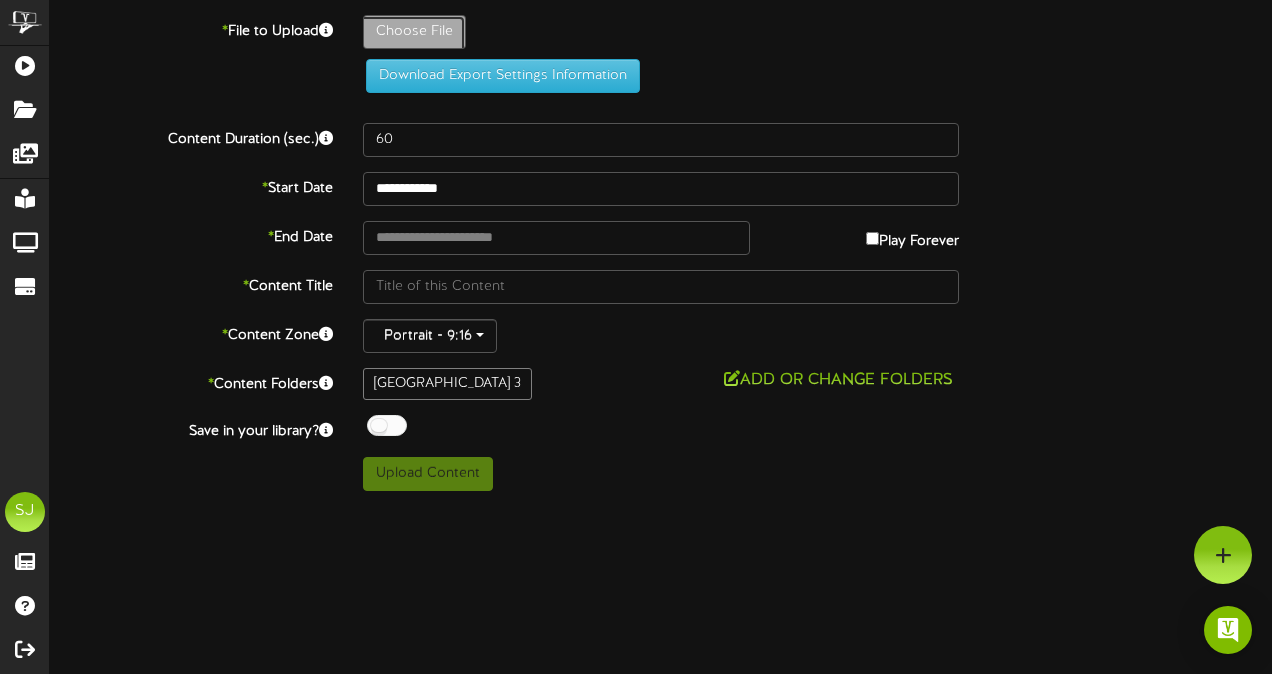 click on "Choose File" at bounding box center [-623, 87] 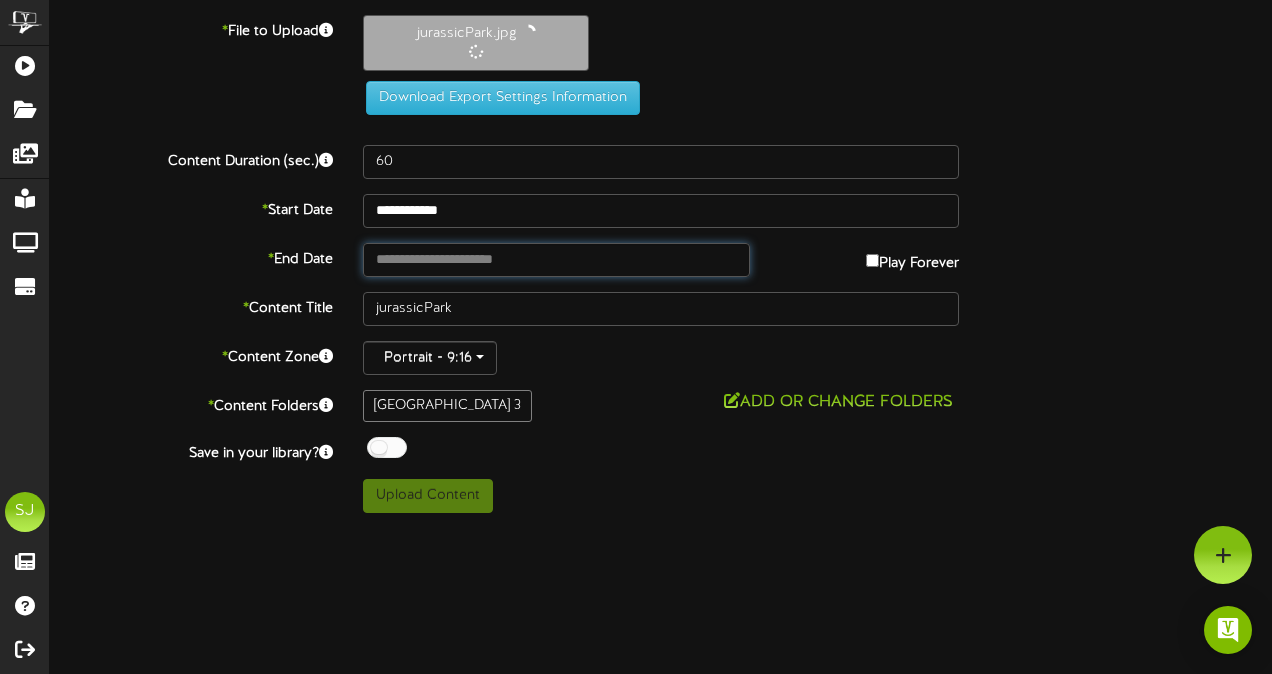 click at bounding box center (556, 260) 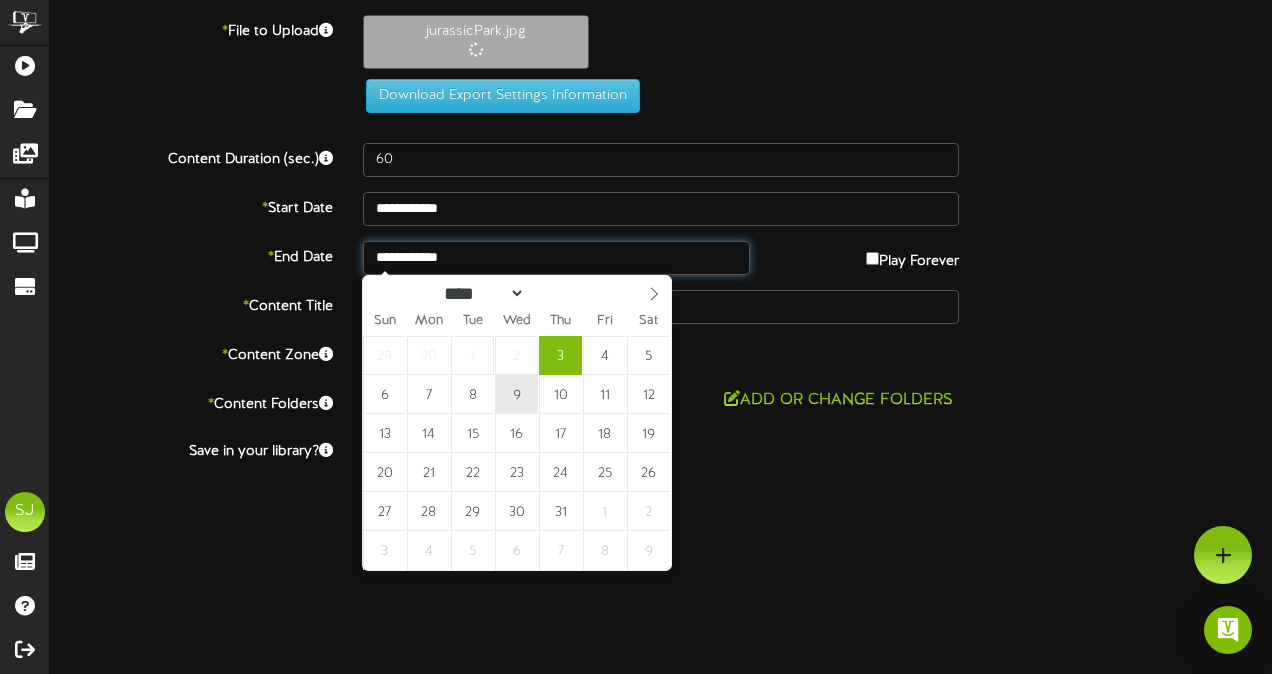 type on "**********" 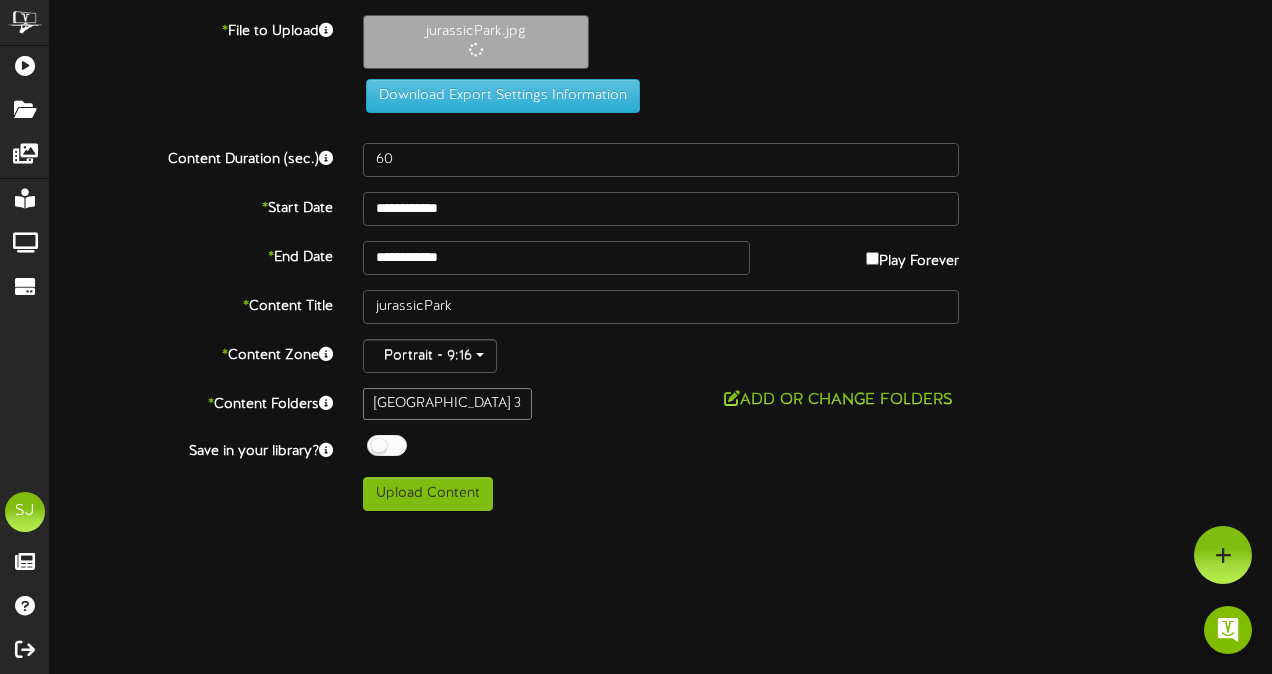 drag, startPoint x: 837, startPoint y: 76, endPoint x: 828, endPoint y: 115, distance: 40.024994 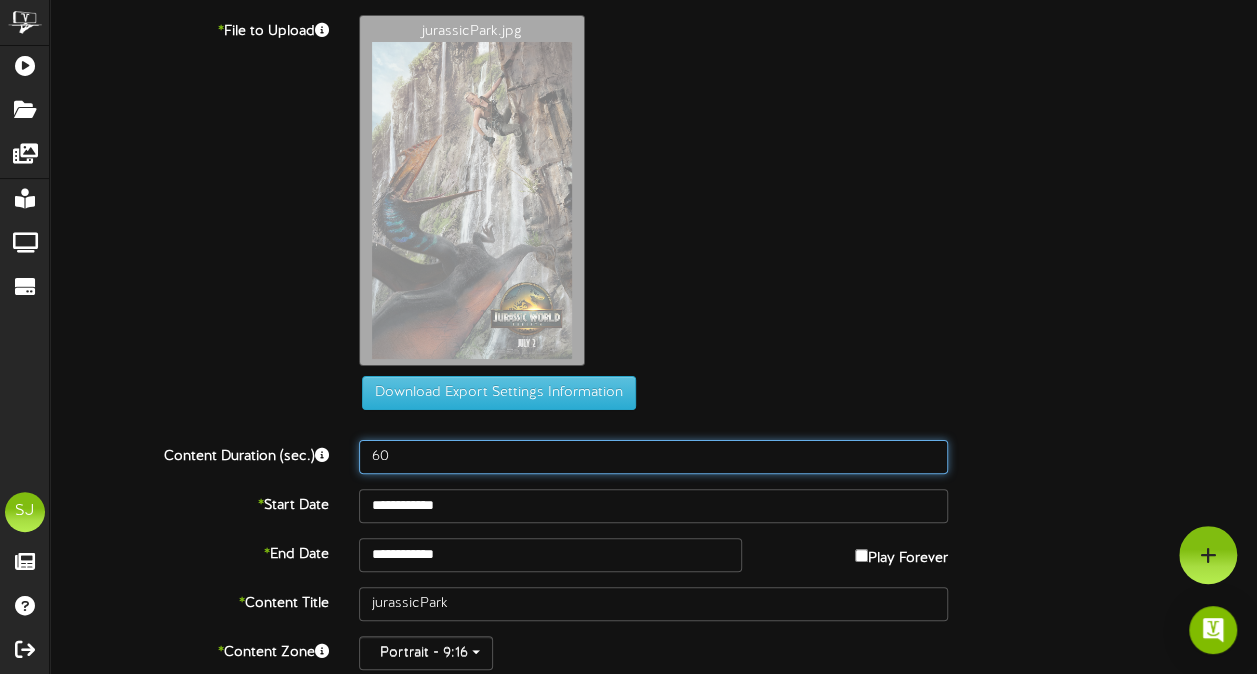 click on "60" at bounding box center [653, 457] 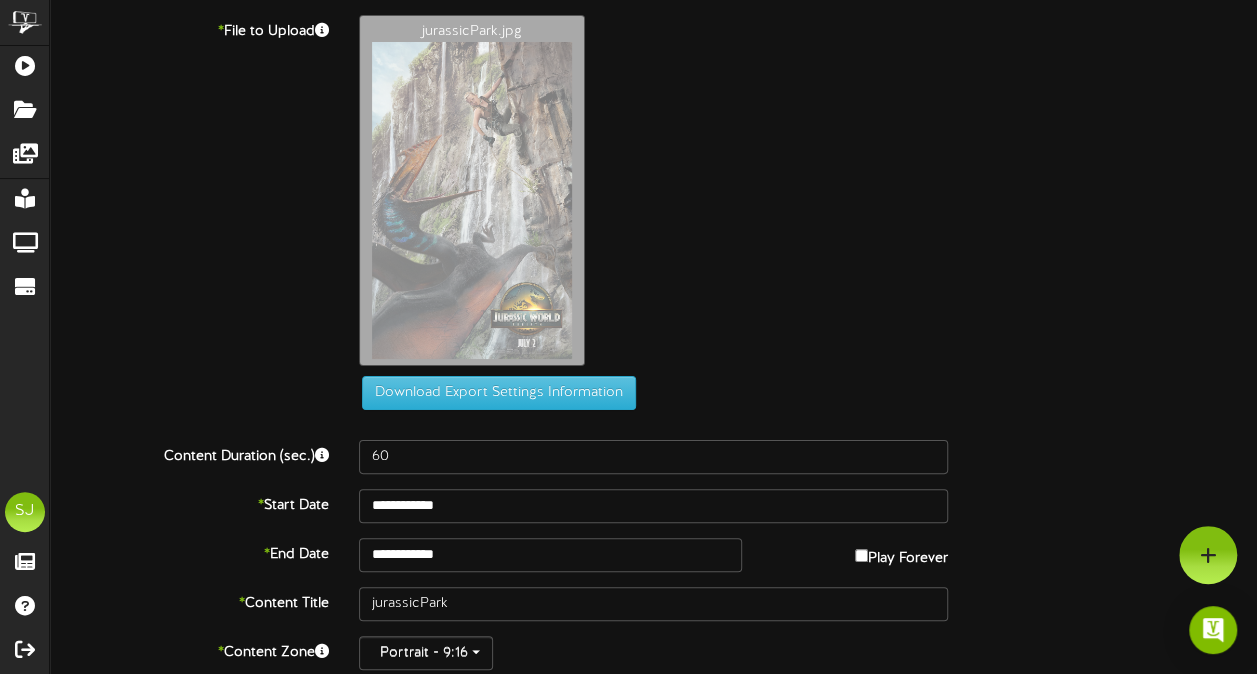 click on "jurassicPark.jpg" at bounding box center (808, 195) 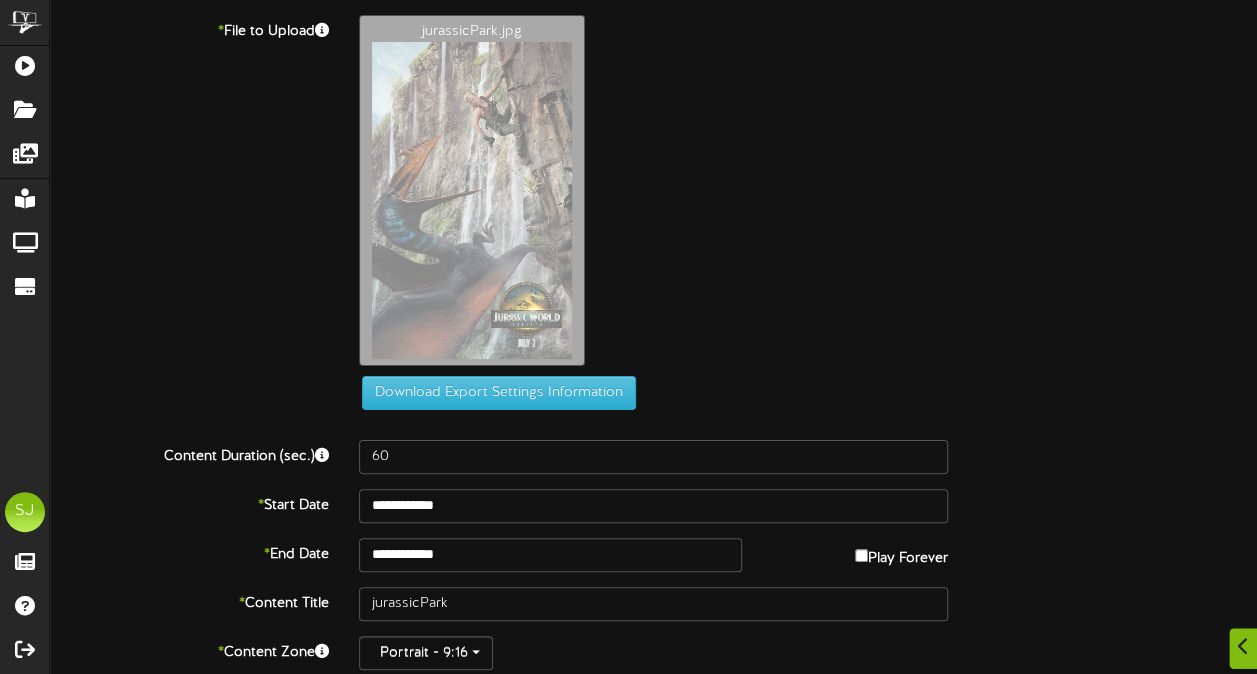 scroll, scrollTop: 145, scrollLeft: 0, axis: vertical 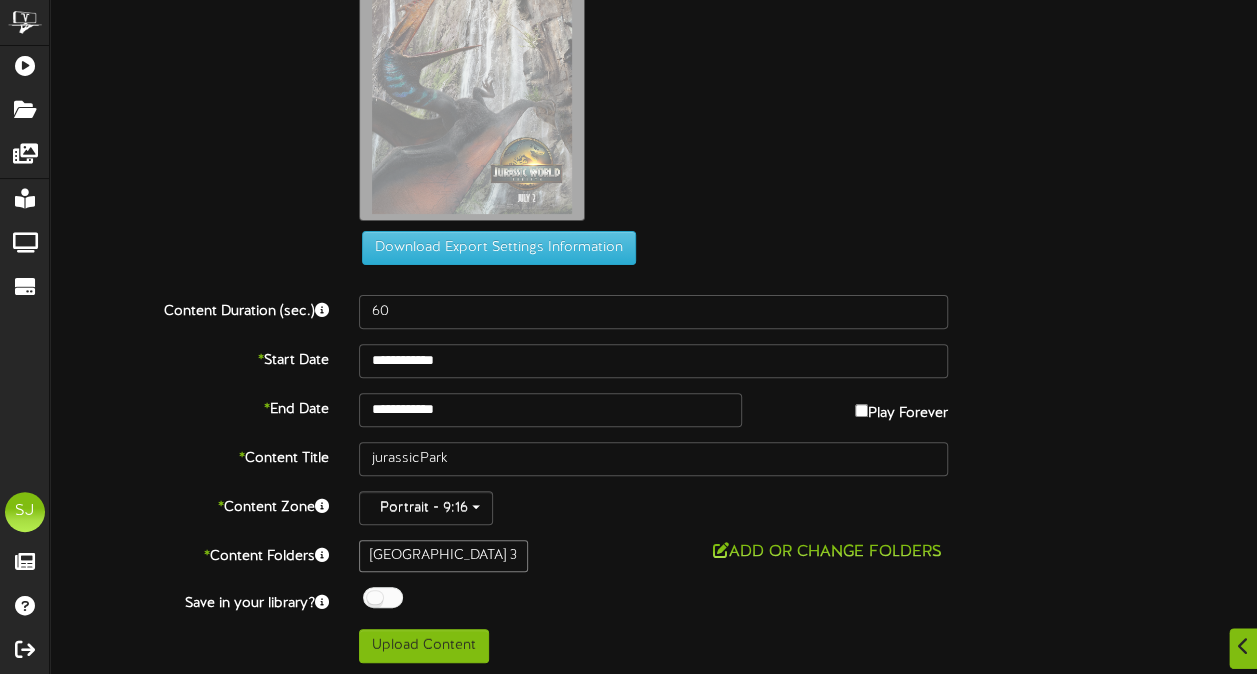 click at bounding box center [383, 597] 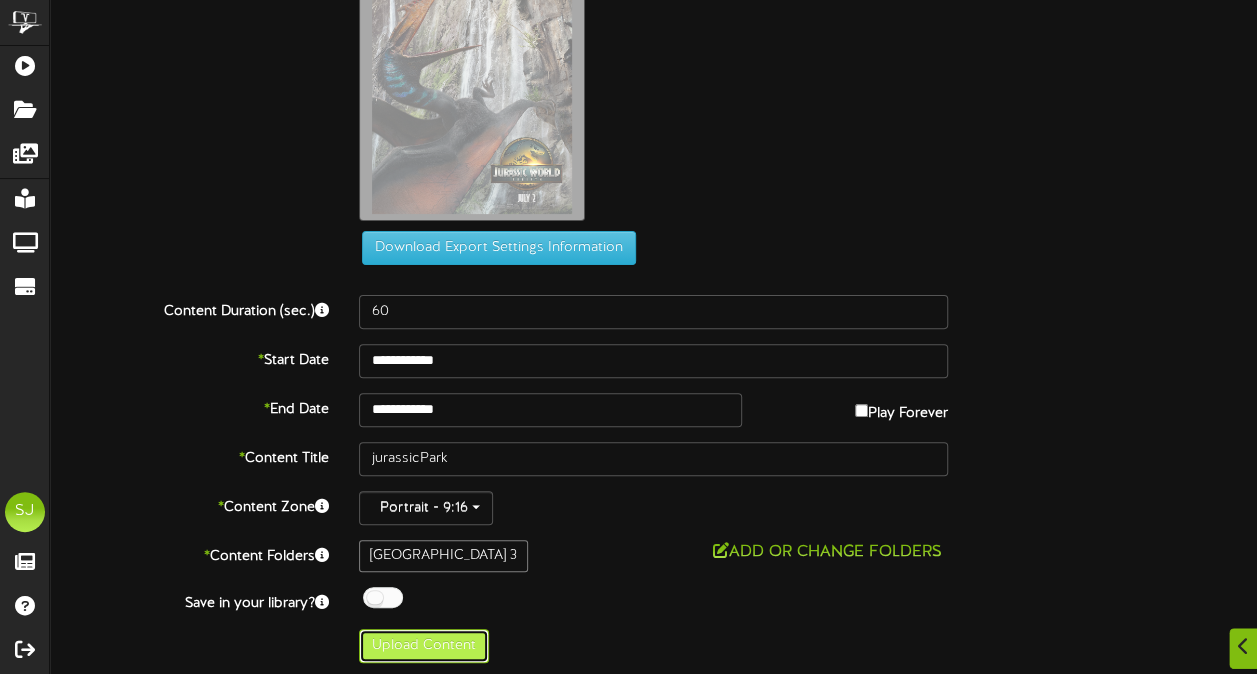 click on "Upload Content" at bounding box center [424, 646] 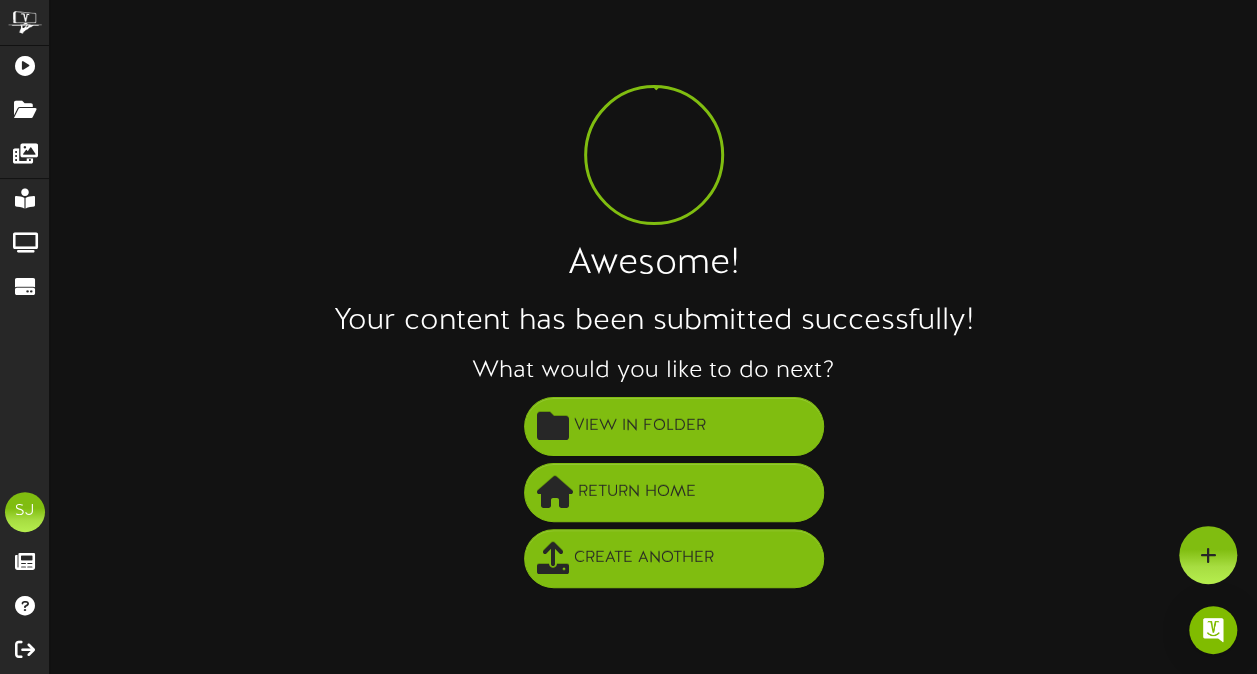 scroll, scrollTop: 0, scrollLeft: 0, axis: both 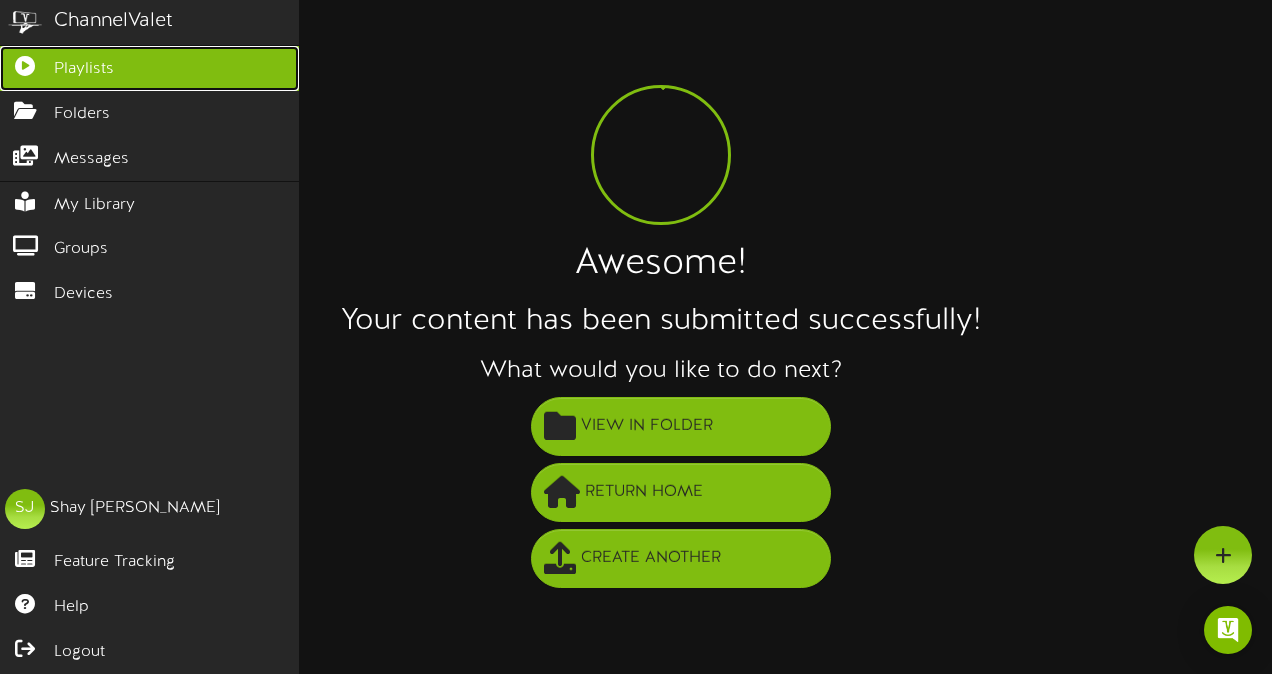 click at bounding box center (25, 63) 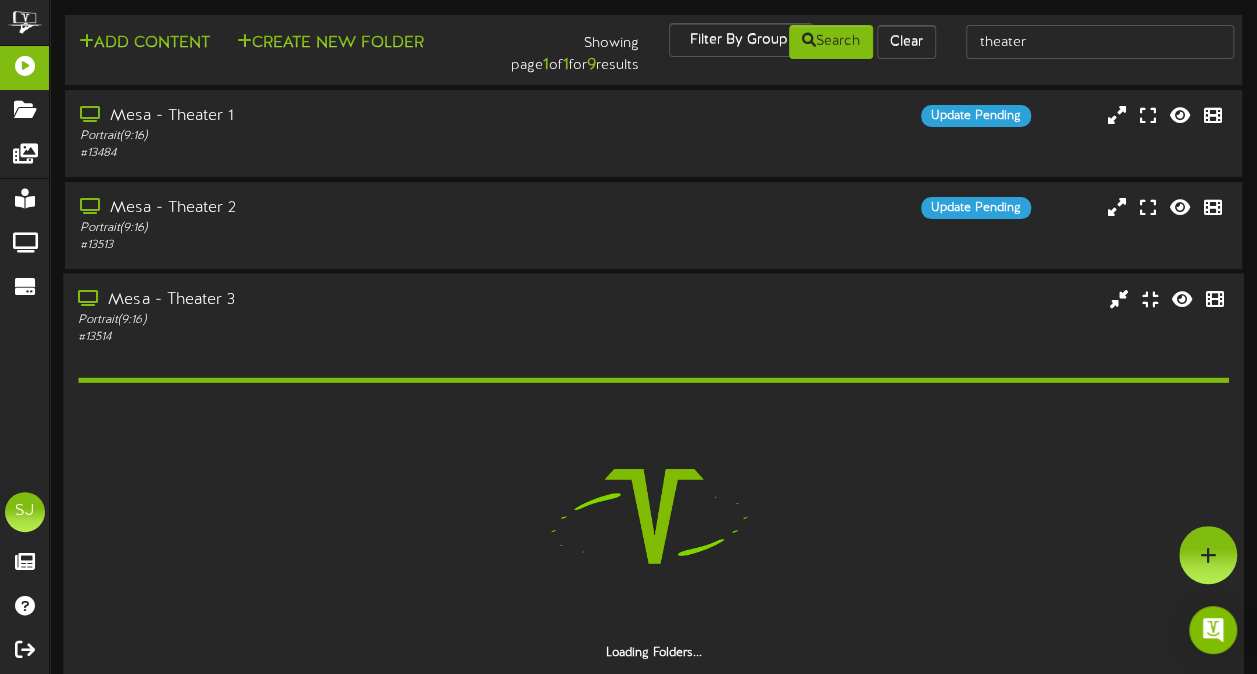 click on "Mesa - Theater 3" at bounding box center (309, 300) 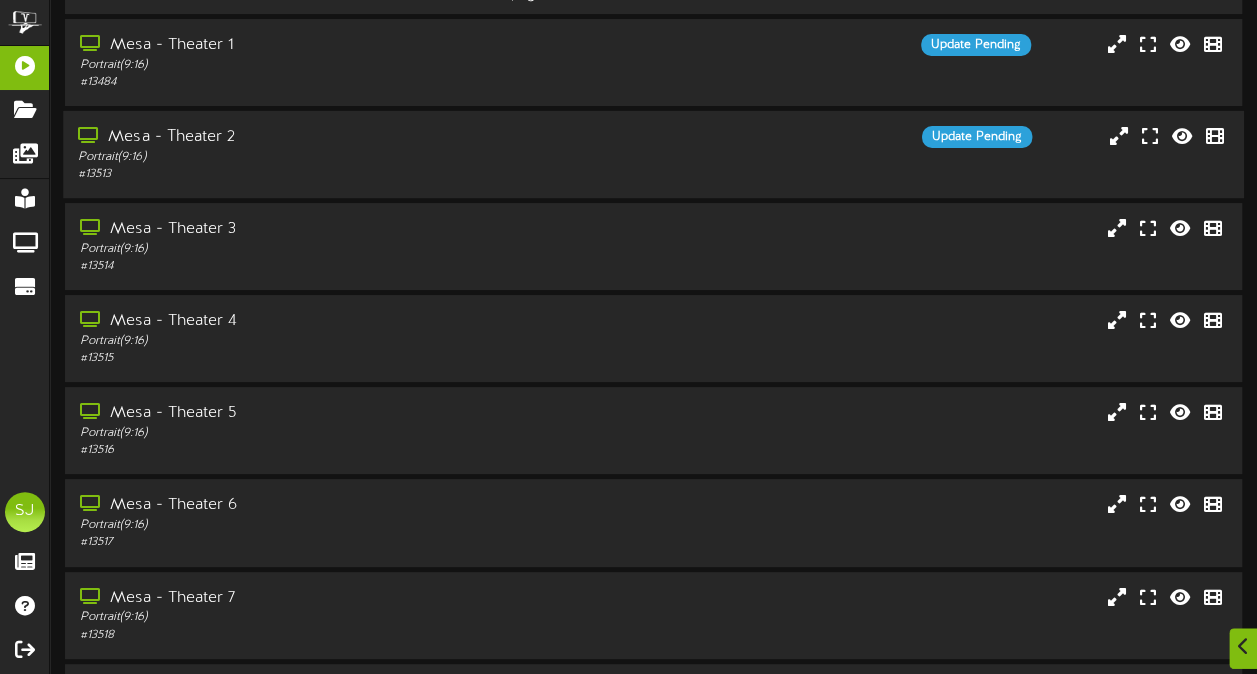 scroll, scrollTop: 180, scrollLeft: 0, axis: vertical 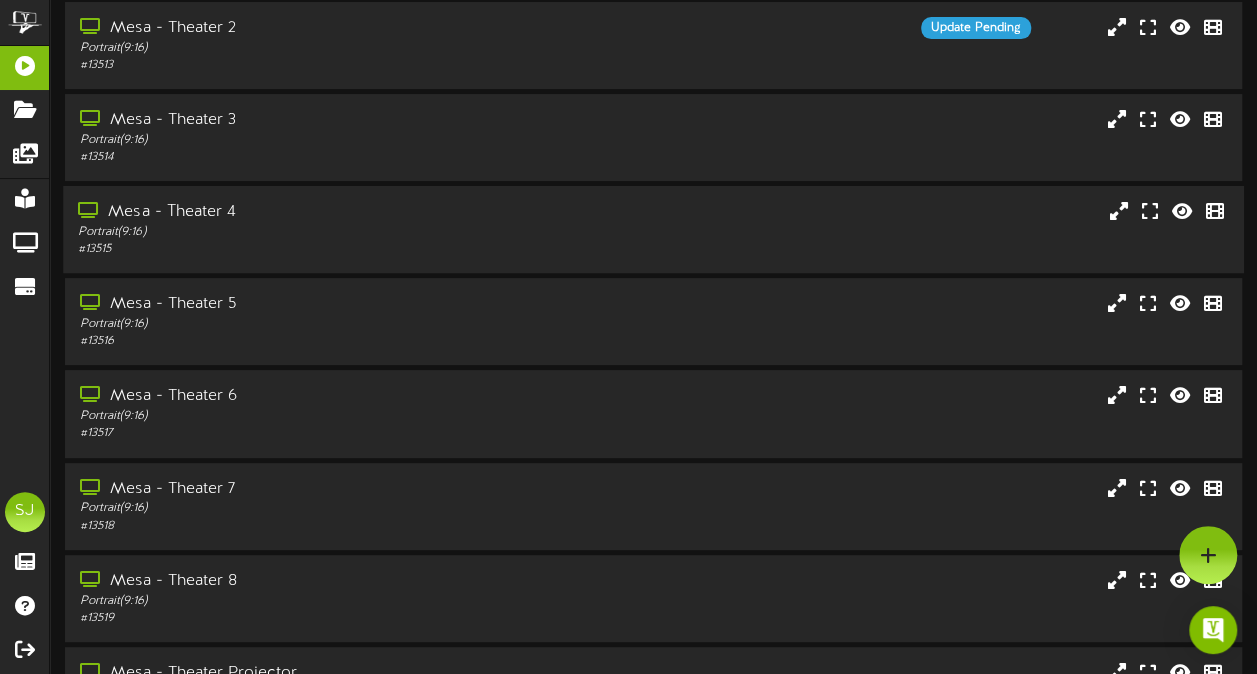 click on "# 13515" at bounding box center (309, 249) 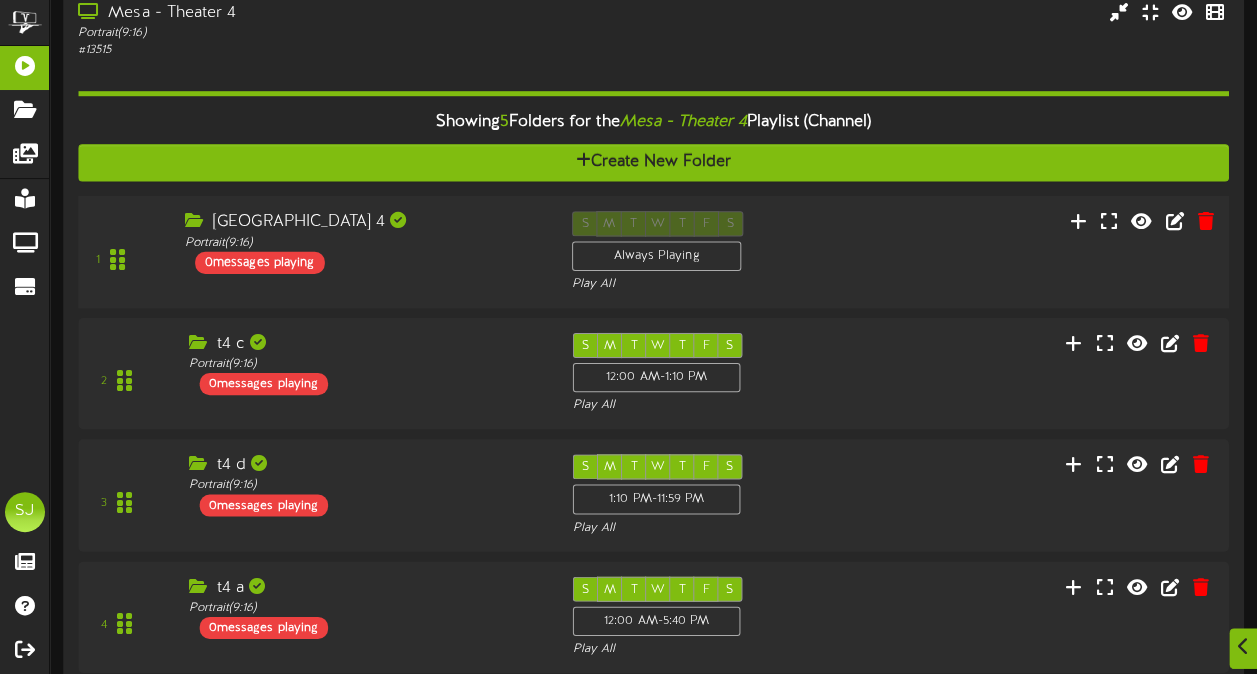 scroll, scrollTop: 380, scrollLeft: 0, axis: vertical 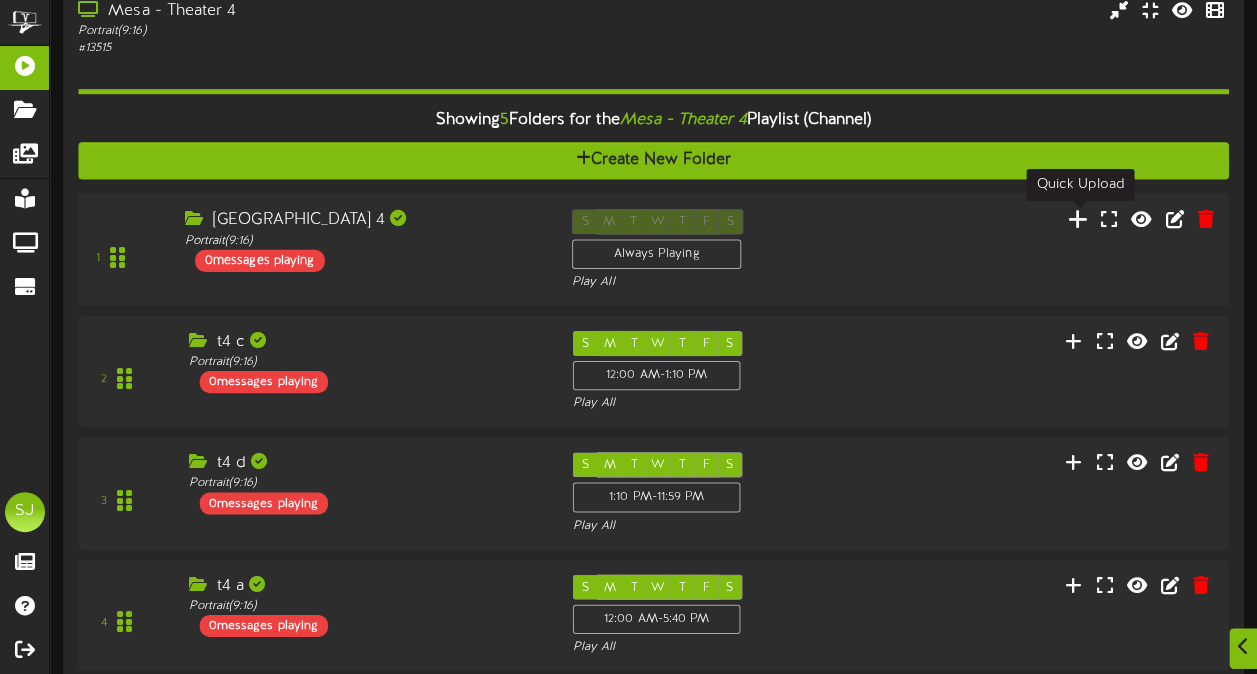 click at bounding box center (1078, 219) 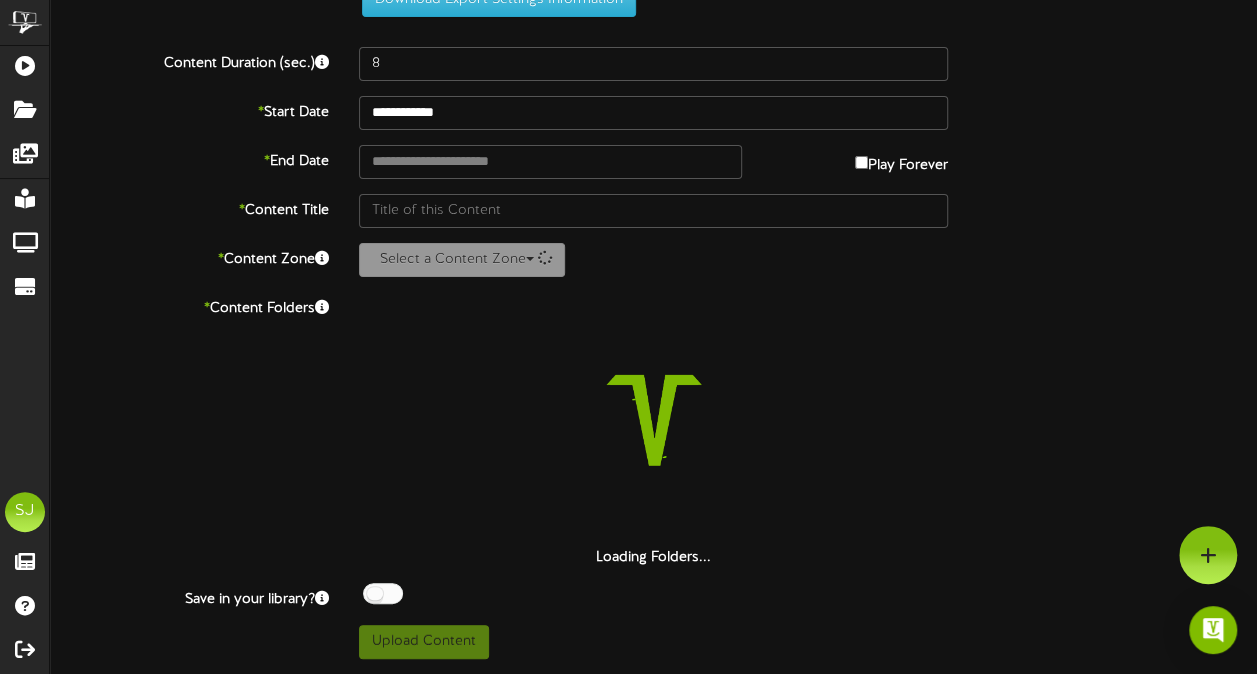 scroll, scrollTop: 73, scrollLeft: 0, axis: vertical 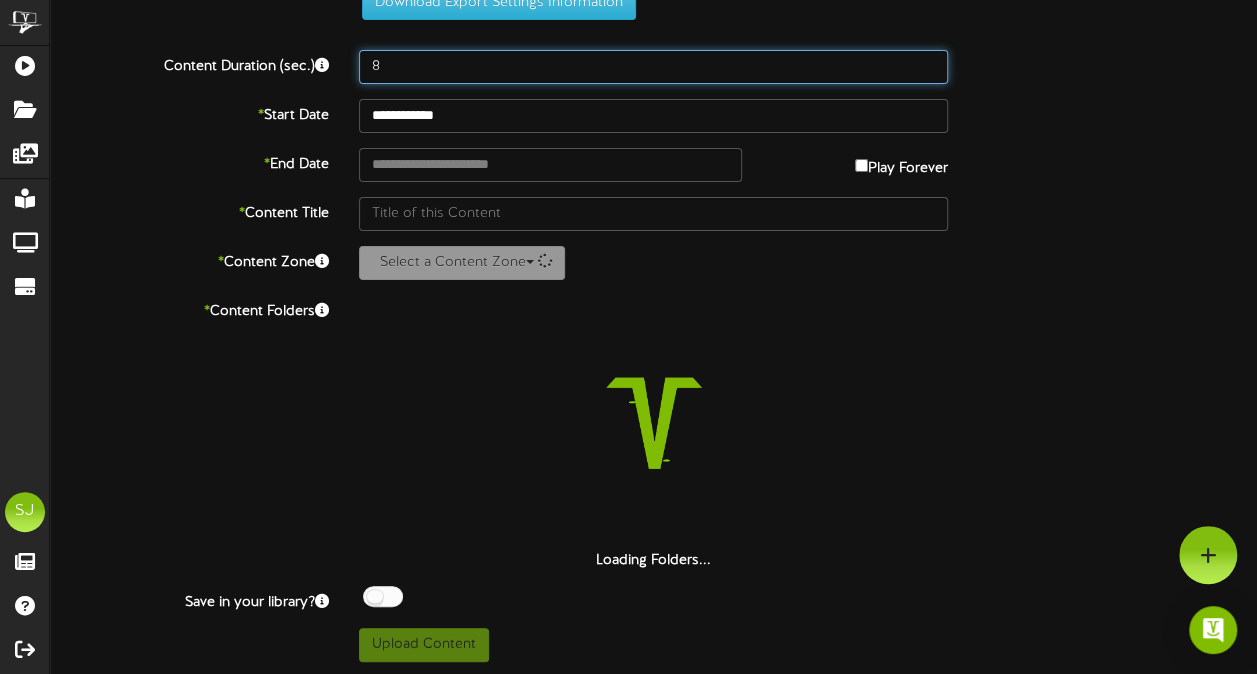 click on "8" at bounding box center (653, 67) 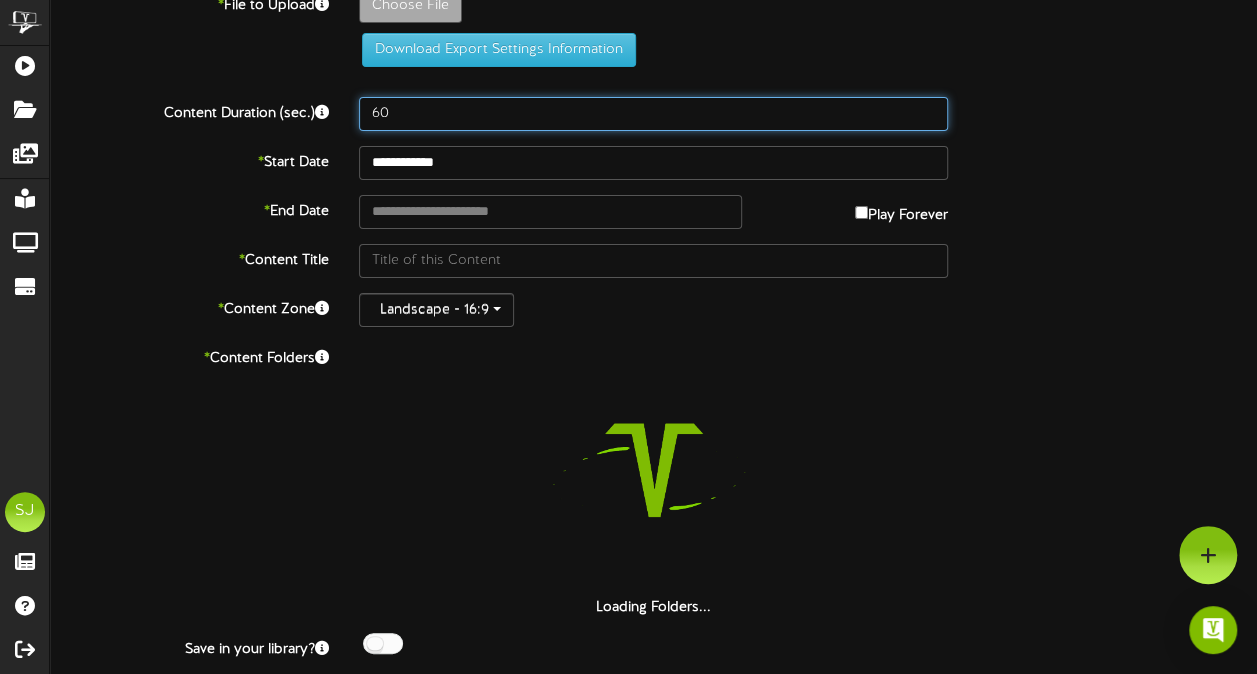 scroll, scrollTop: 0, scrollLeft: 0, axis: both 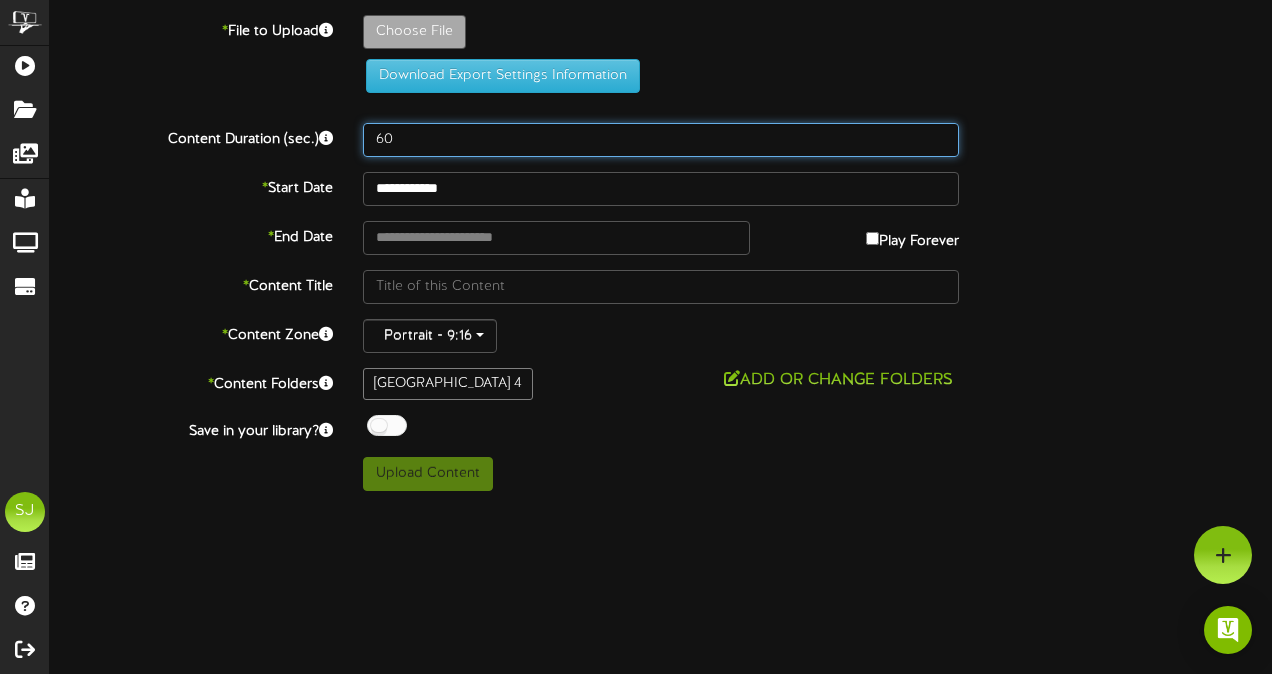 type on "60" 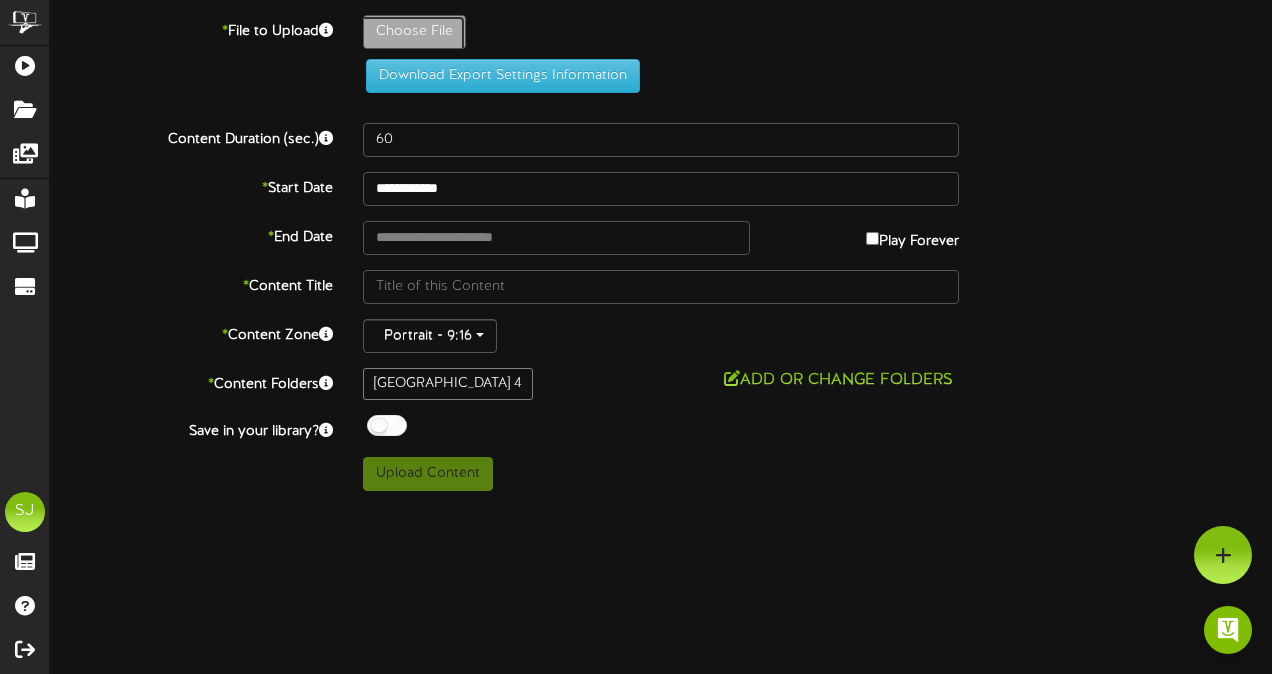 click on "Choose File" at bounding box center (-623, 87) 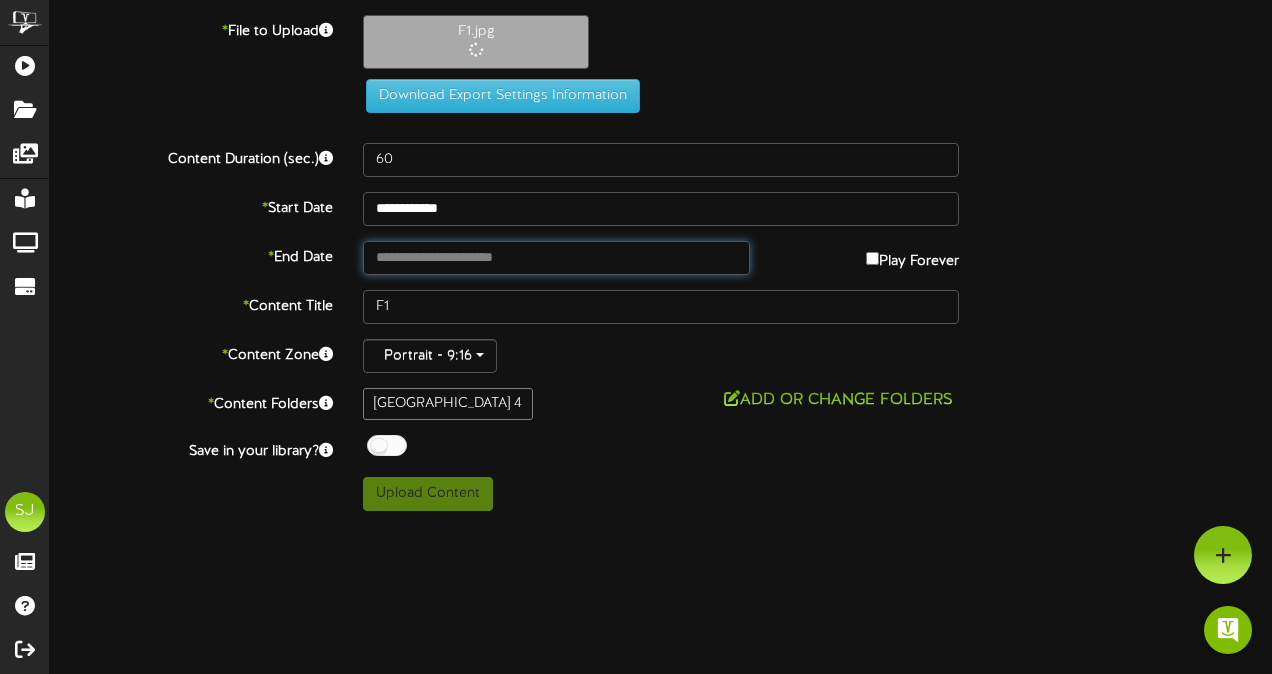 click at bounding box center [556, 258] 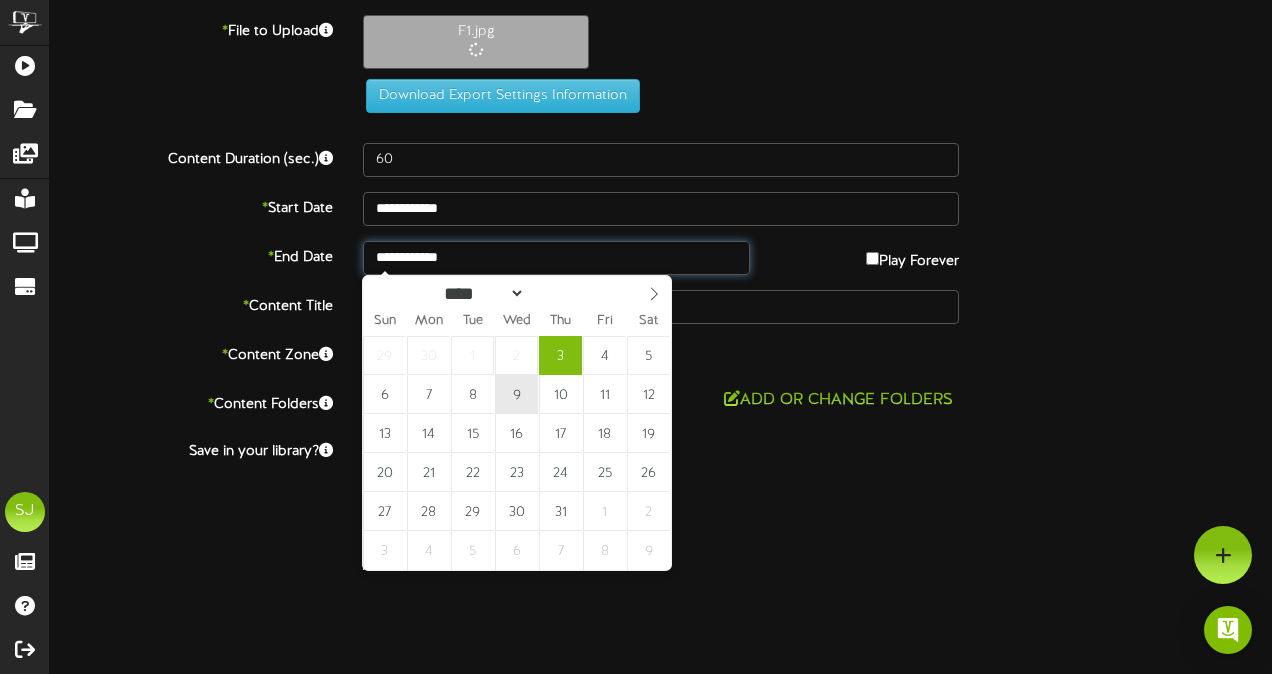 type on "**********" 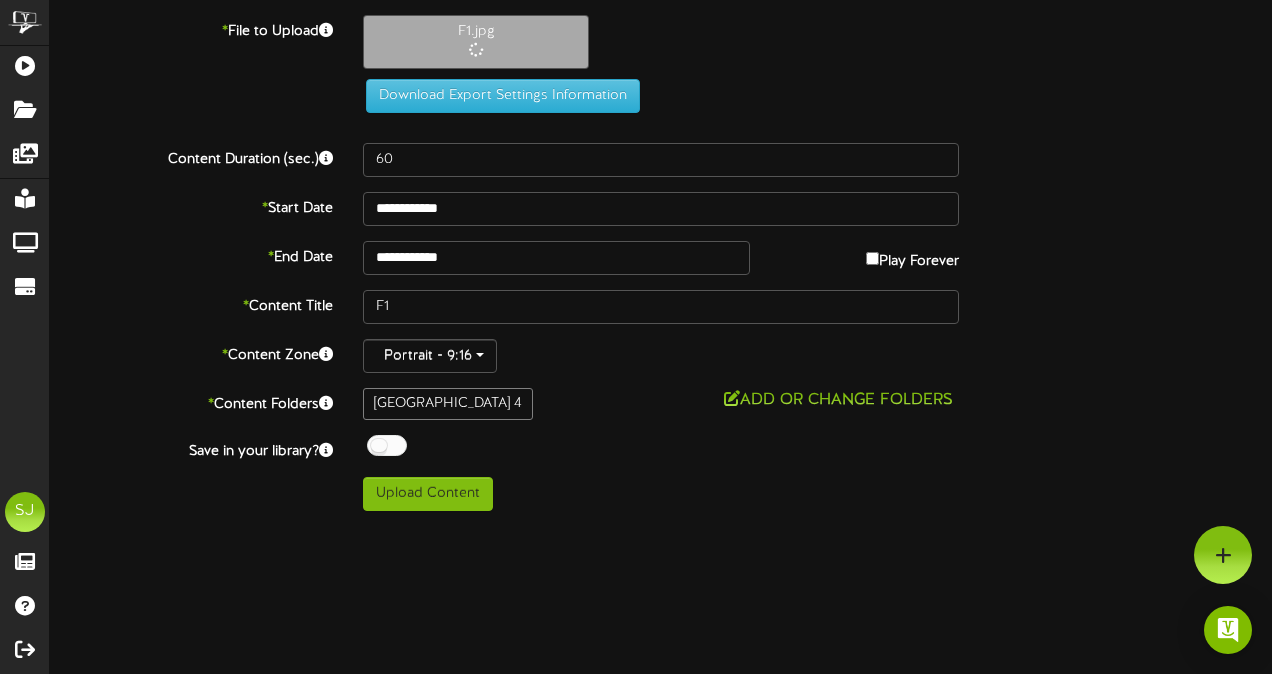 click on "ChannelValet
Playlists
Folders
Messages
My Library
Groups
Devices
SJ
[PERSON_NAME]
Feature Tracking
Help
Logout
*
File to Upload
F1.jpg" at bounding box center (636, 263) 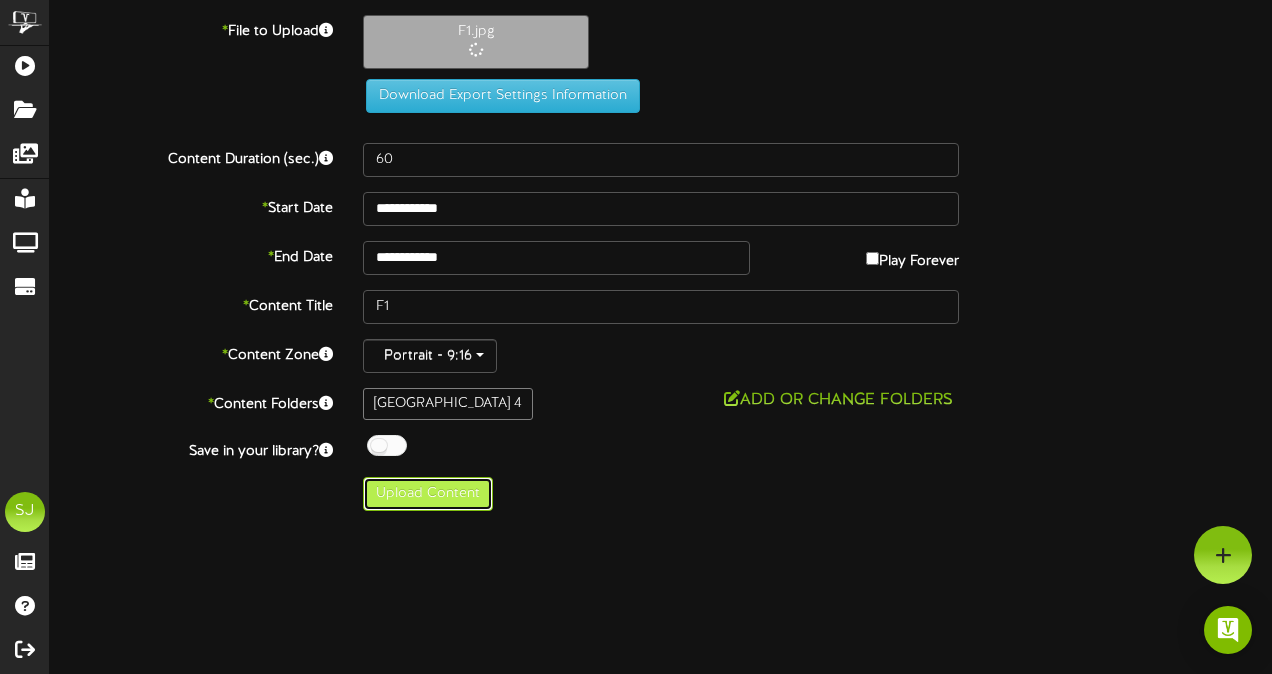 click on "Upload Content" at bounding box center (428, 494) 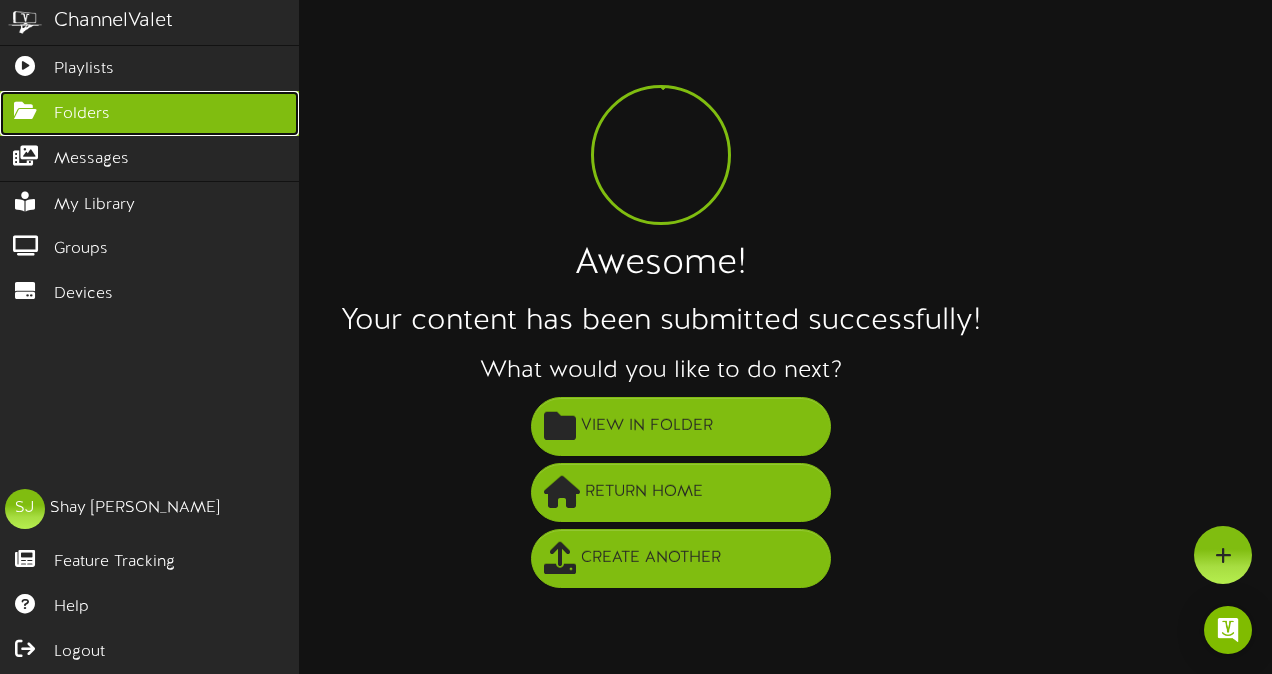 click on "Folders" at bounding box center [149, 113] 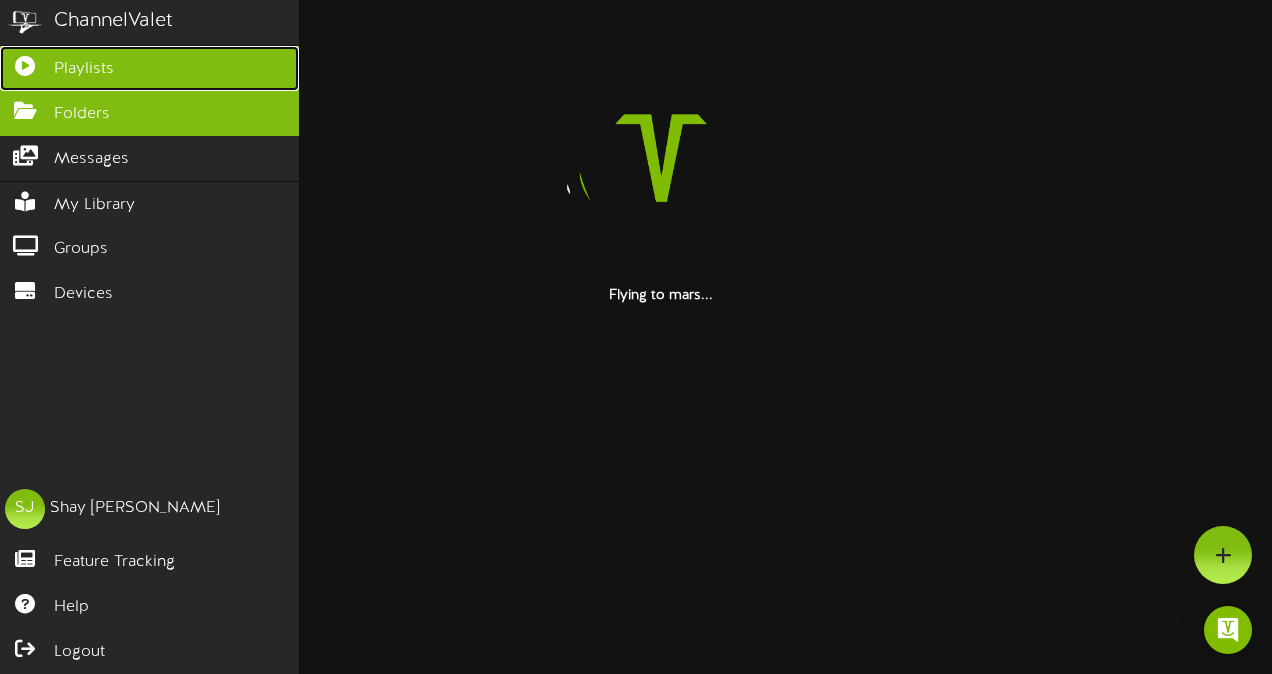 click on "Playlists" at bounding box center [149, 68] 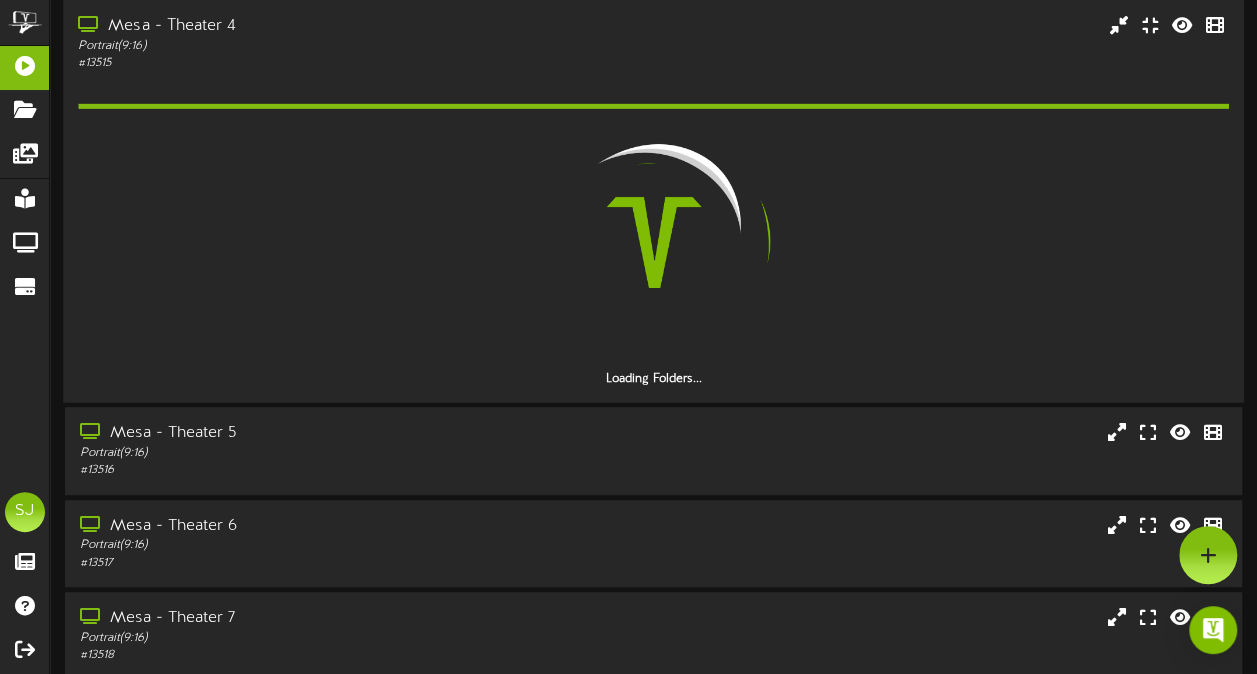click on "Portrait  ( 9:16 )" at bounding box center (309, 46) 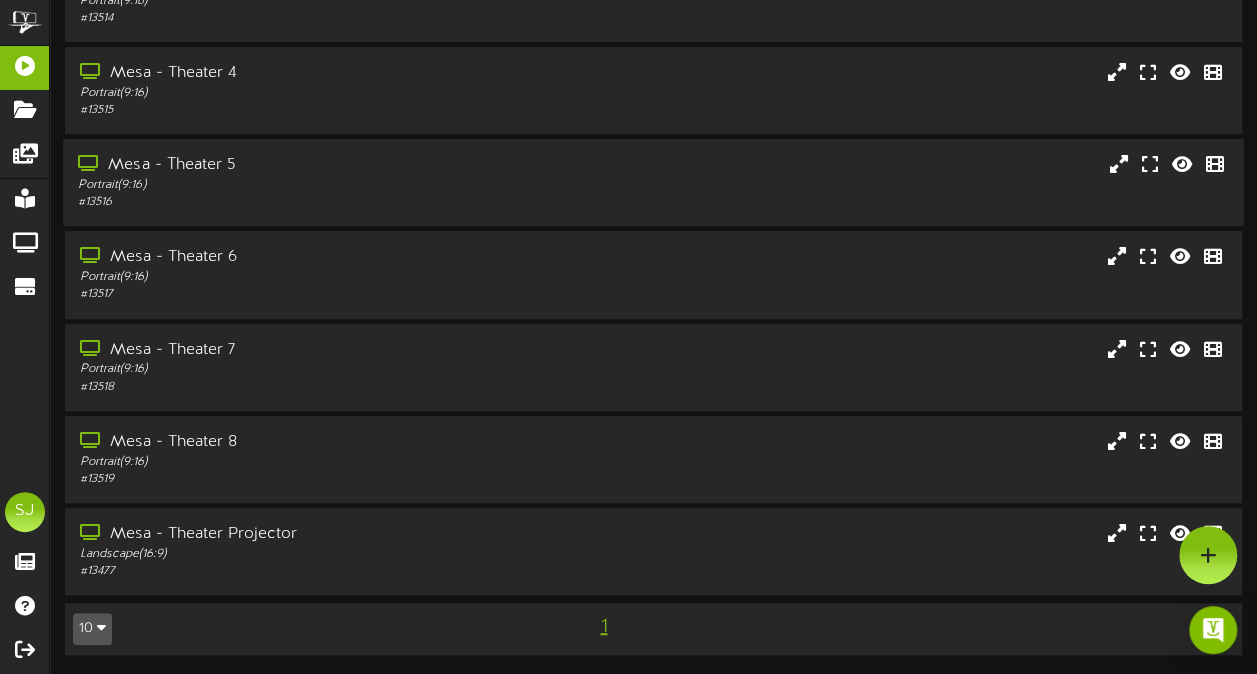 click on "Portrait  ( 9:16 )" at bounding box center [309, 185] 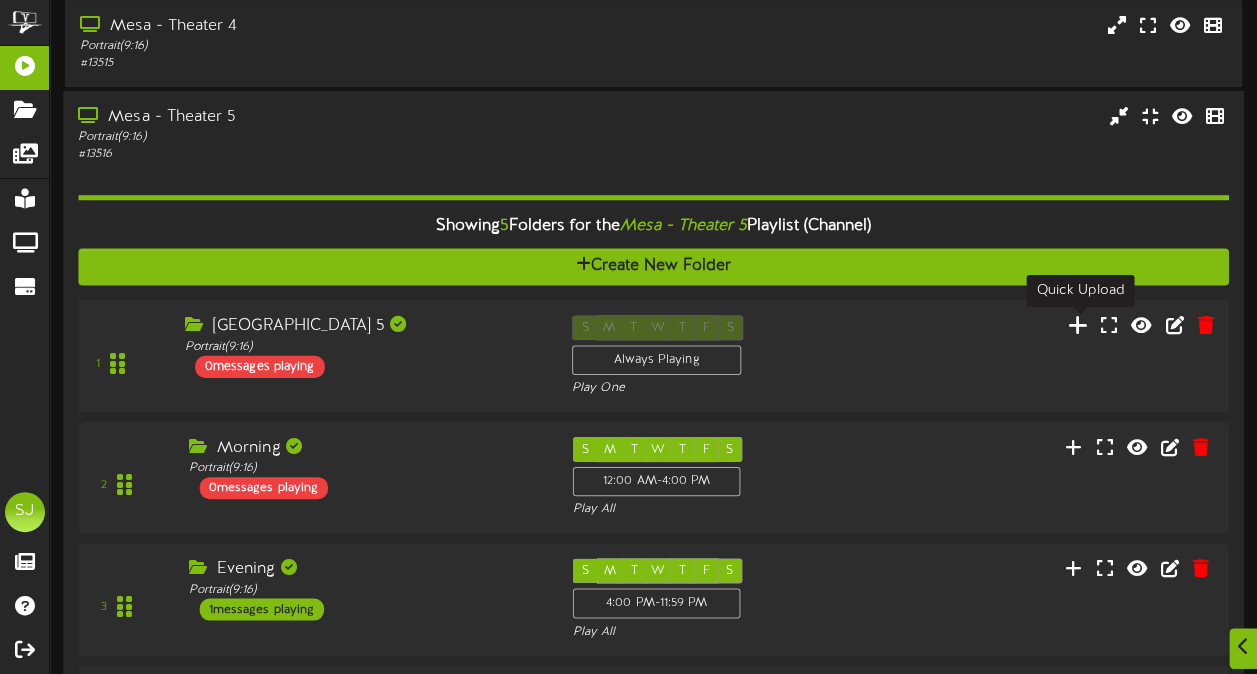 click at bounding box center [1078, 325] 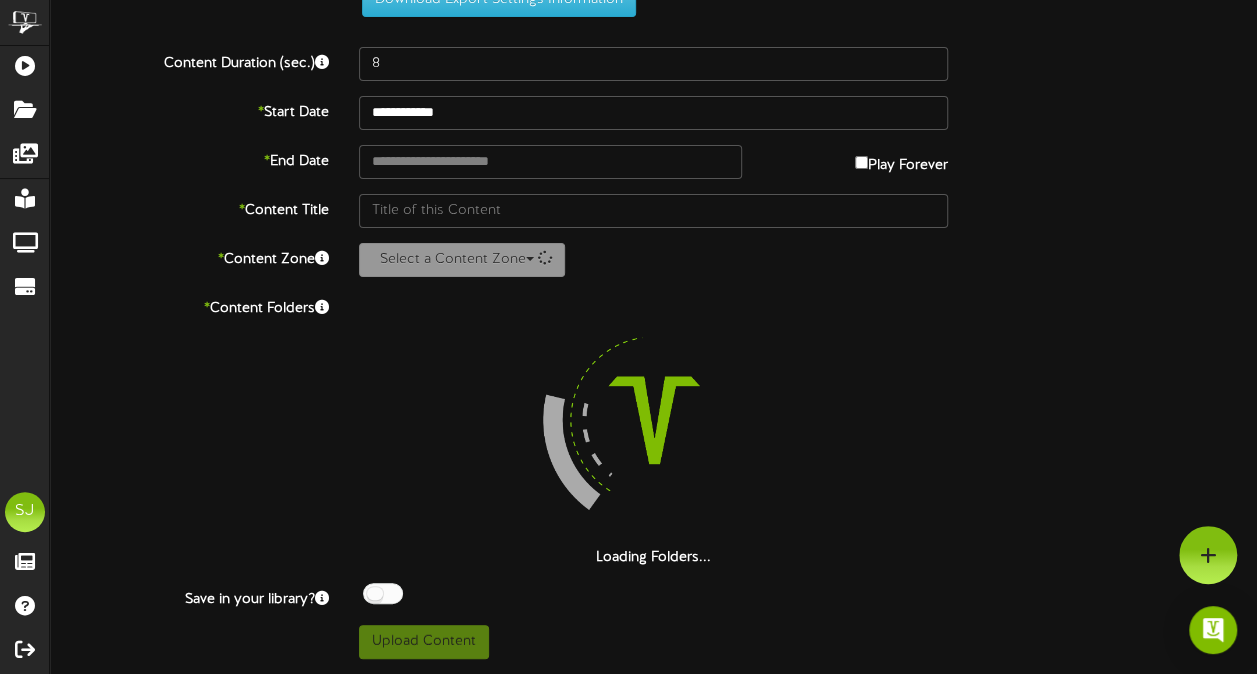 scroll, scrollTop: 73, scrollLeft: 0, axis: vertical 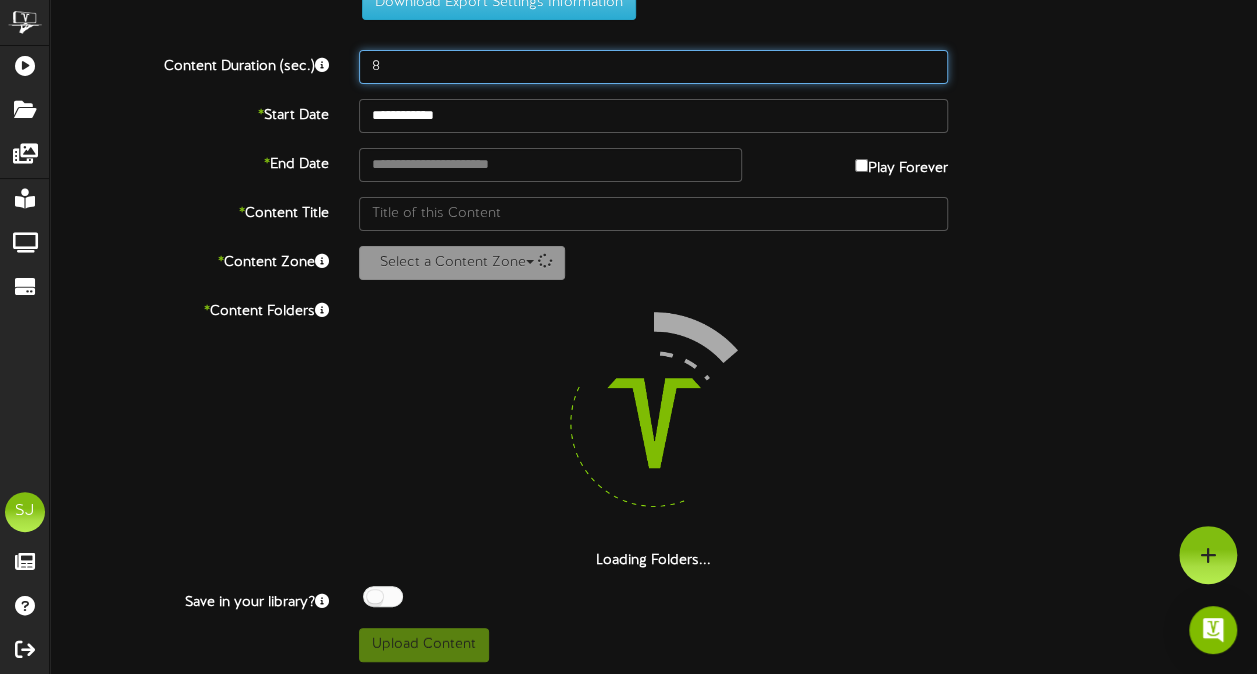 click on "8" at bounding box center (653, 67) 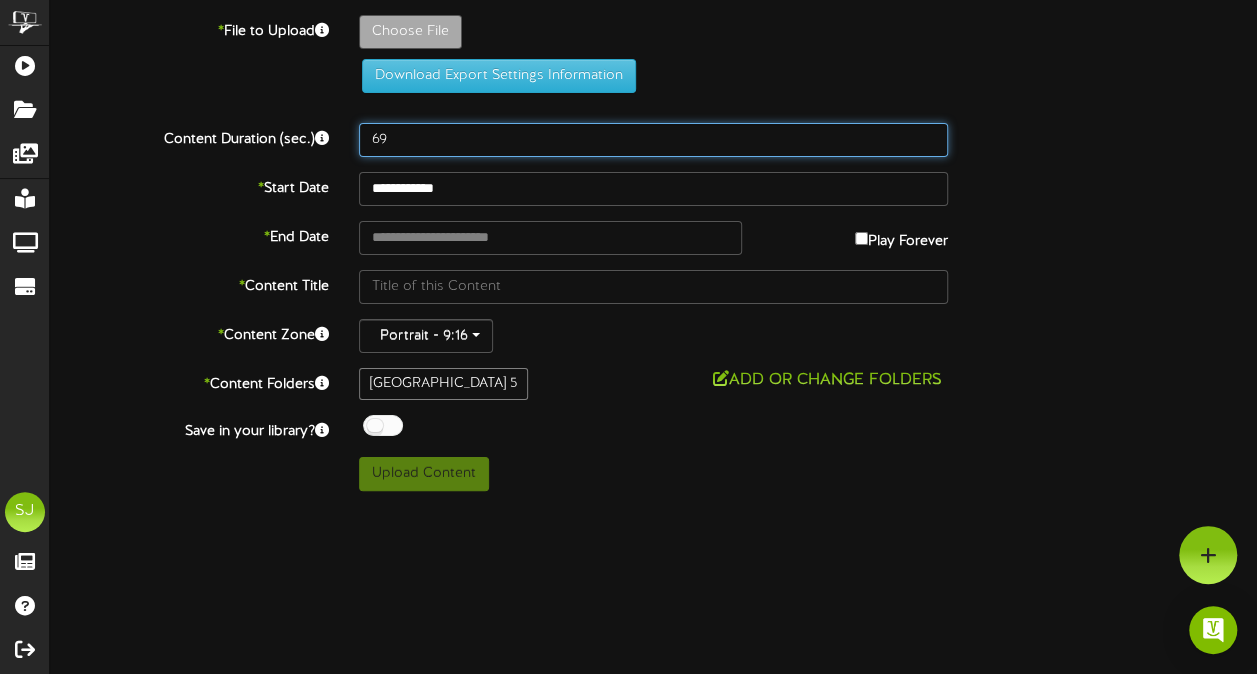 scroll, scrollTop: 0, scrollLeft: 0, axis: both 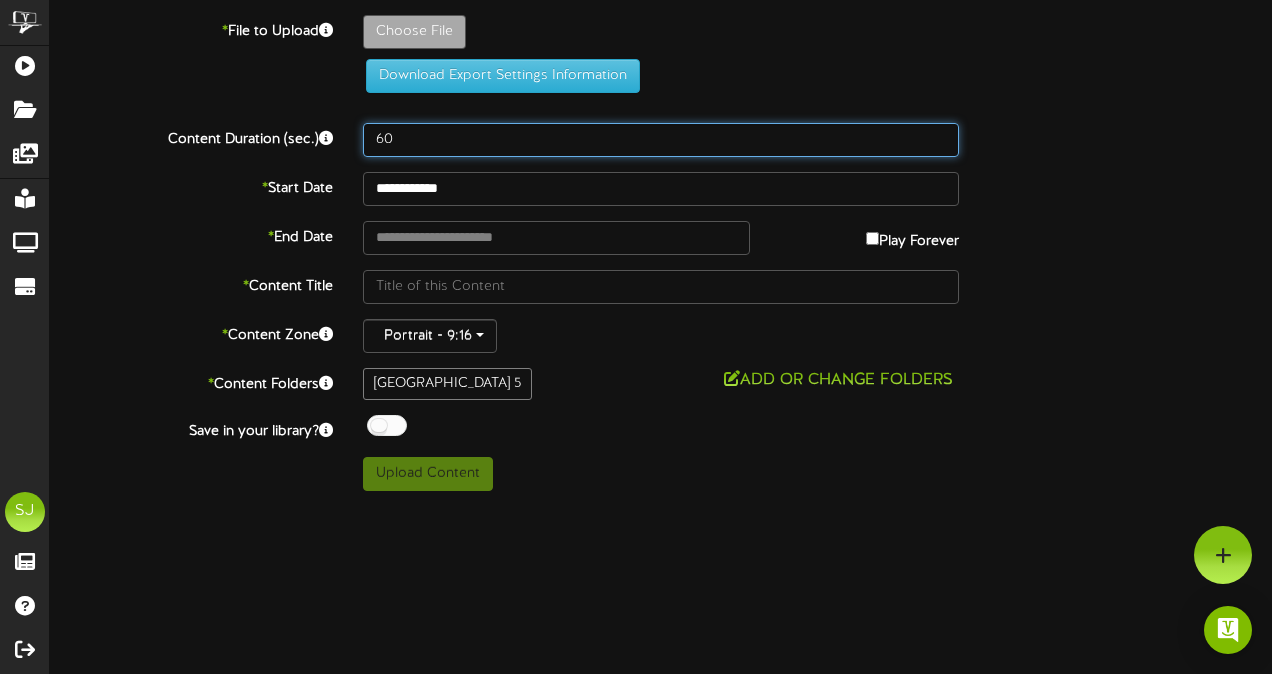 type on "60" 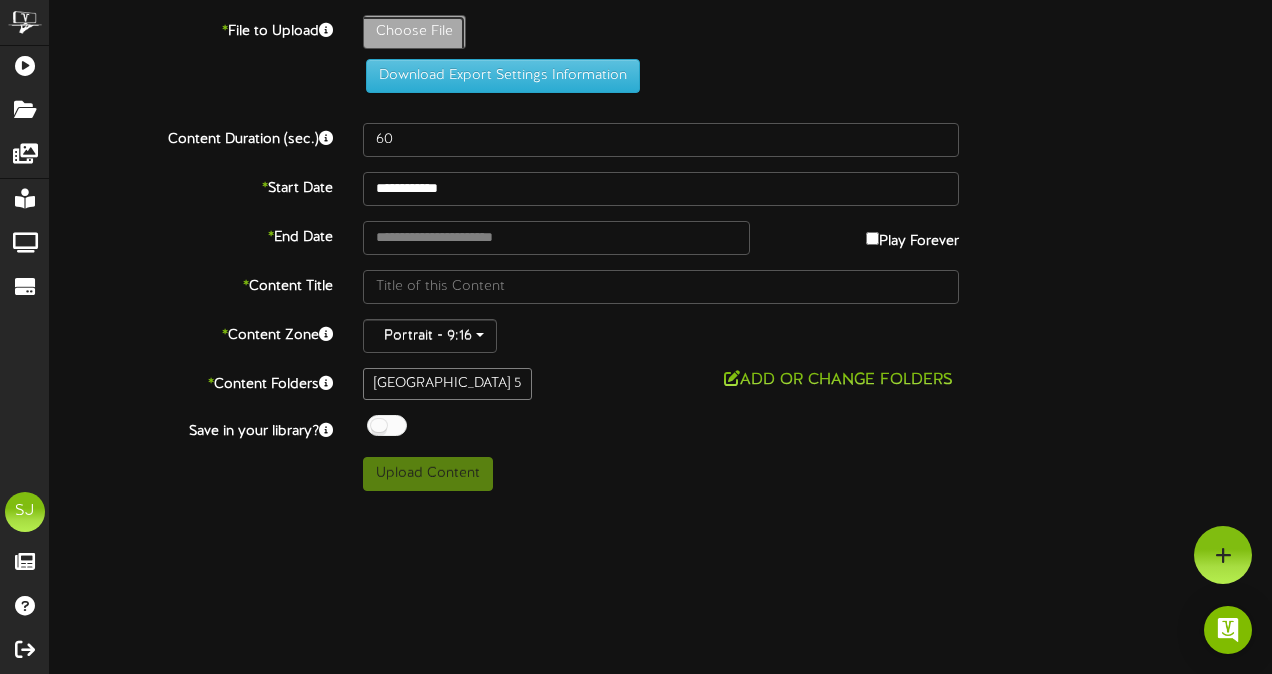 click on "Choose File" at bounding box center [-623, 87] 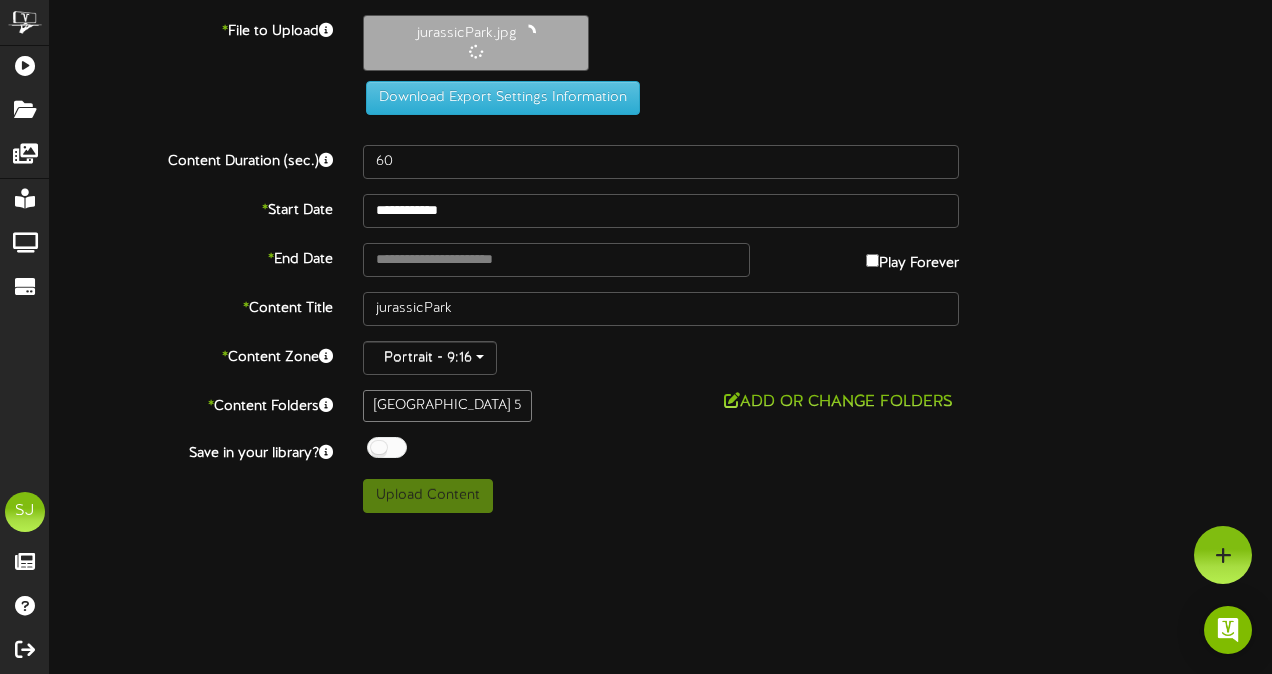 click on "**********" at bounding box center (661, 264) 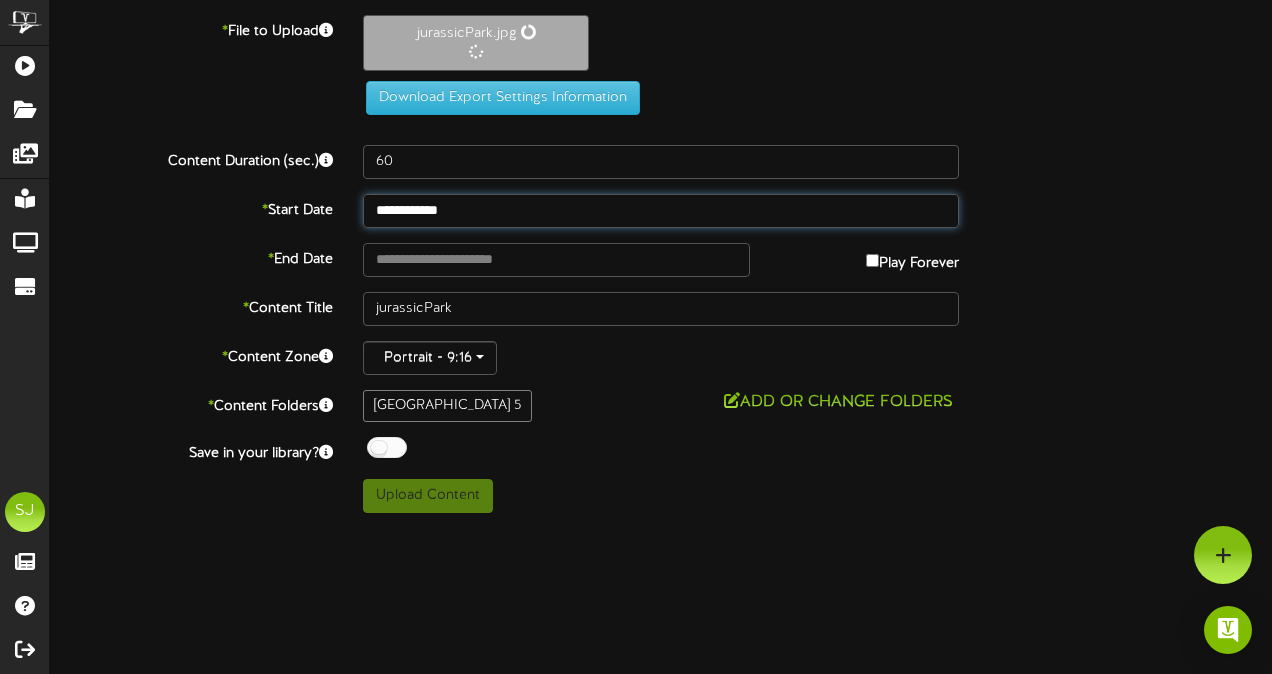 click on "**********" at bounding box center (661, 211) 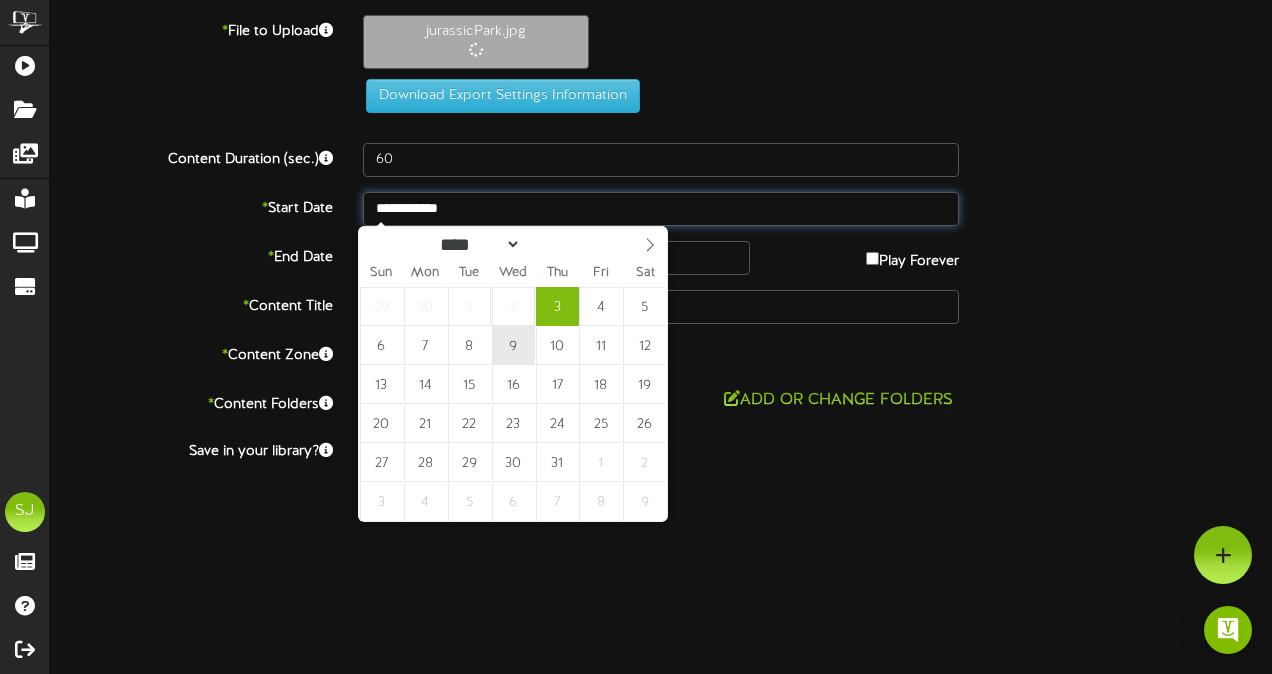 type on "**********" 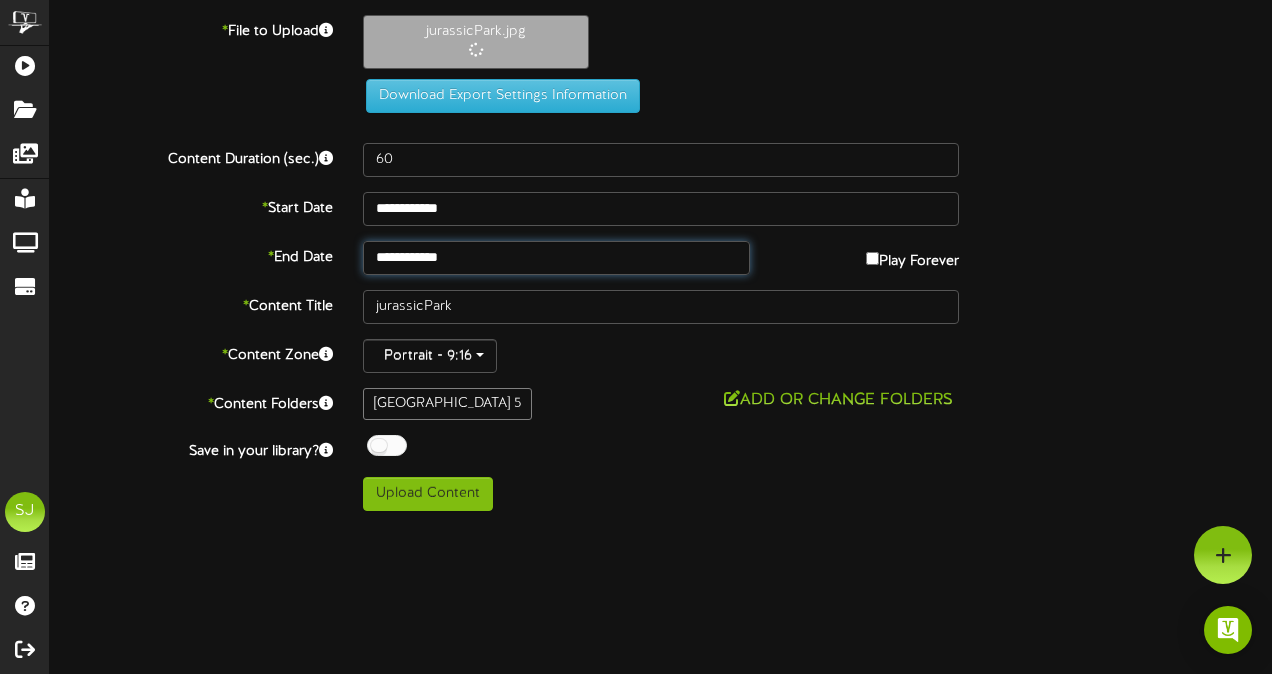 click on "**********" at bounding box center (556, 258) 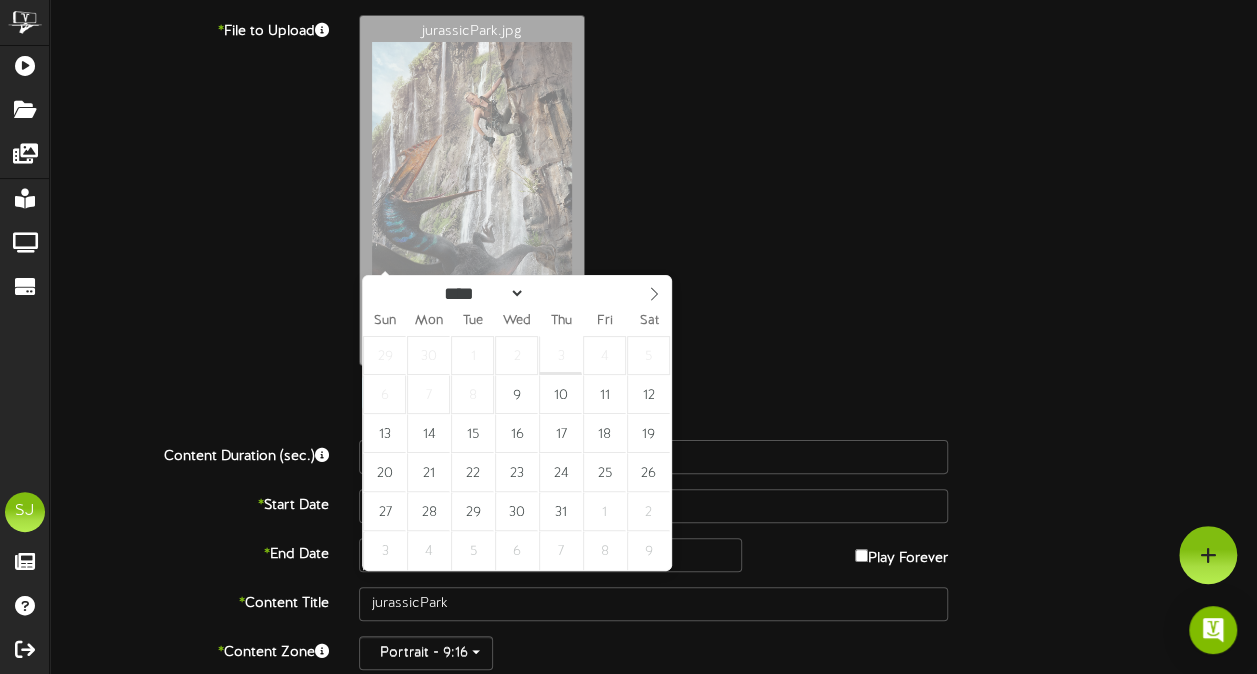 drag, startPoint x: 760, startPoint y: 190, endPoint x: 644, endPoint y: 390, distance: 231.20554 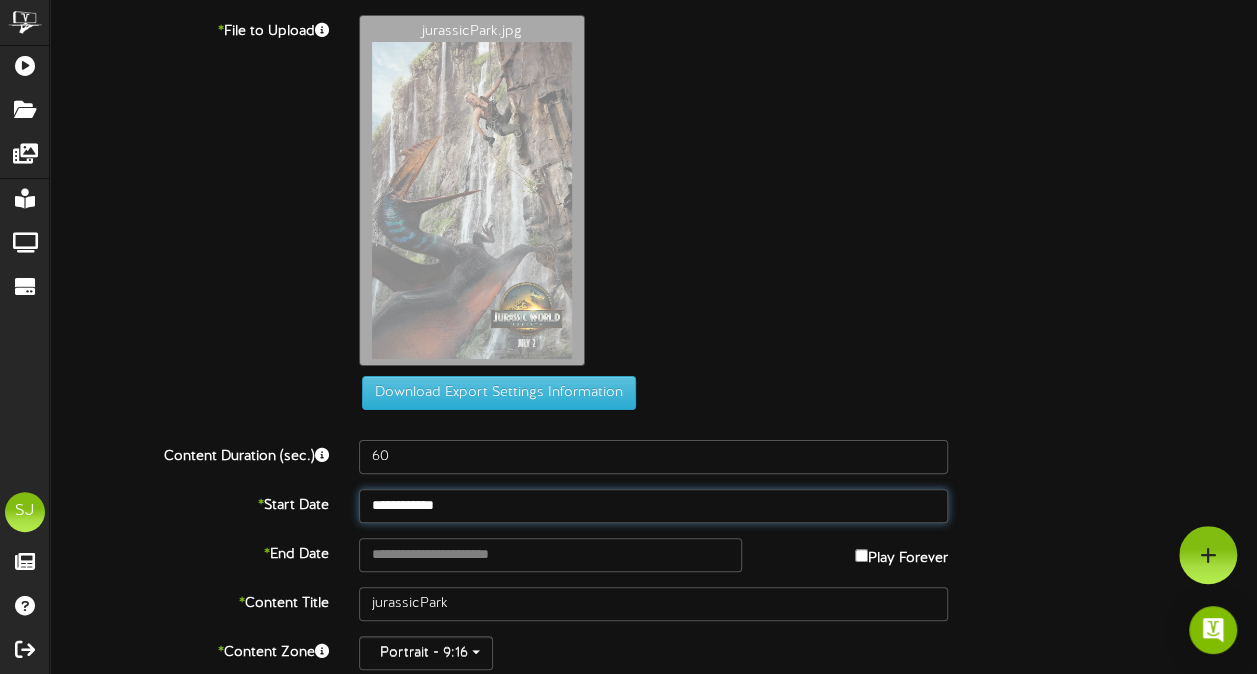 click on "**********" at bounding box center [653, 506] 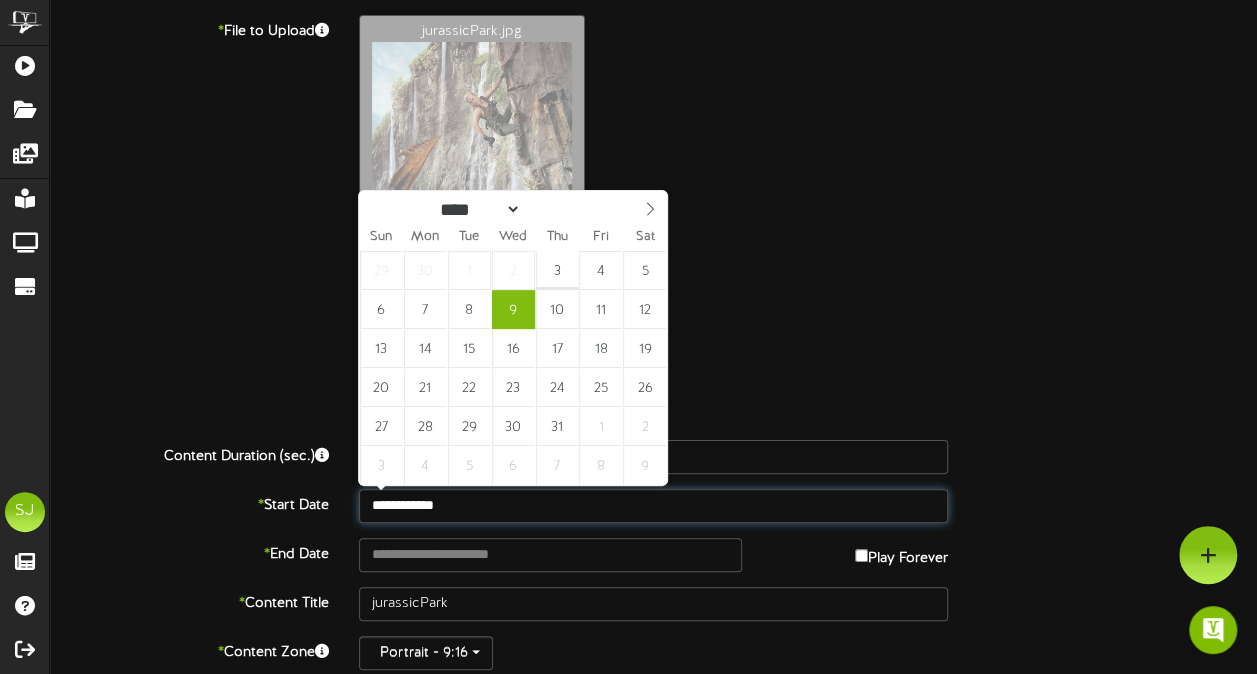 type on "**********" 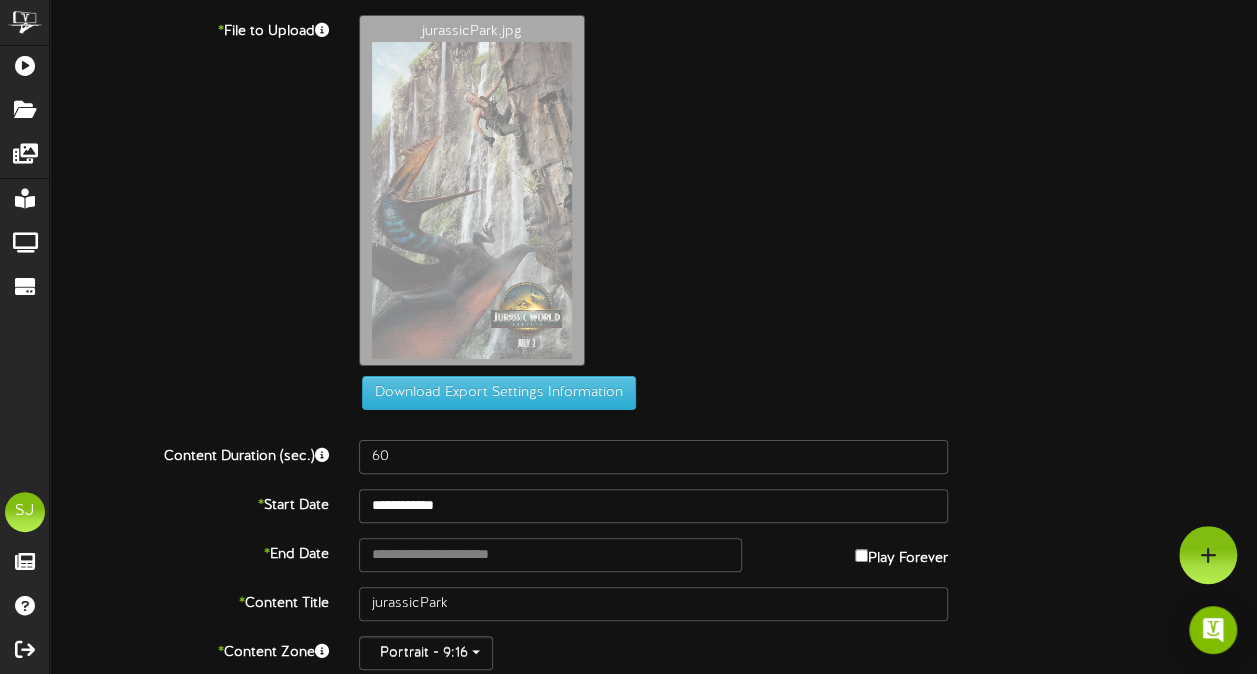 click on "jurassicPark.jpg" at bounding box center (808, 195) 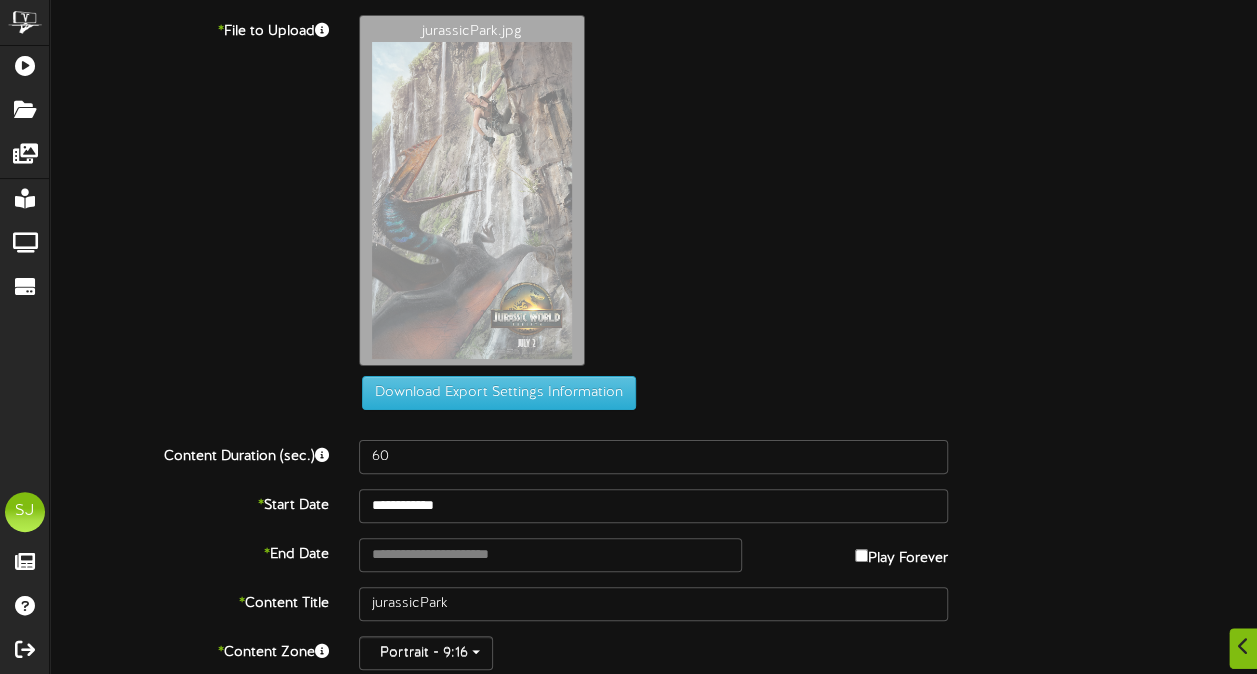 scroll, scrollTop: 145, scrollLeft: 0, axis: vertical 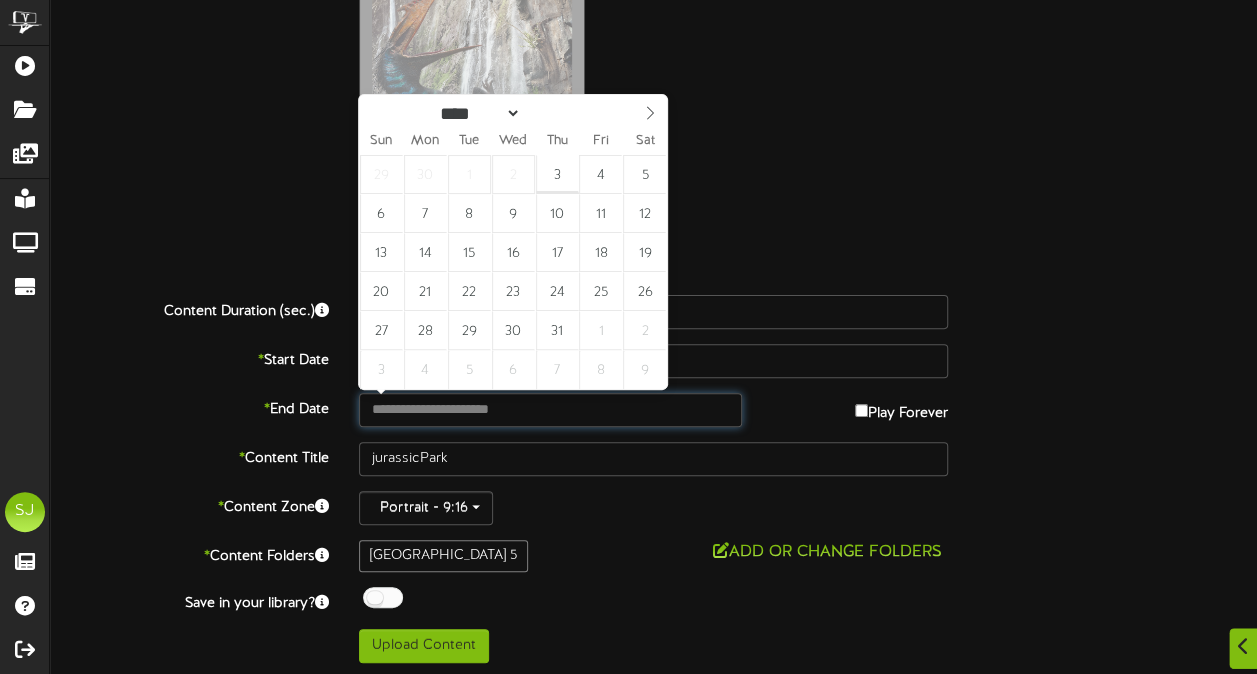 click at bounding box center (550, 410) 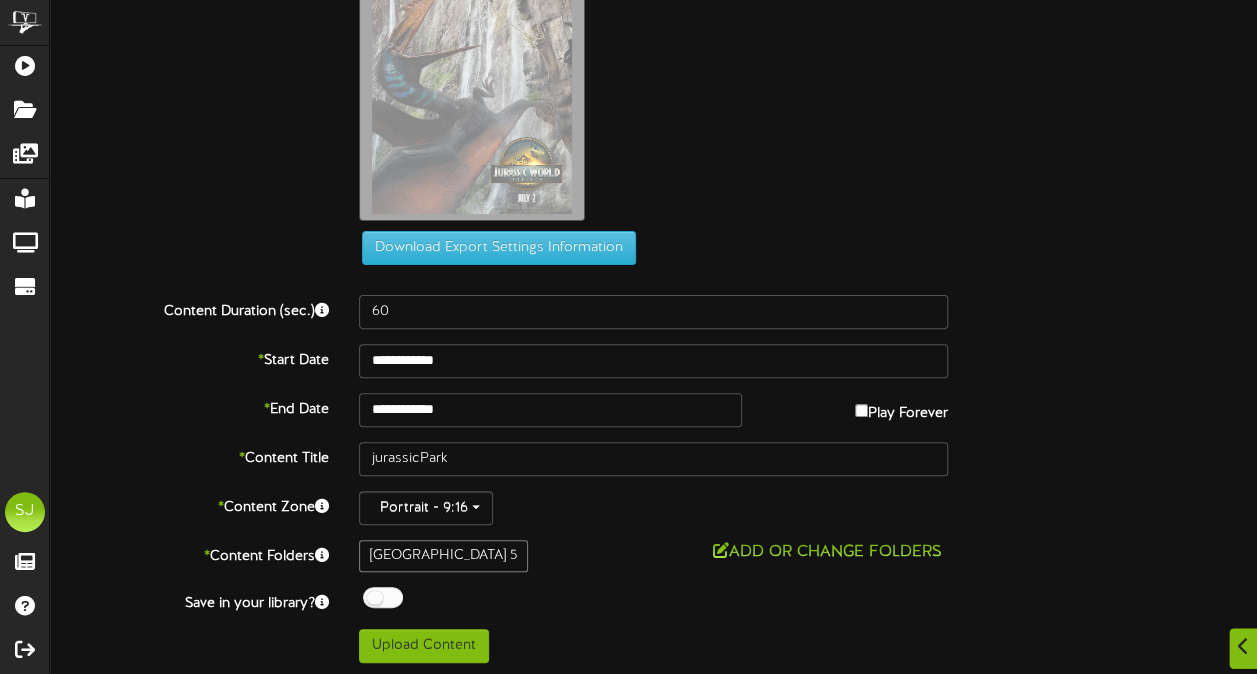 click on "jurassicPark.jpg" at bounding box center [808, 50] 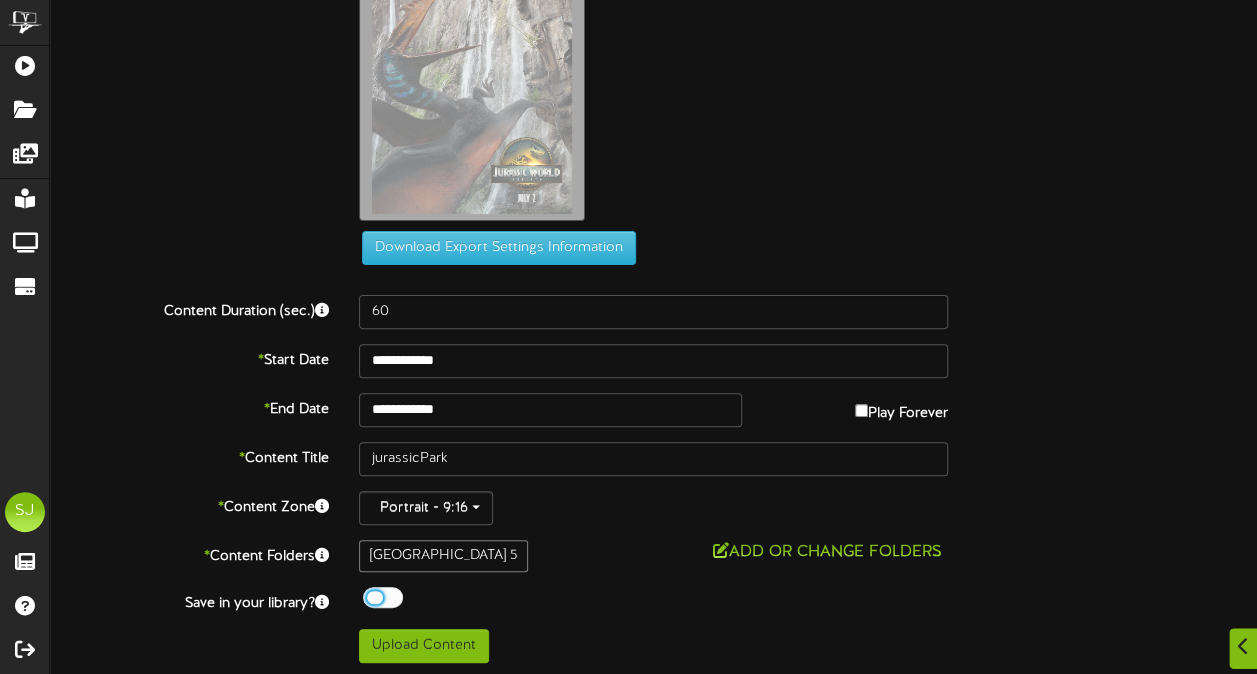 click on "Off
On" at bounding box center (653, 600) 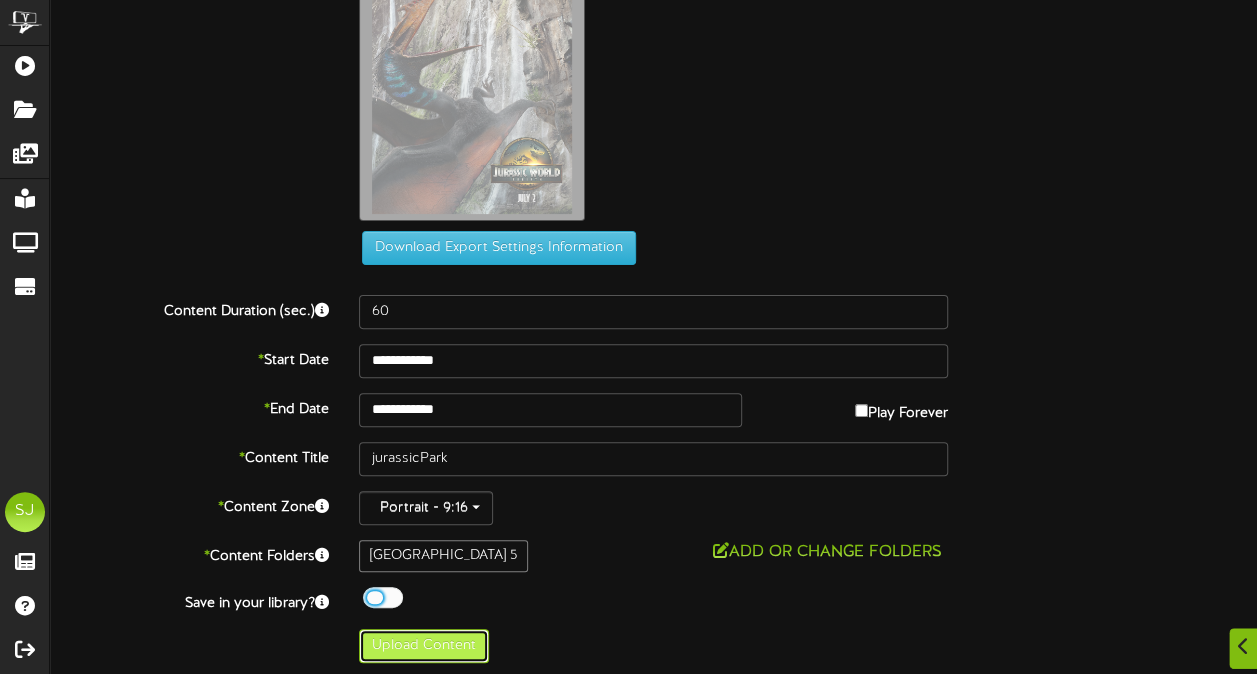 click on "Upload Content" at bounding box center [424, 646] 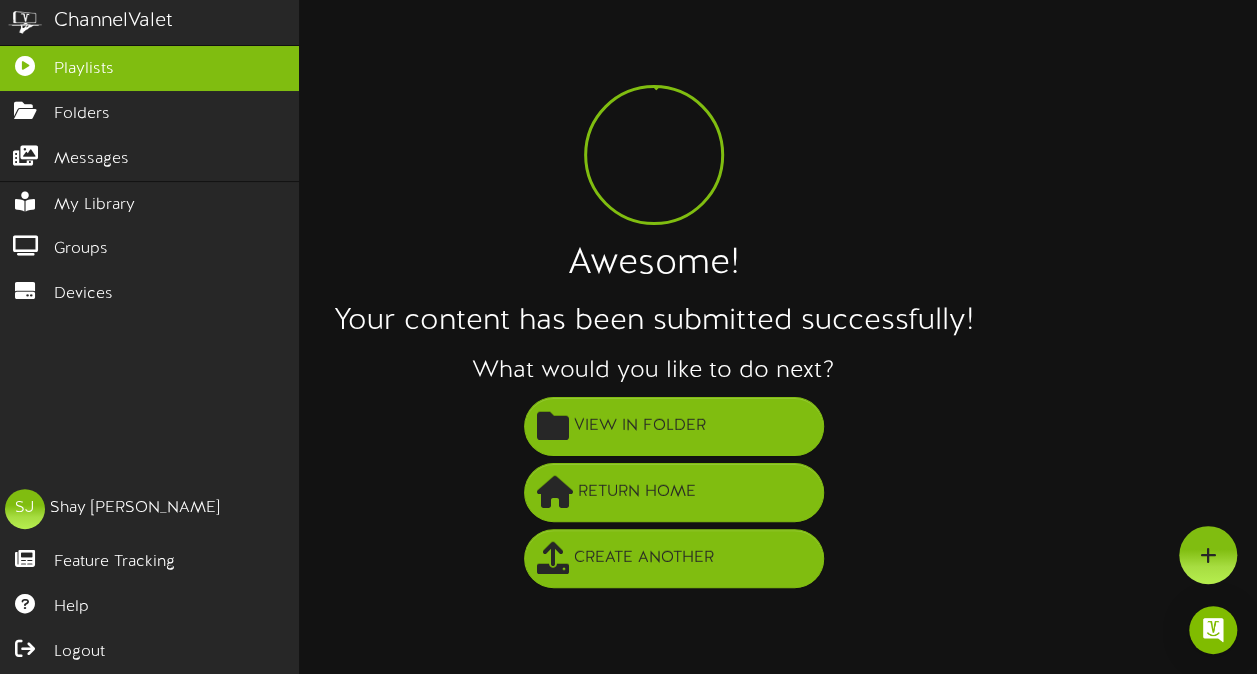 scroll, scrollTop: 0, scrollLeft: 0, axis: both 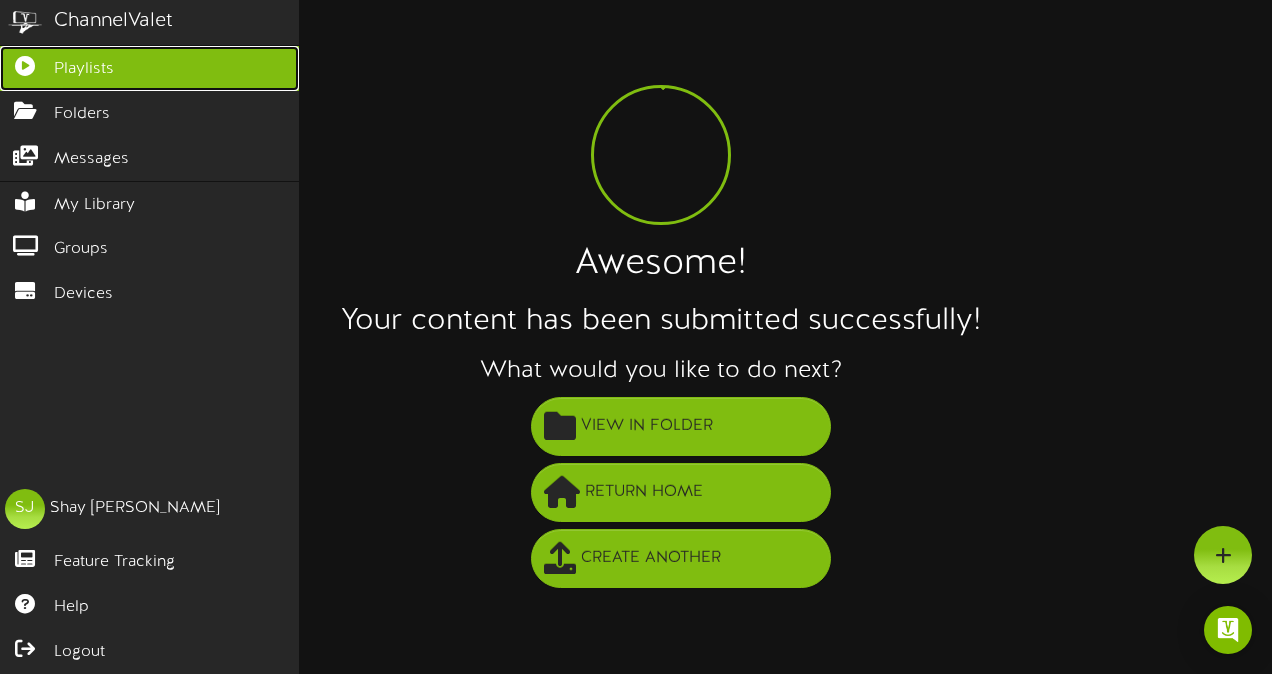 click at bounding box center [25, 63] 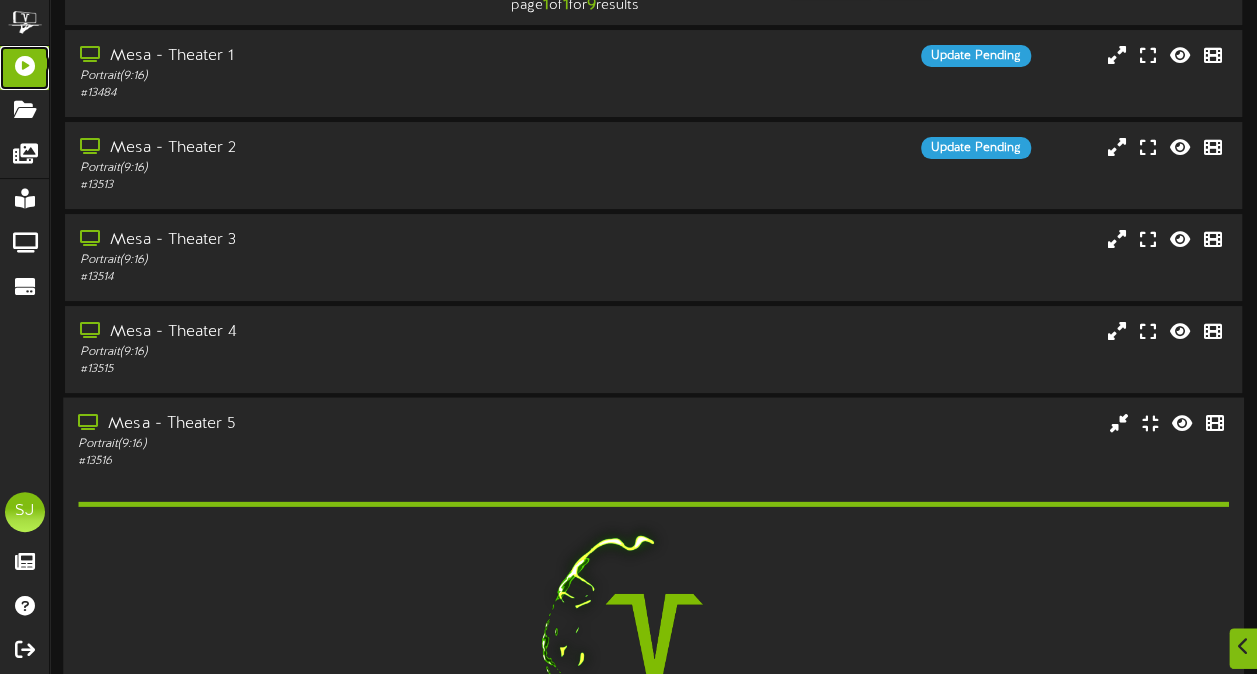 scroll, scrollTop: 200, scrollLeft: 0, axis: vertical 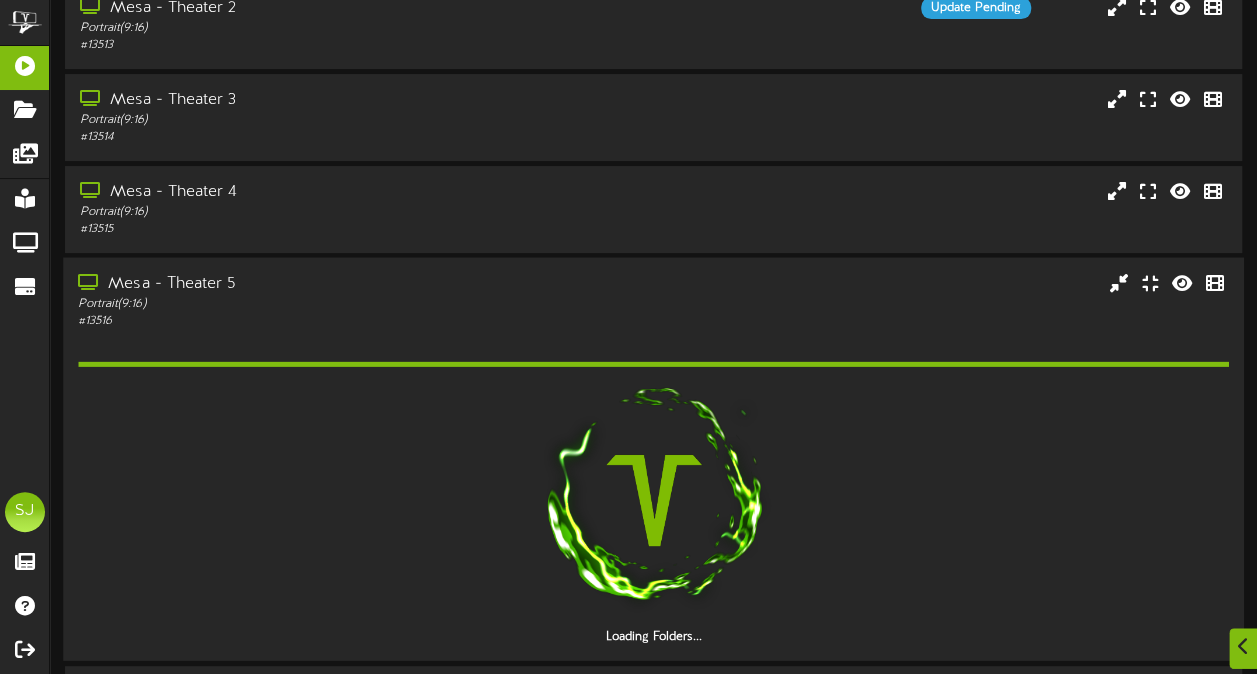 click on "Mesa - Theater 5" at bounding box center (309, 284) 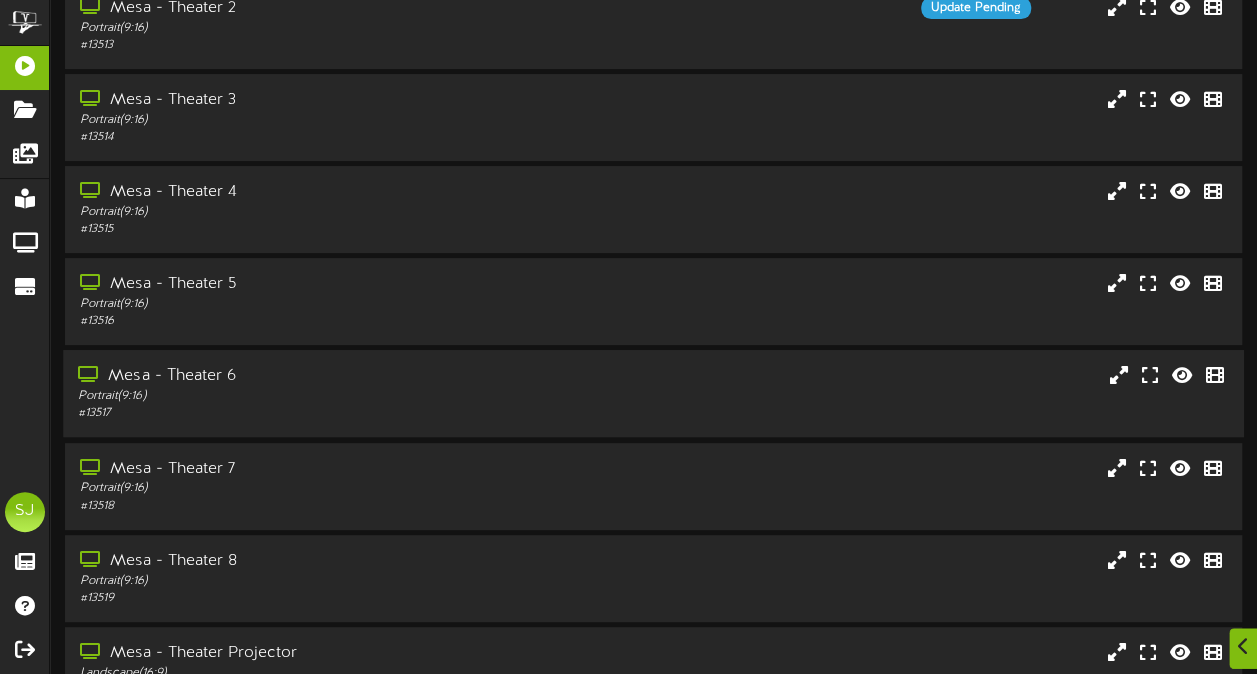 click on "Mesa - Theater 6" at bounding box center (309, 376) 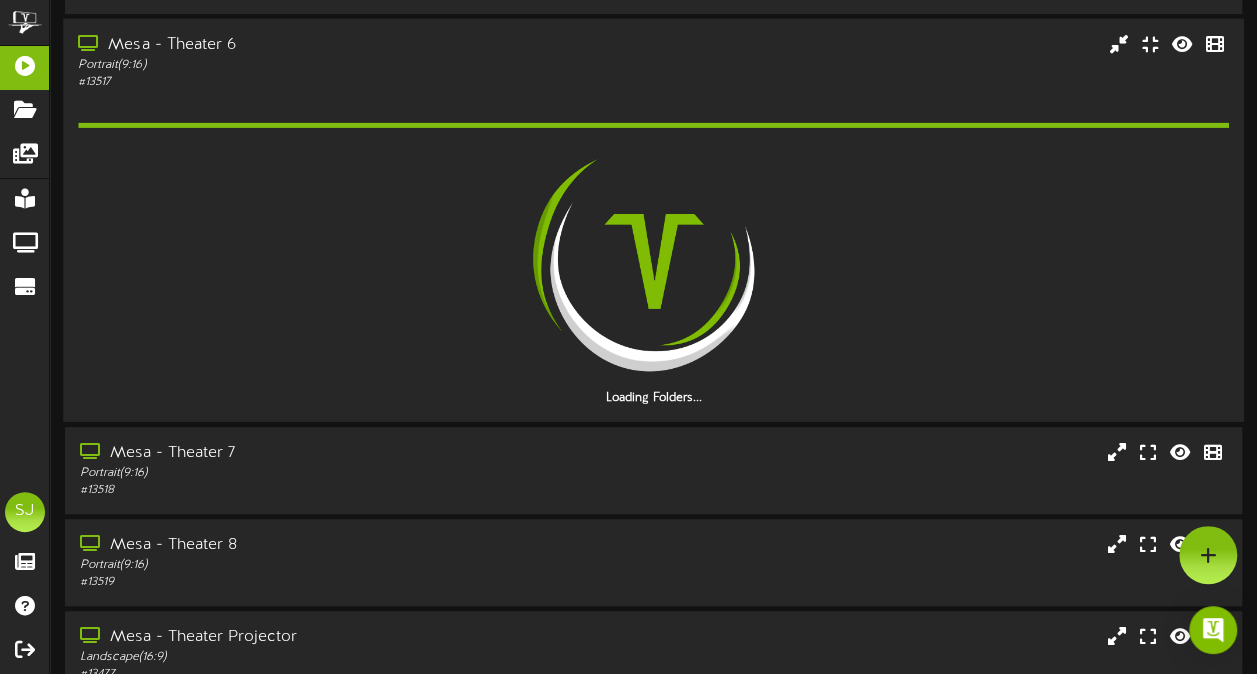 scroll, scrollTop: 500, scrollLeft: 0, axis: vertical 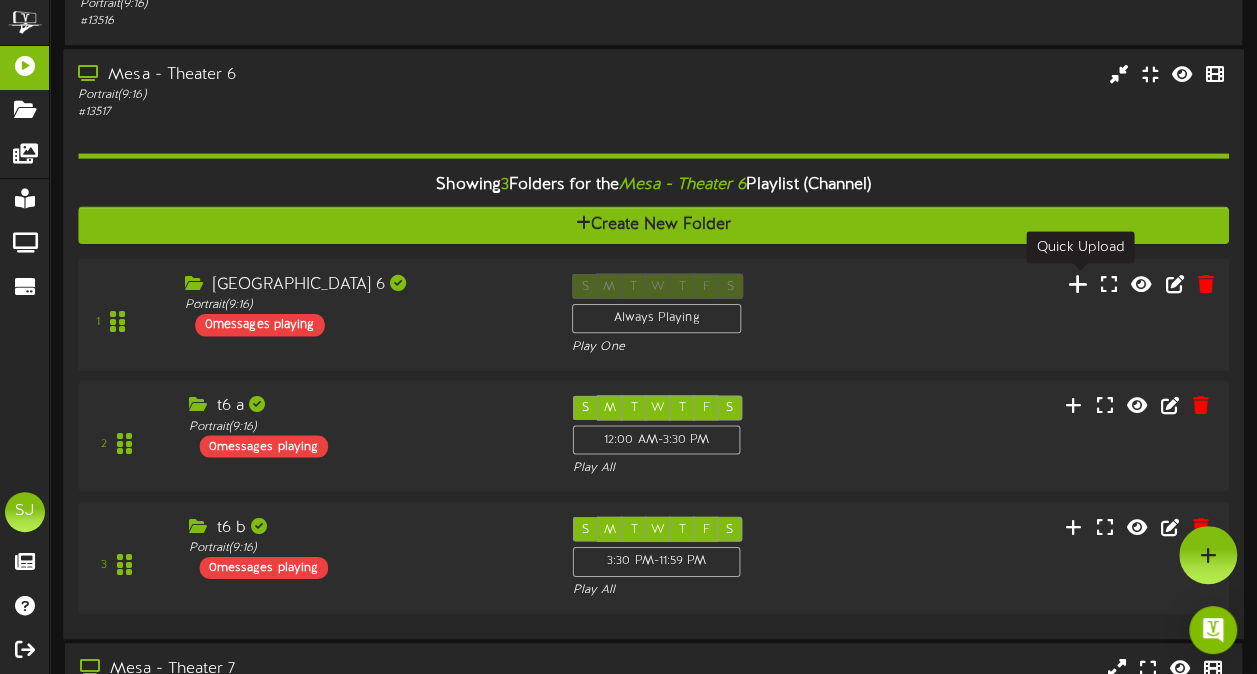click at bounding box center [1078, 283] 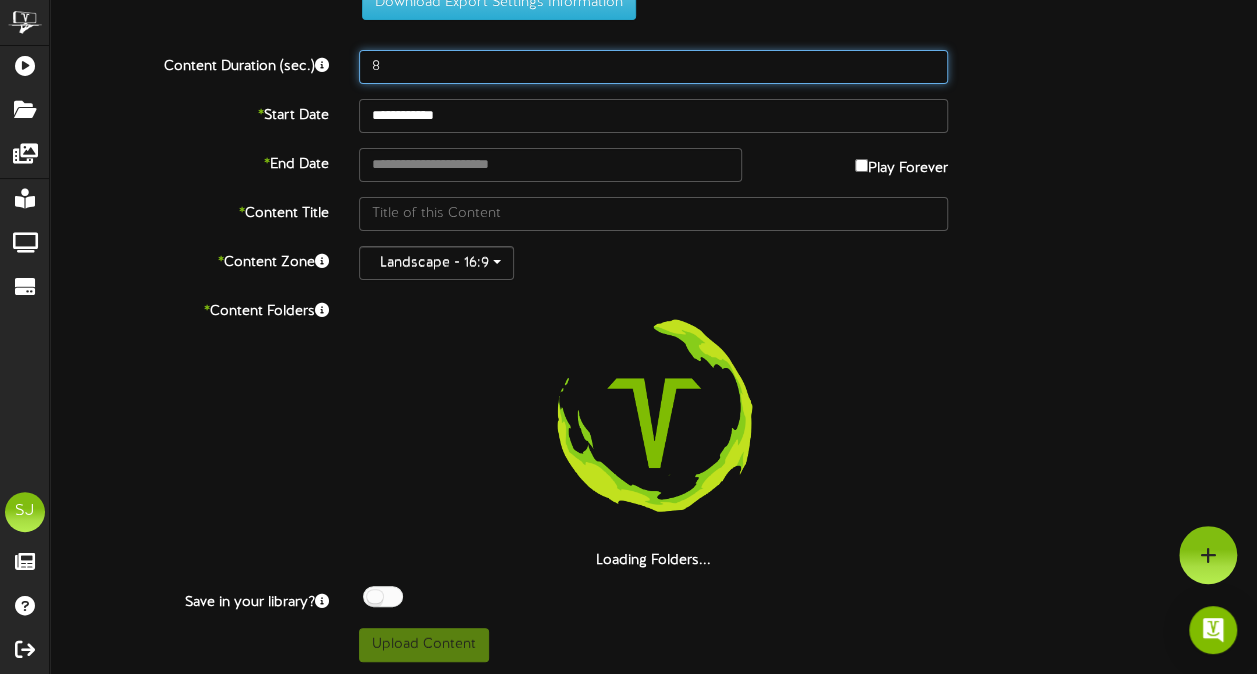 click on "8" at bounding box center [653, 67] 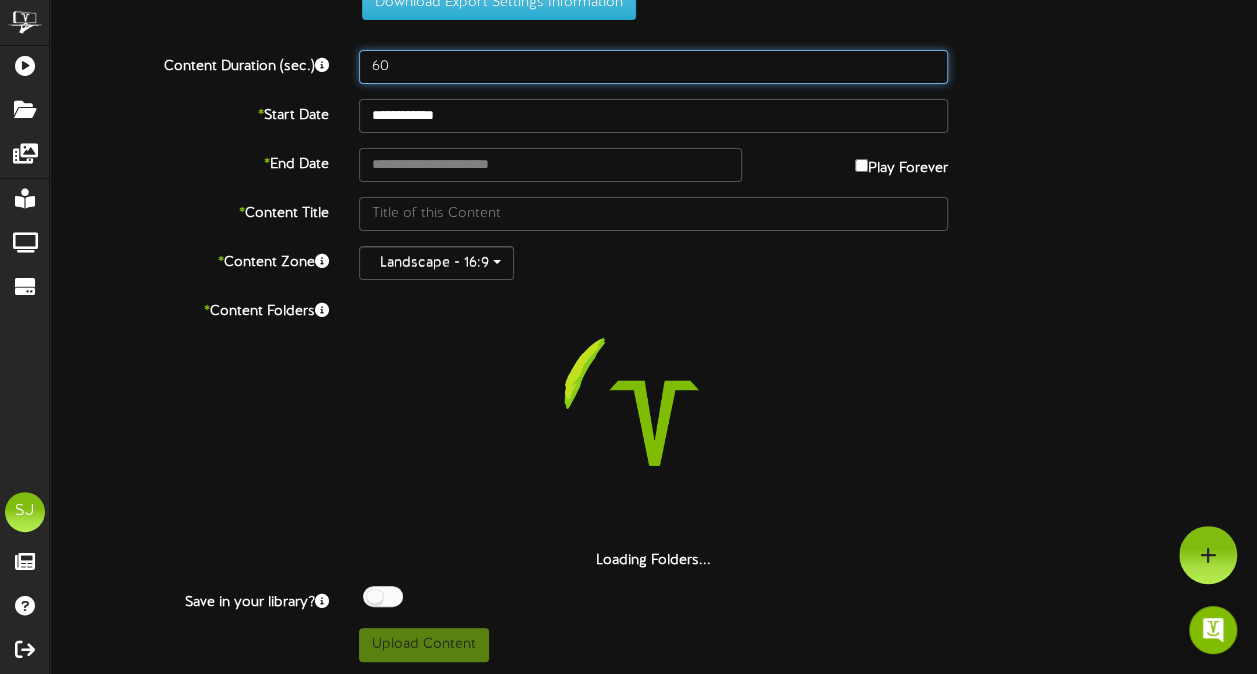 scroll, scrollTop: 0, scrollLeft: 0, axis: both 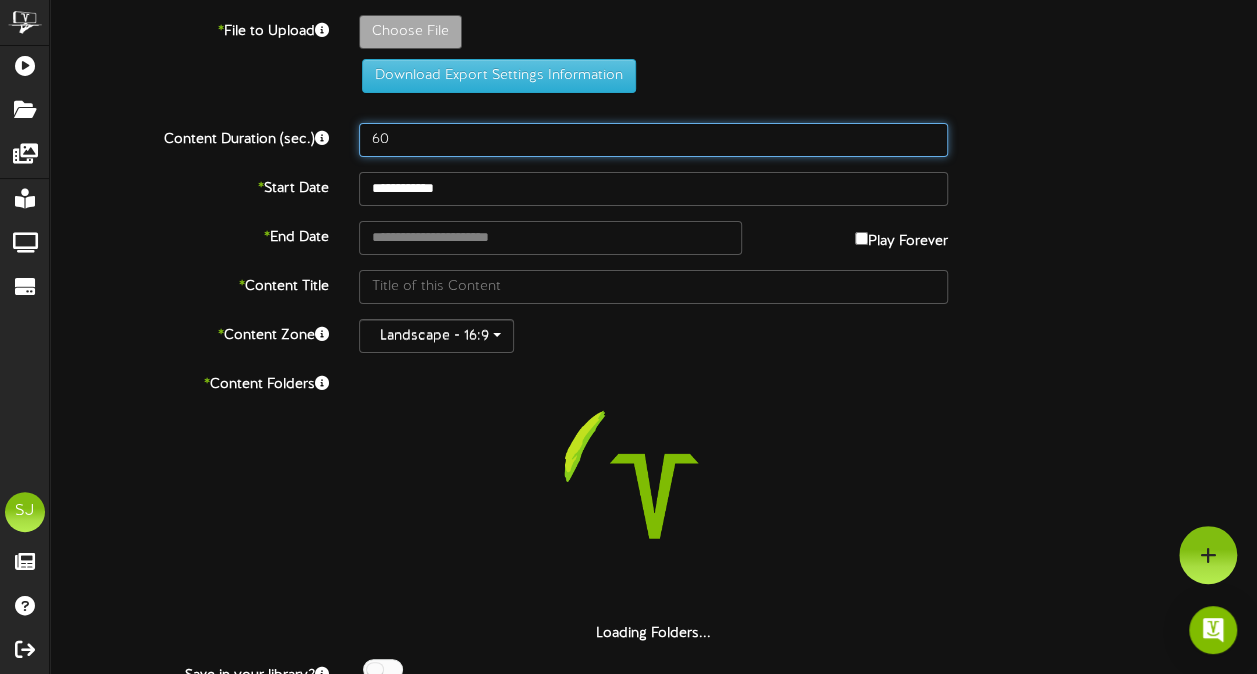 type on "60" 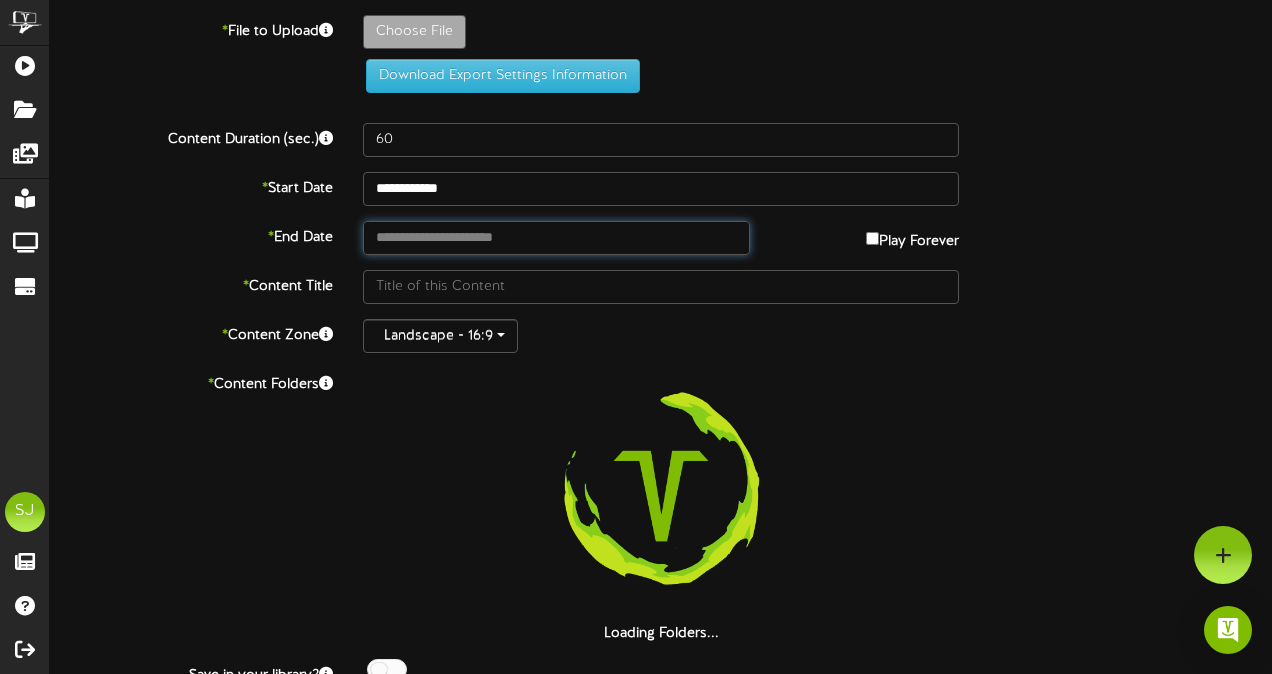 click at bounding box center [556, 238] 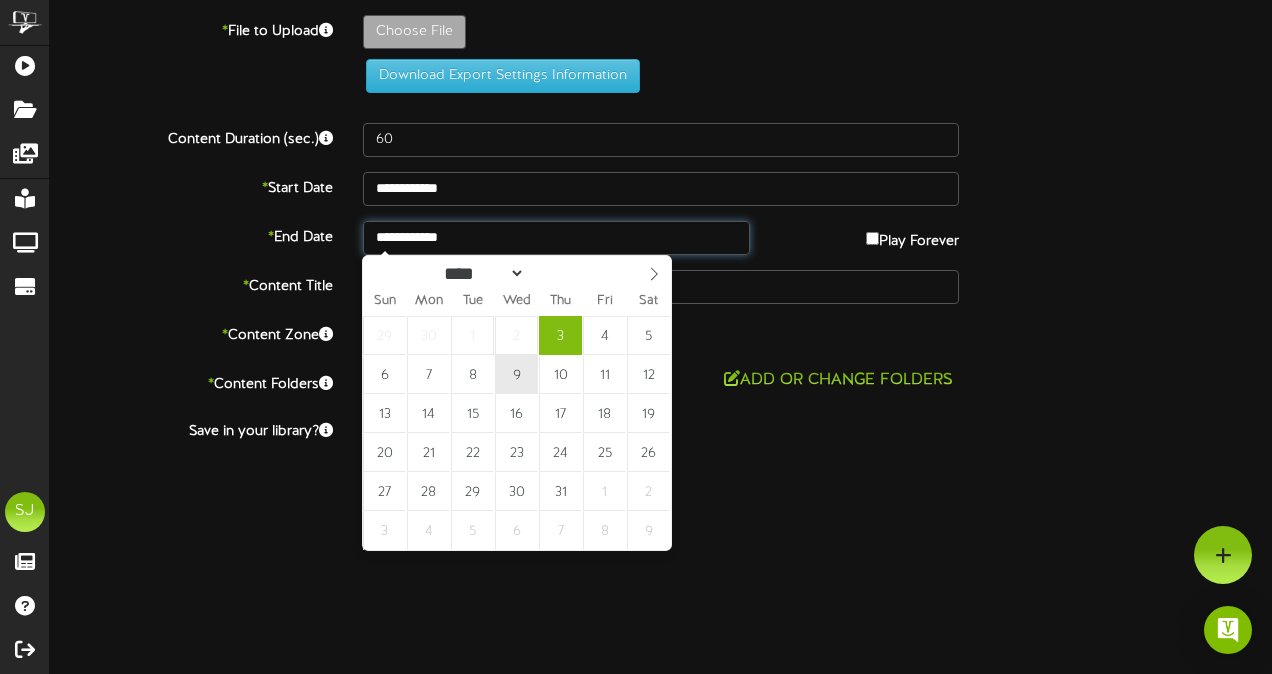 type on "**********" 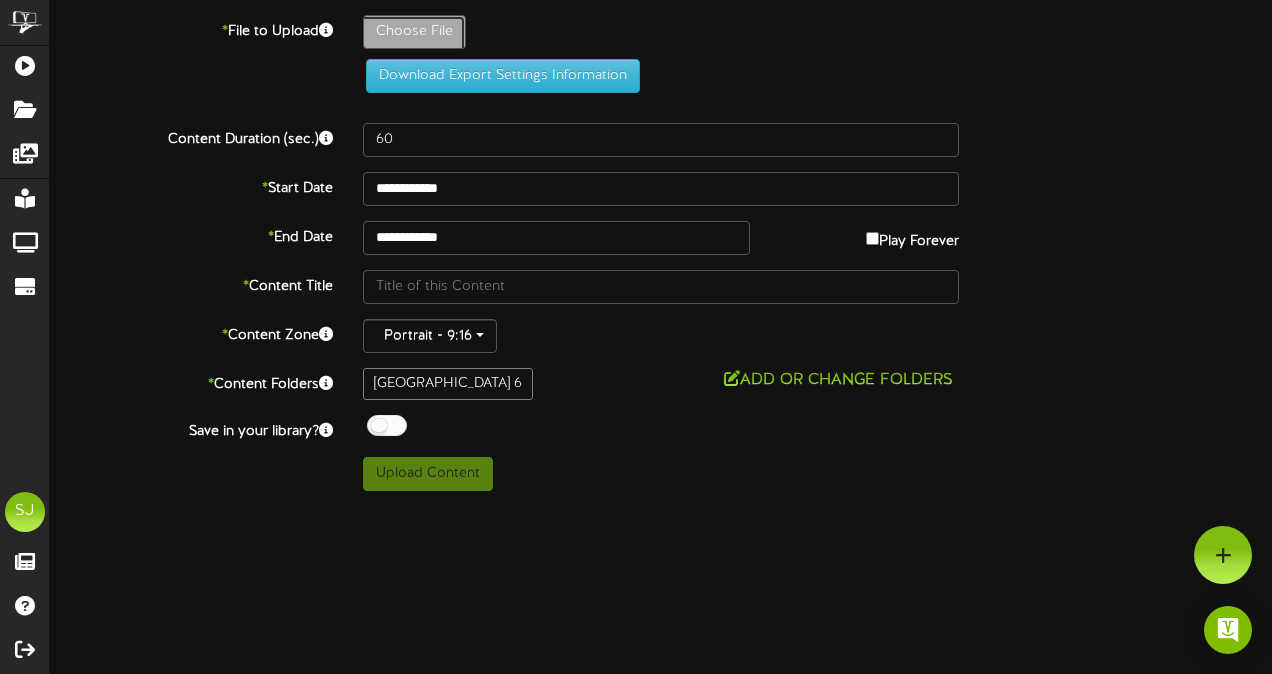 click on "Choose File" at bounding box center (-623, 87) 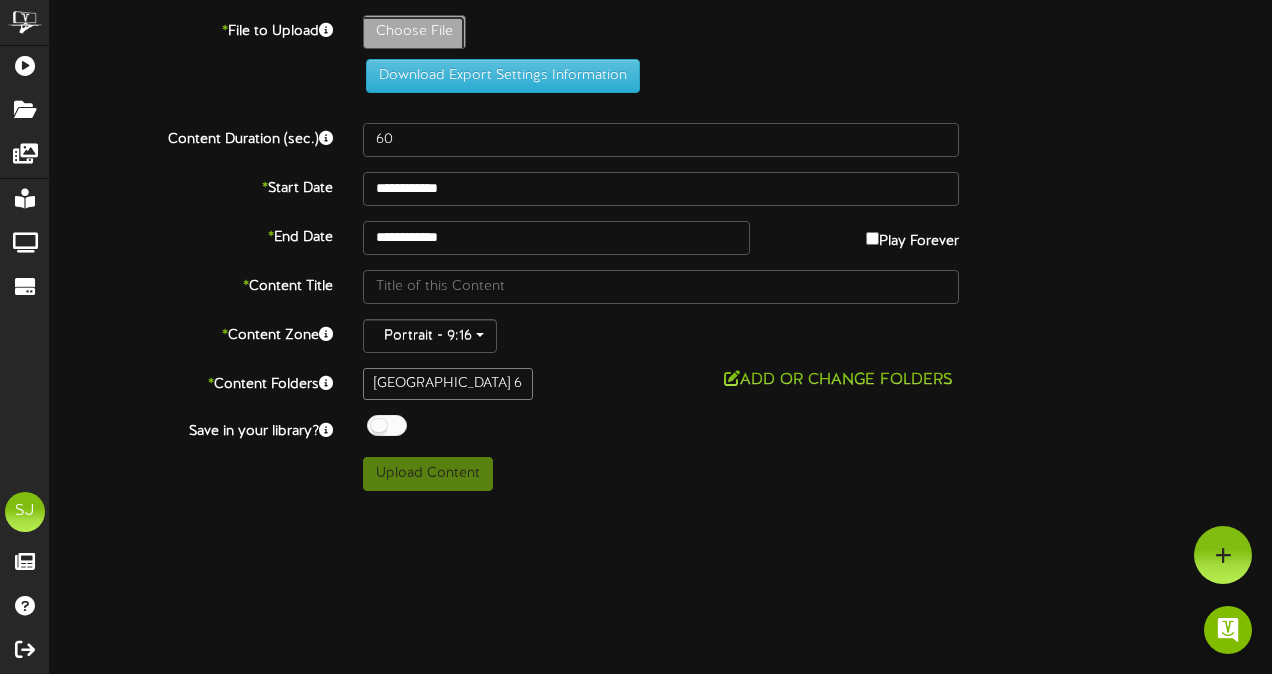 type on "**********" 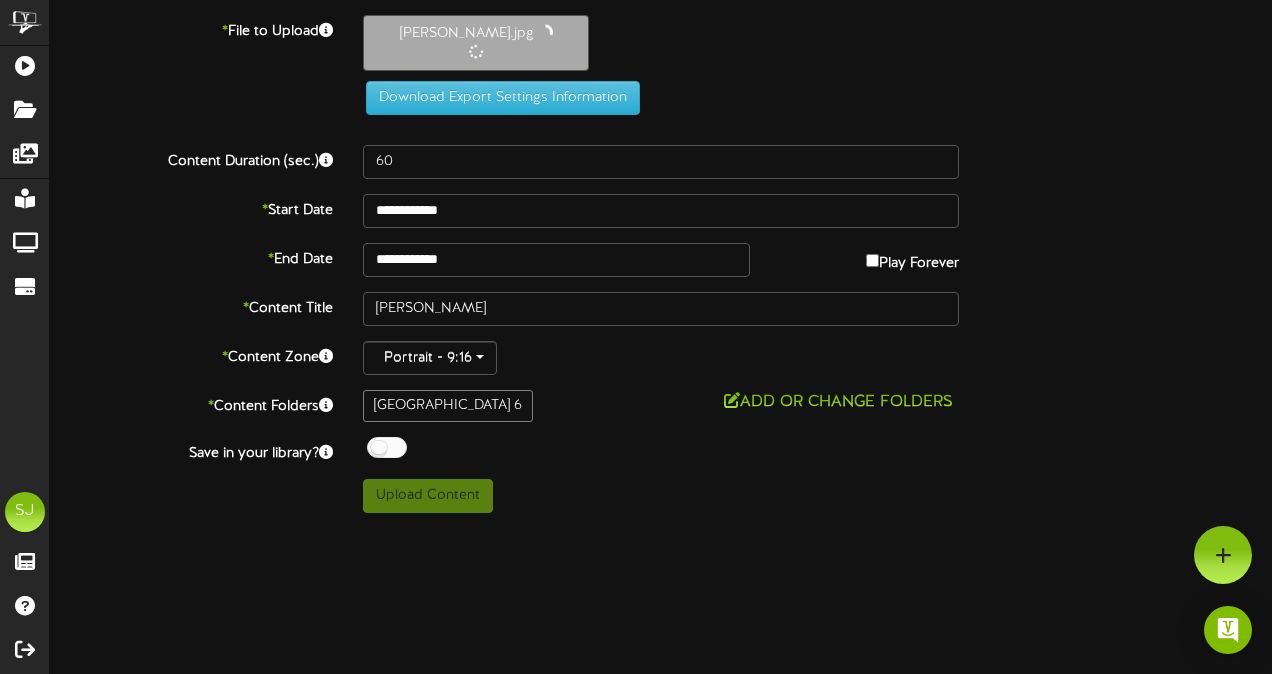click at bounding box center (387, 447) 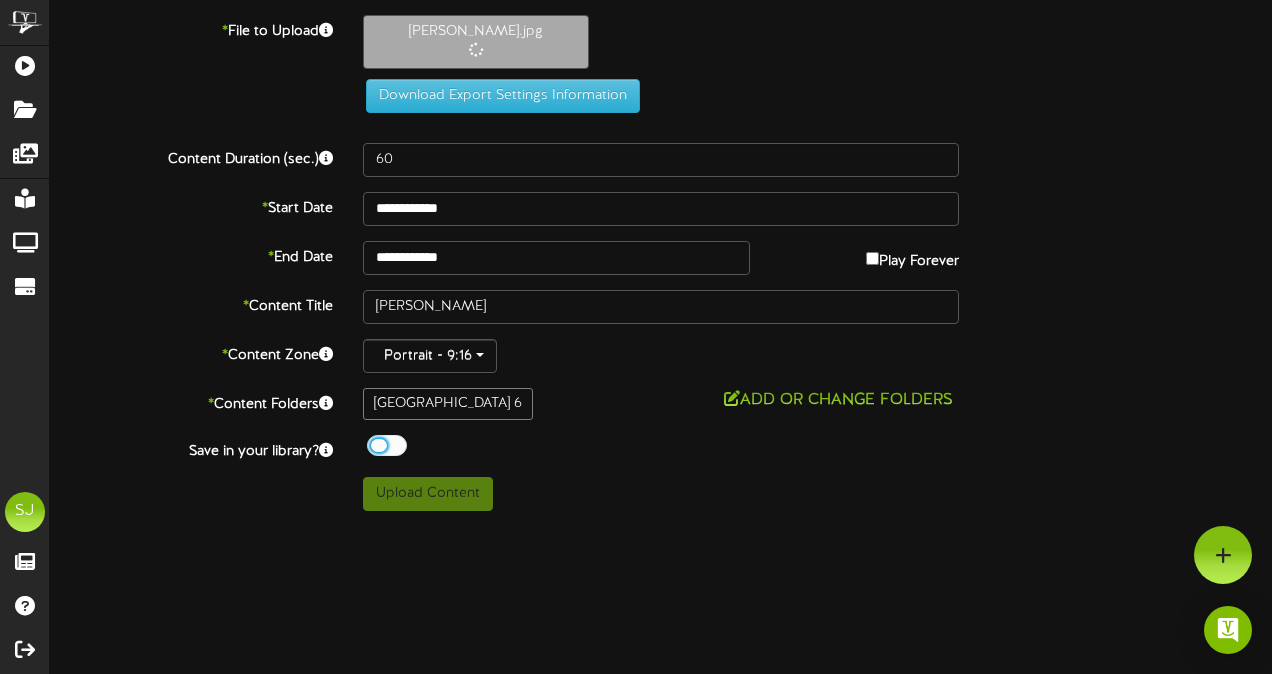 click on "Upload Content" at bounding box center [661, 494] 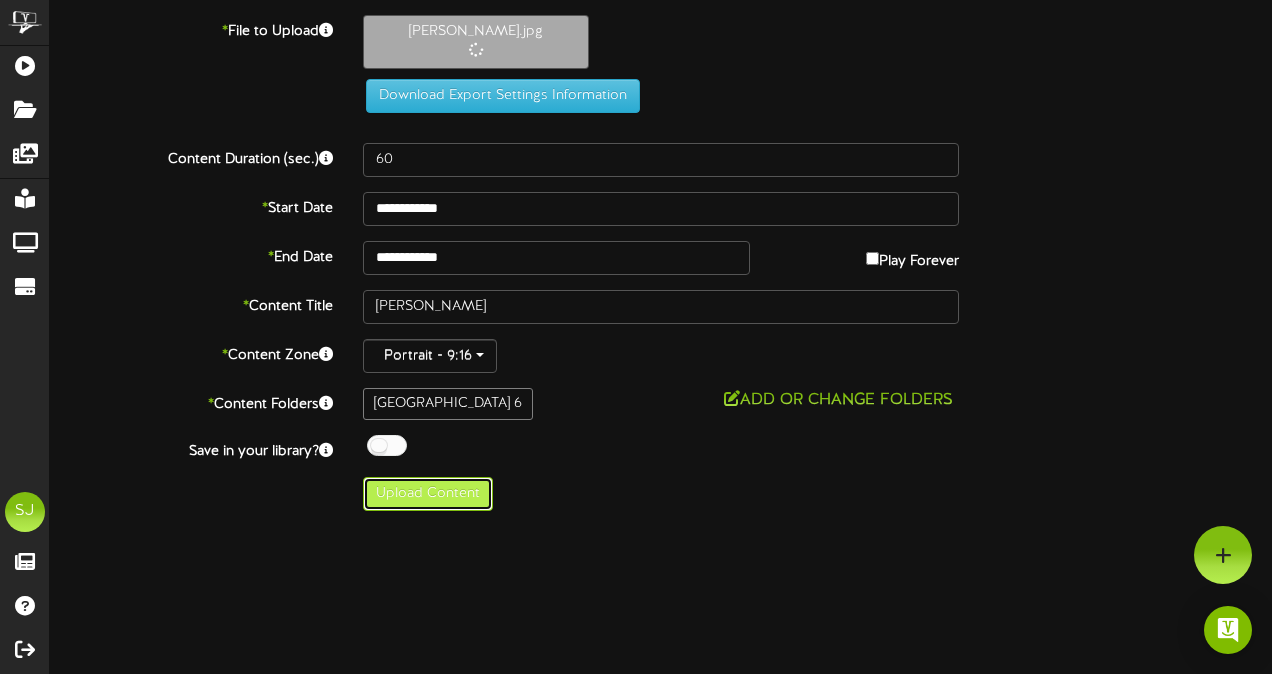 click on "Upload Content" at bounding box center [428, 494] 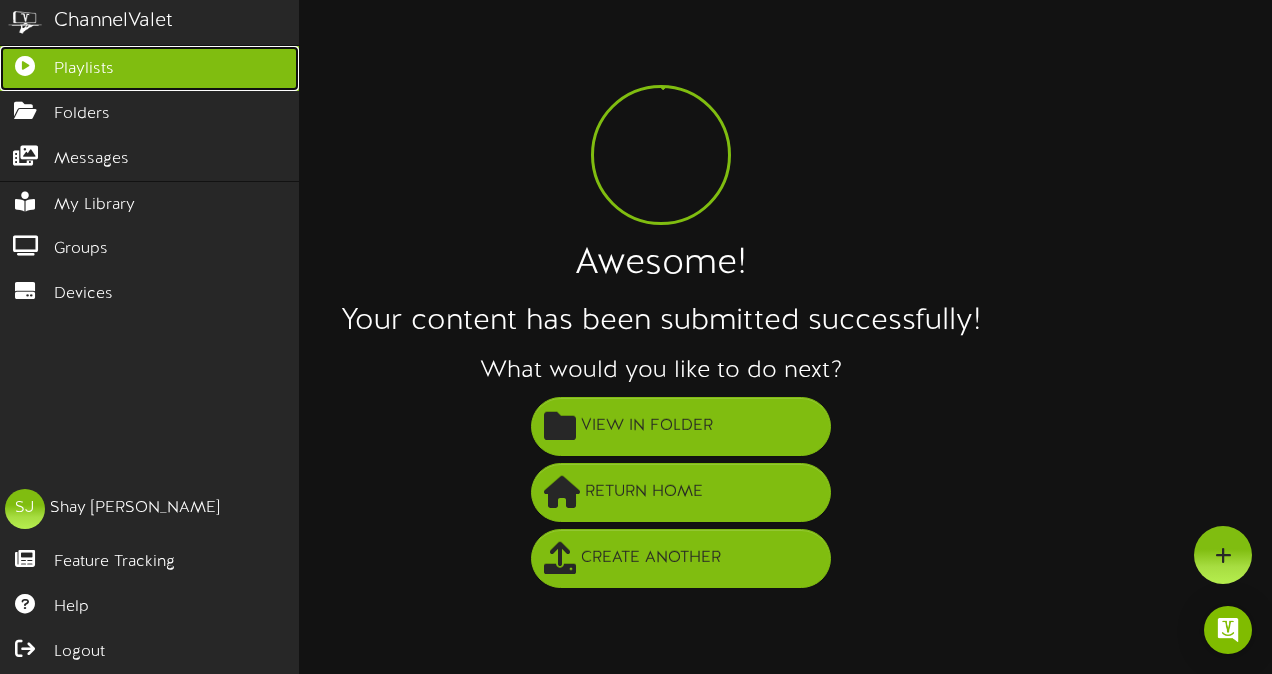 click on "Playlists" at bounding box center (149, 68) 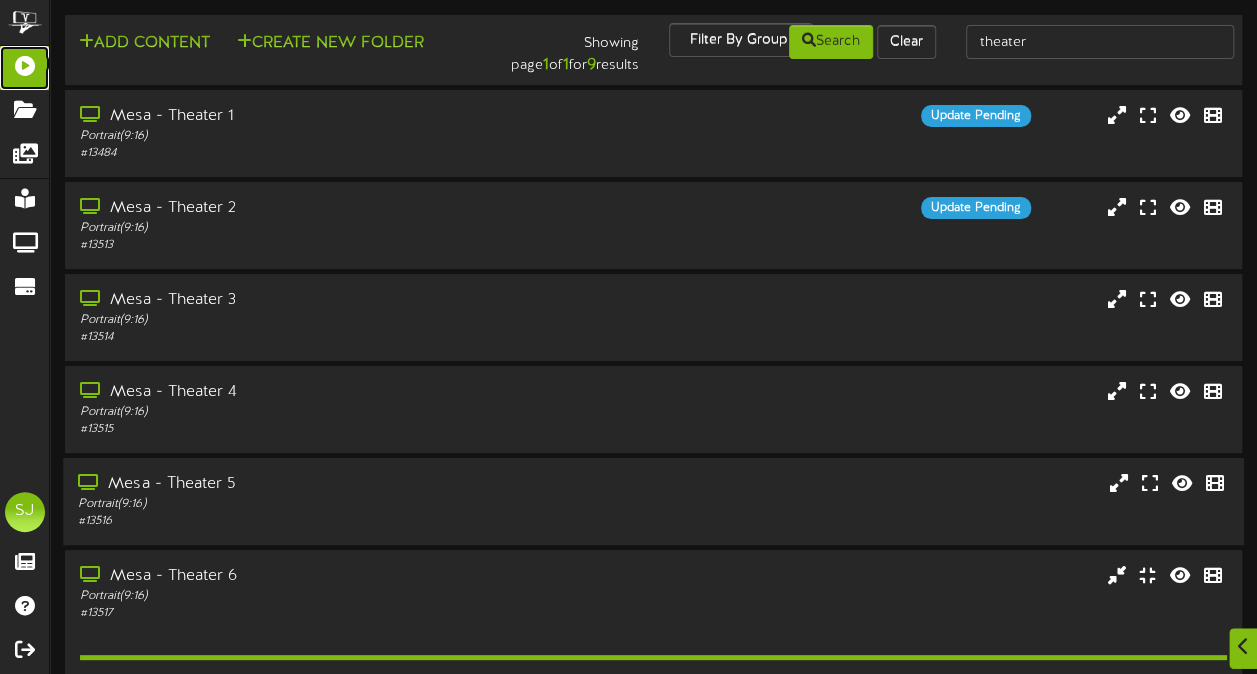 scroll, scrollTop: 100, scrollLeft: 0, axis: vertical 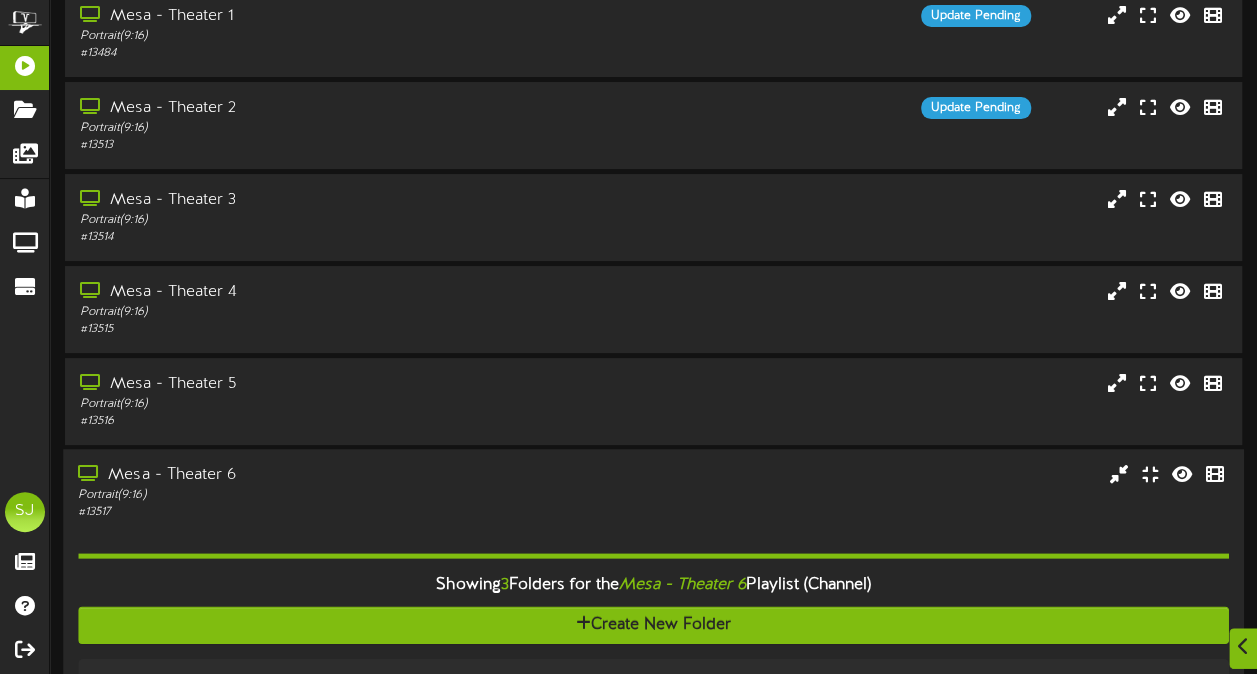 click on "Portrait  ( 9:16 )" at bounding box center [309, 496] 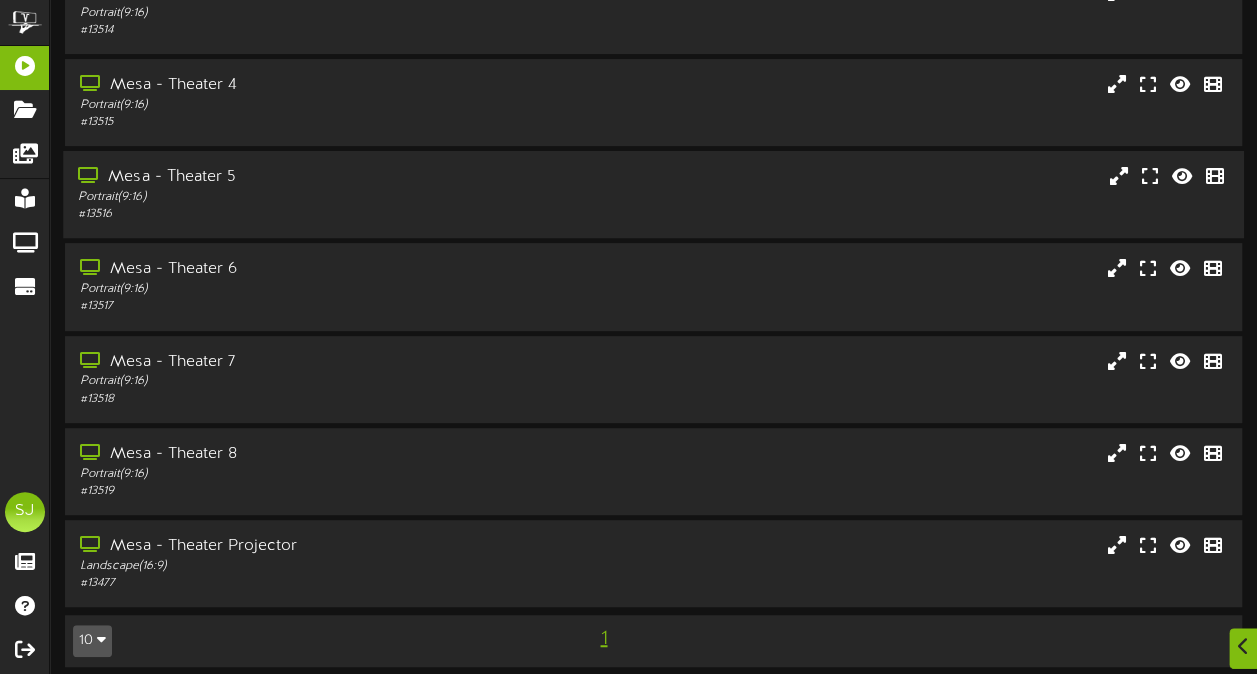 scroll, scrollTop: 319, scrollLeft: 0, axis: vertical 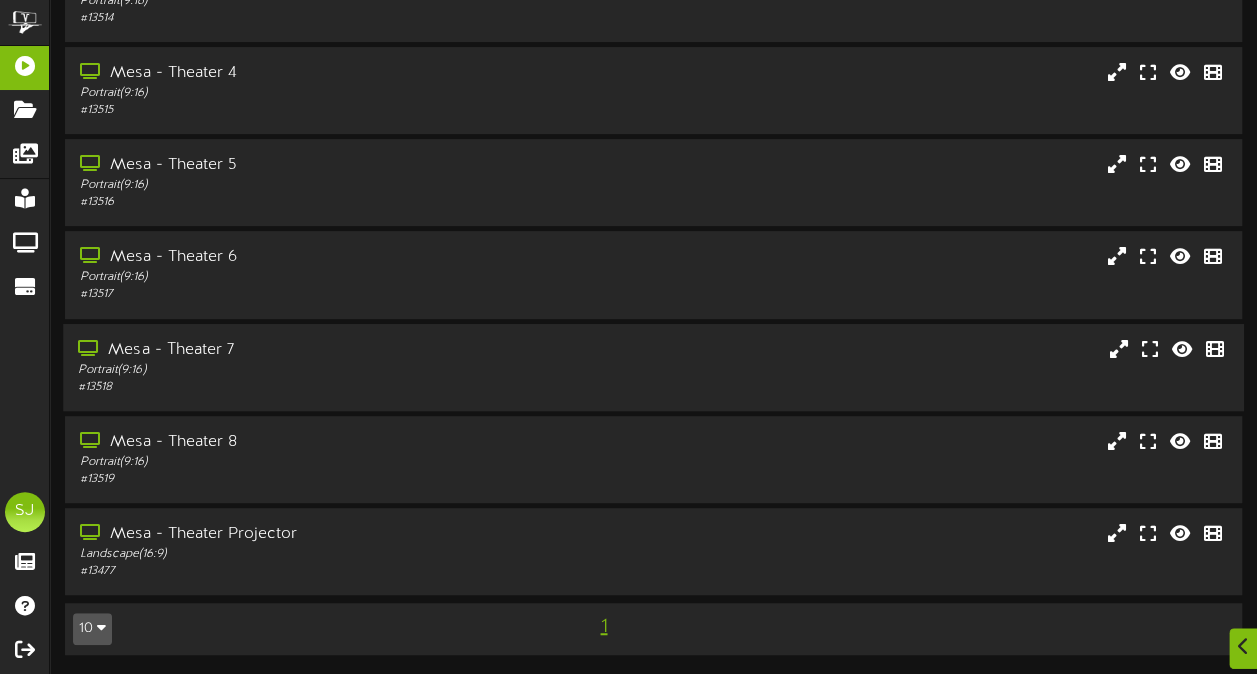 click on "Portrait  ( 9:16 )" at bounding box center [309, 369] 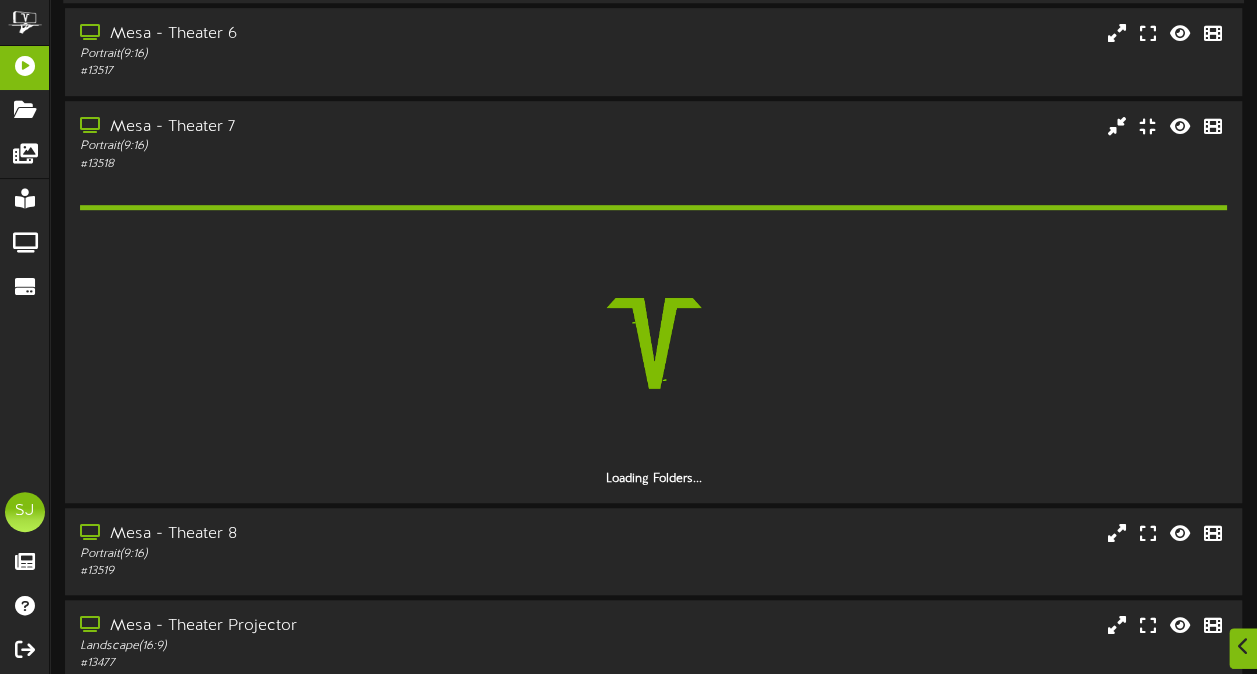 scroll, scrollTop: 618, scrollLeft: 0, axis: vertical 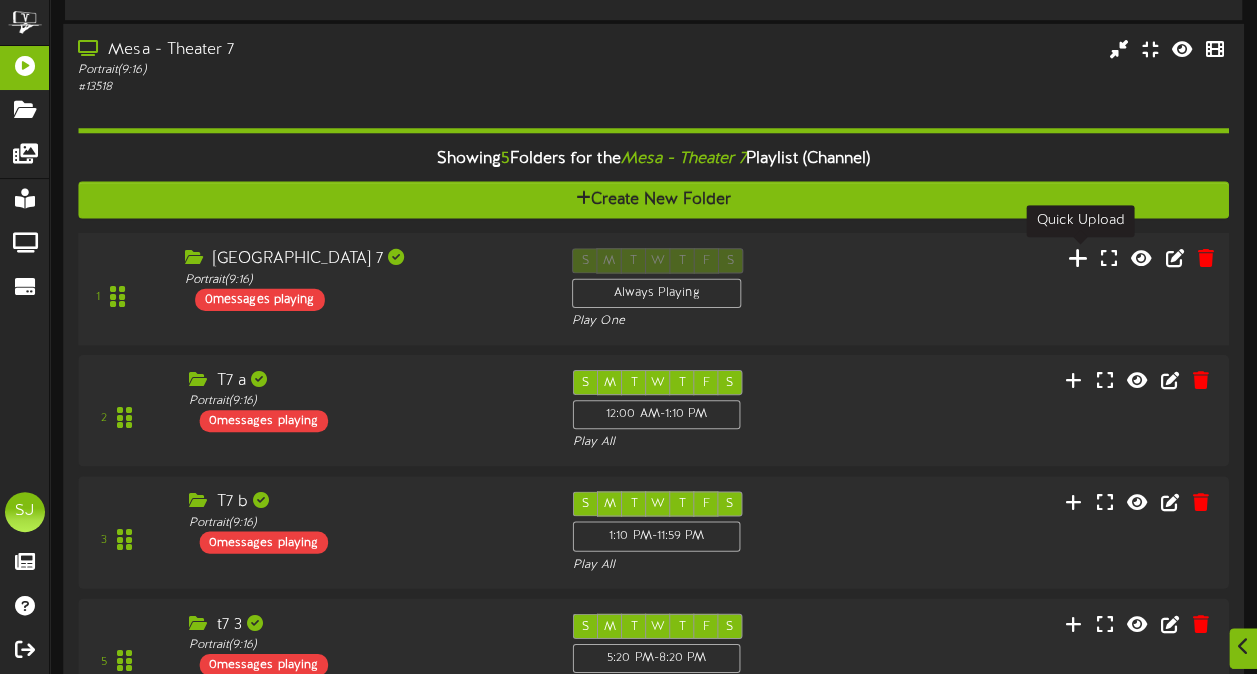 click at bounding box center (1078, 257) 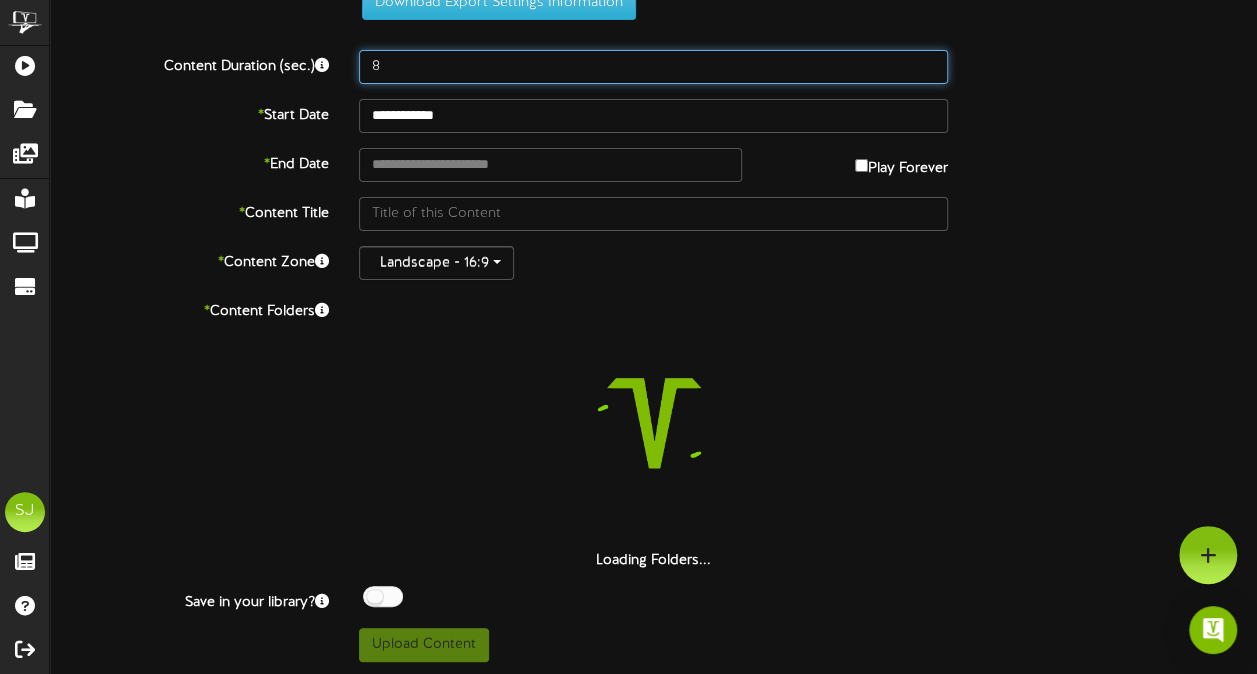 click on "8" at bounding box center [653, 67] 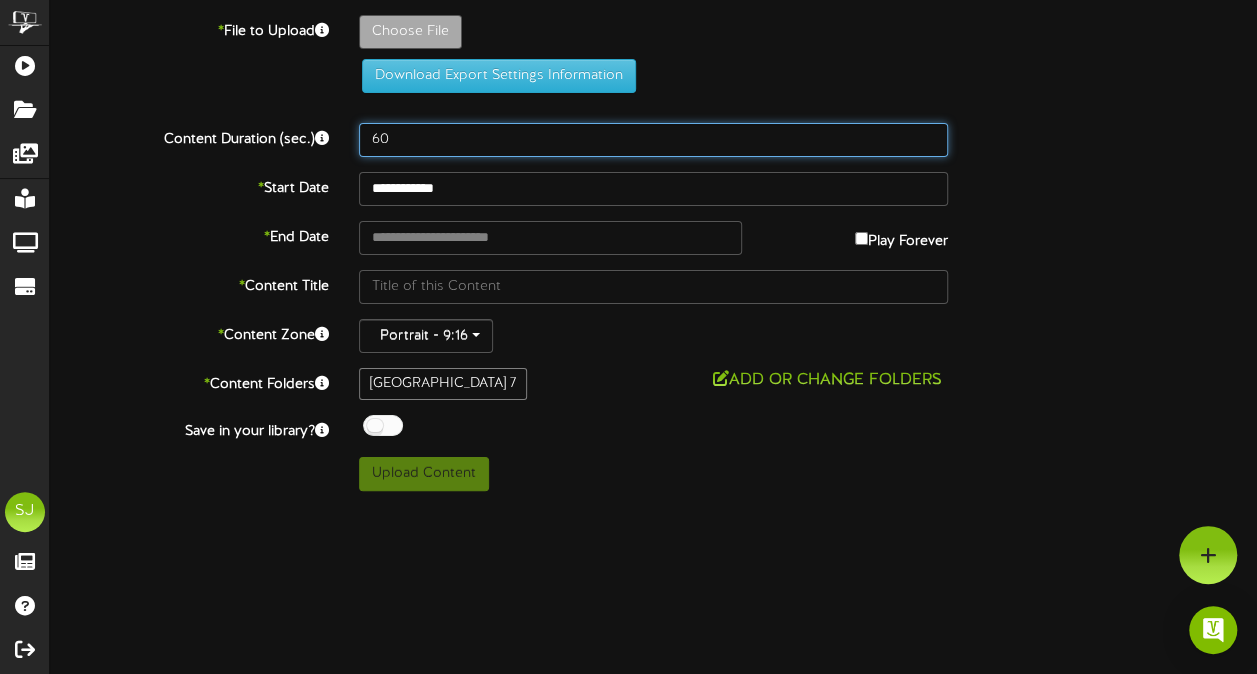 scroll, scrollTop: 0, scrollLeft: 0, axis: both 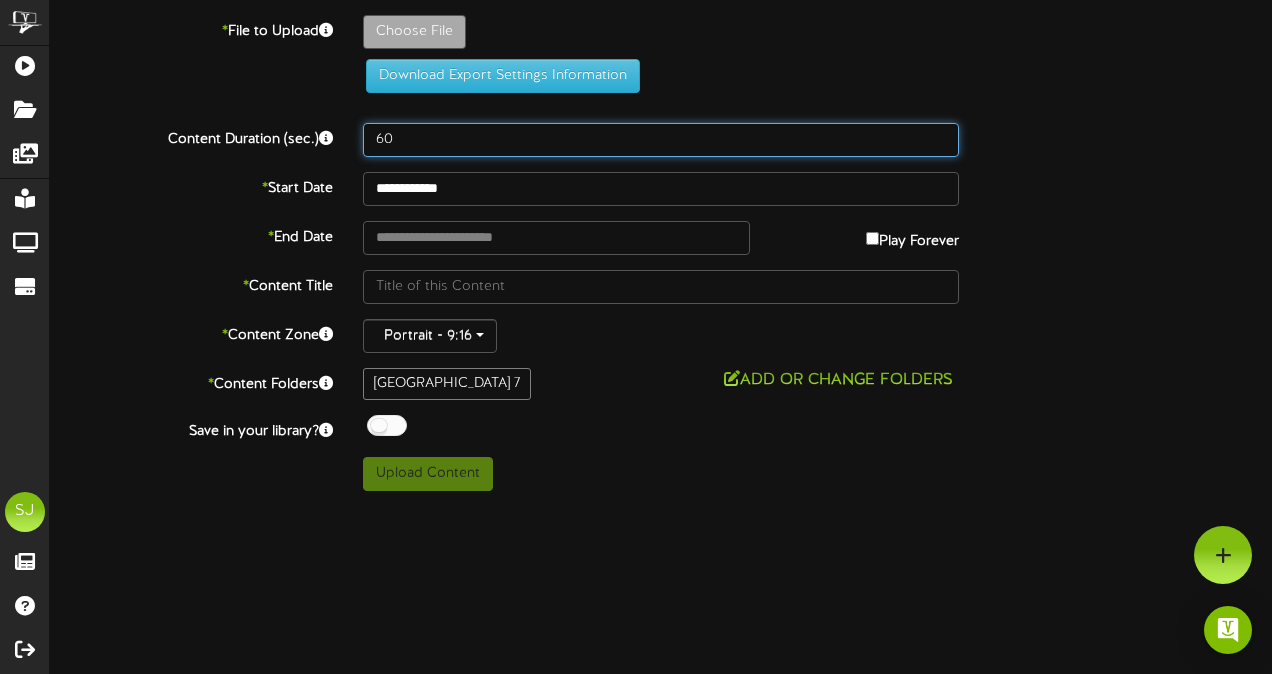 type on "60" 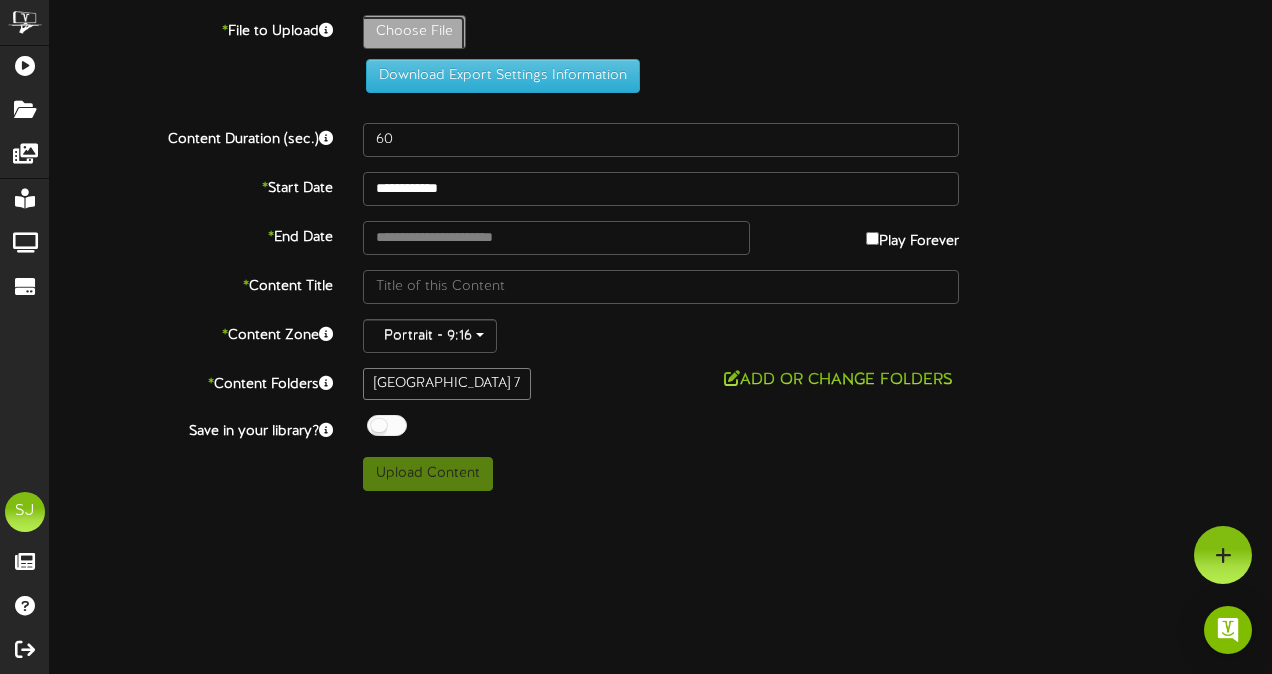 click on "Choose File" at bounding box center [-623, 87] 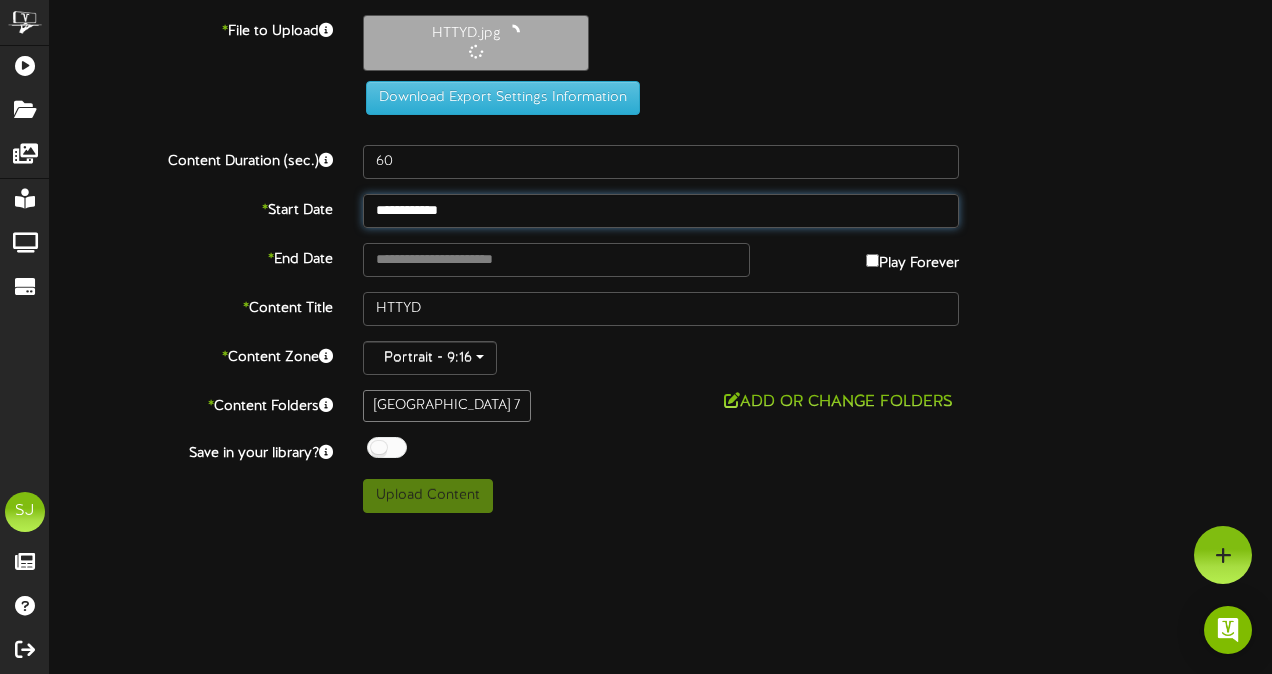 click on "**********" at bounding box center (661, 211) 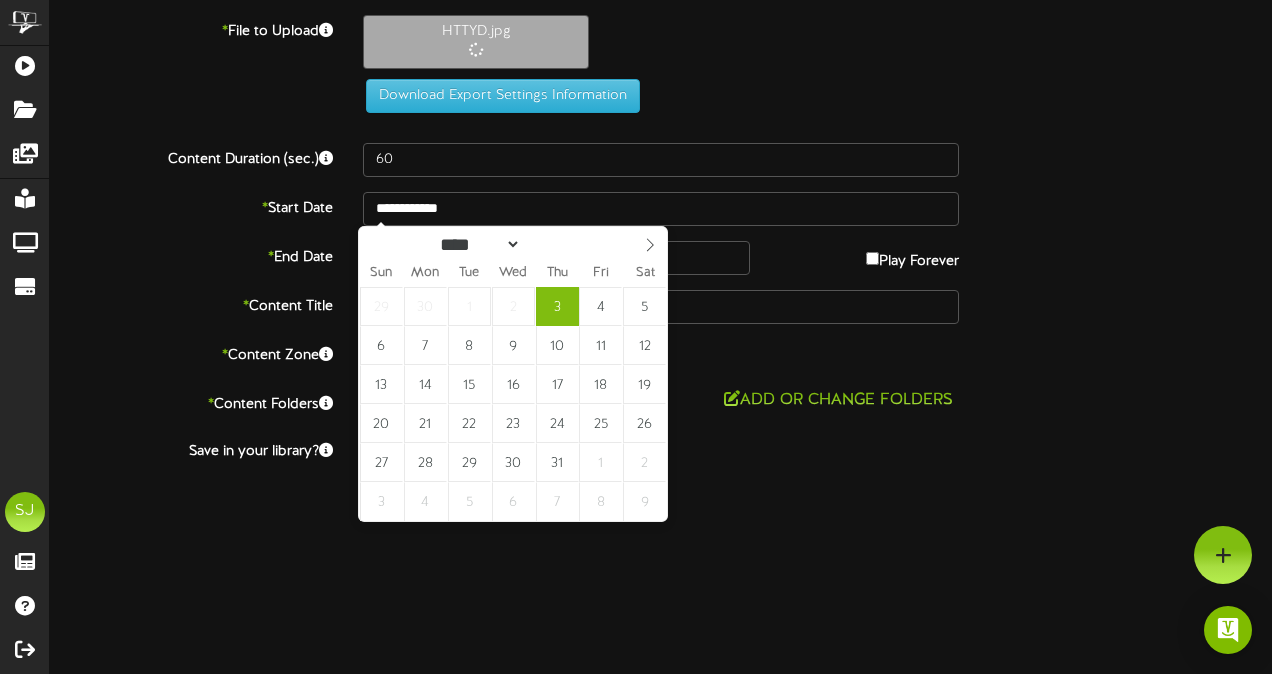 click on "**********" at bounding box center (661, 263) 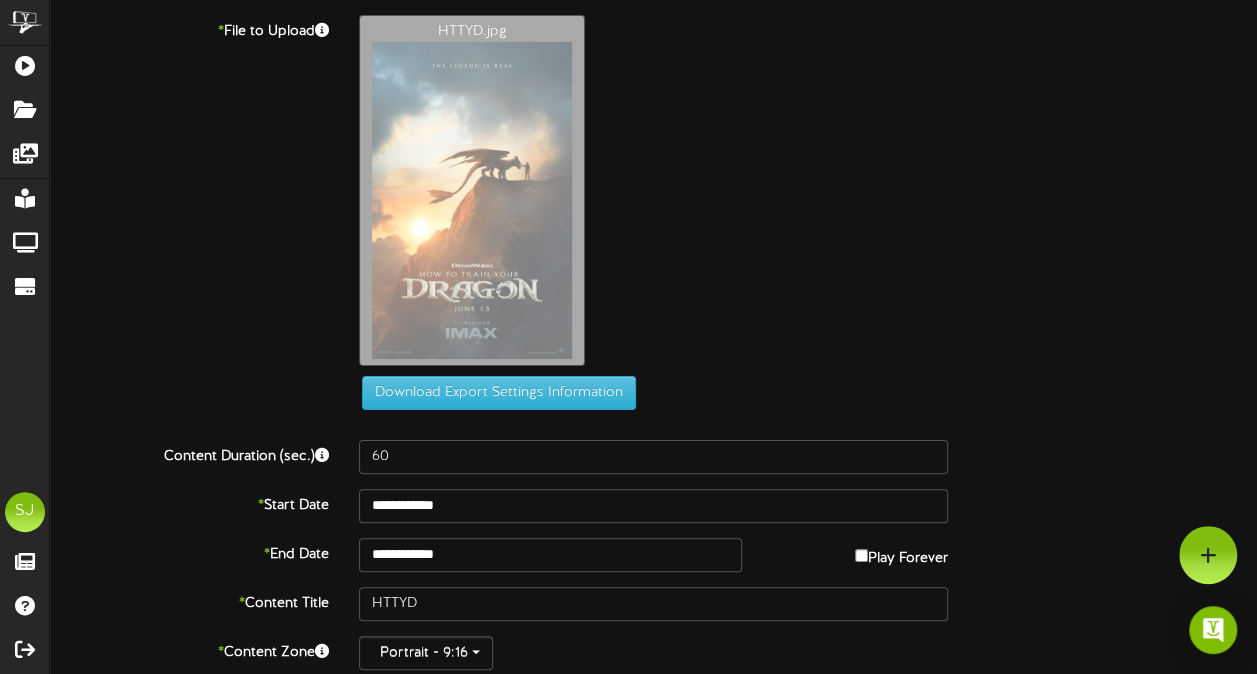 click on "HTTYD.jpg" at bounding box center [808, 195] 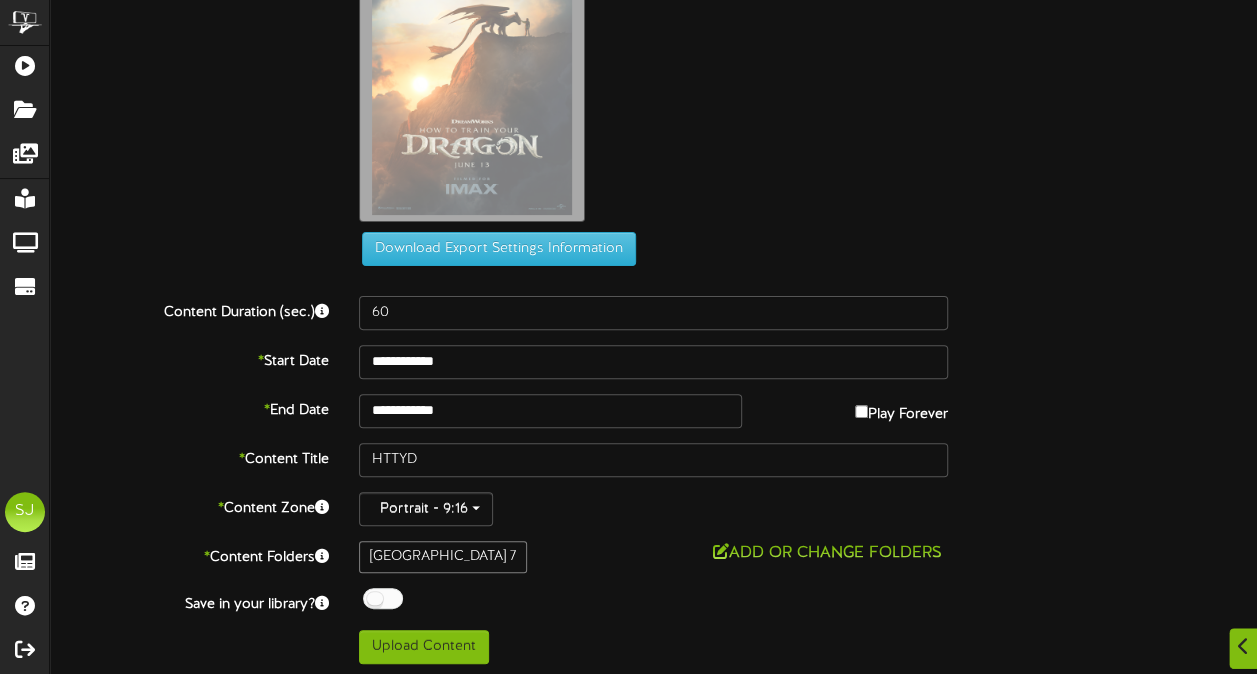 scroll, scrollTop: 145, scrollLeft: 0, axis: vertical 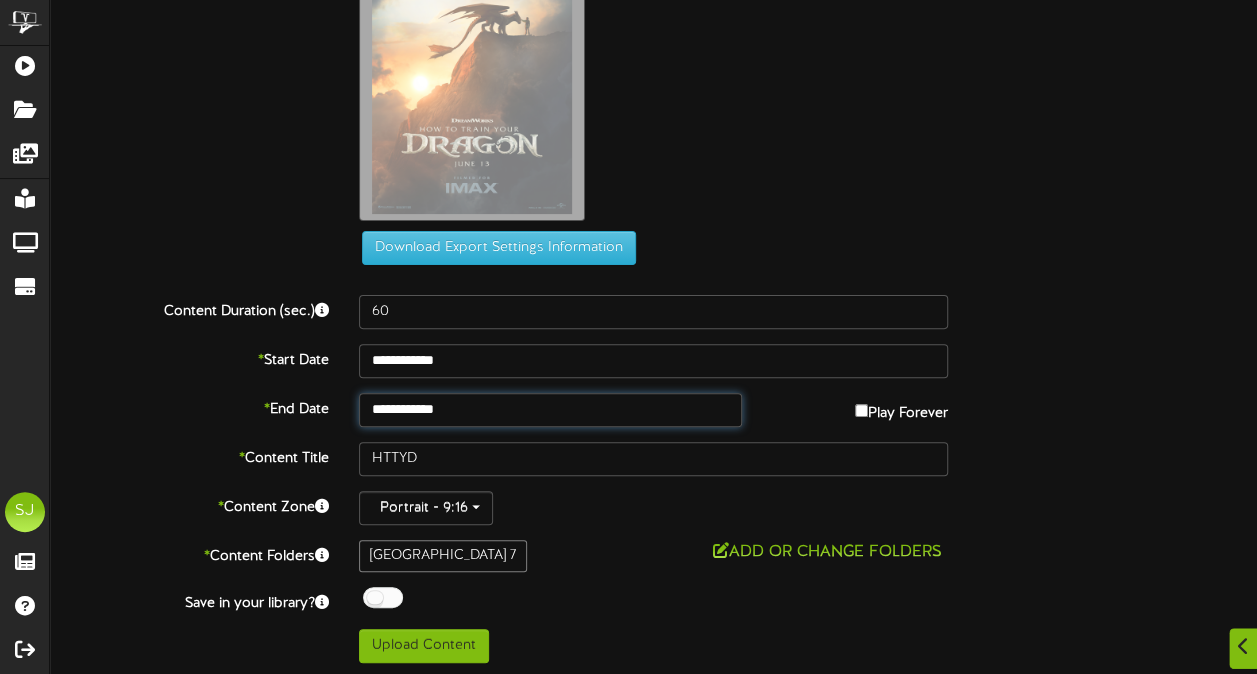 click on "**********" at bounding box center [550, 410] 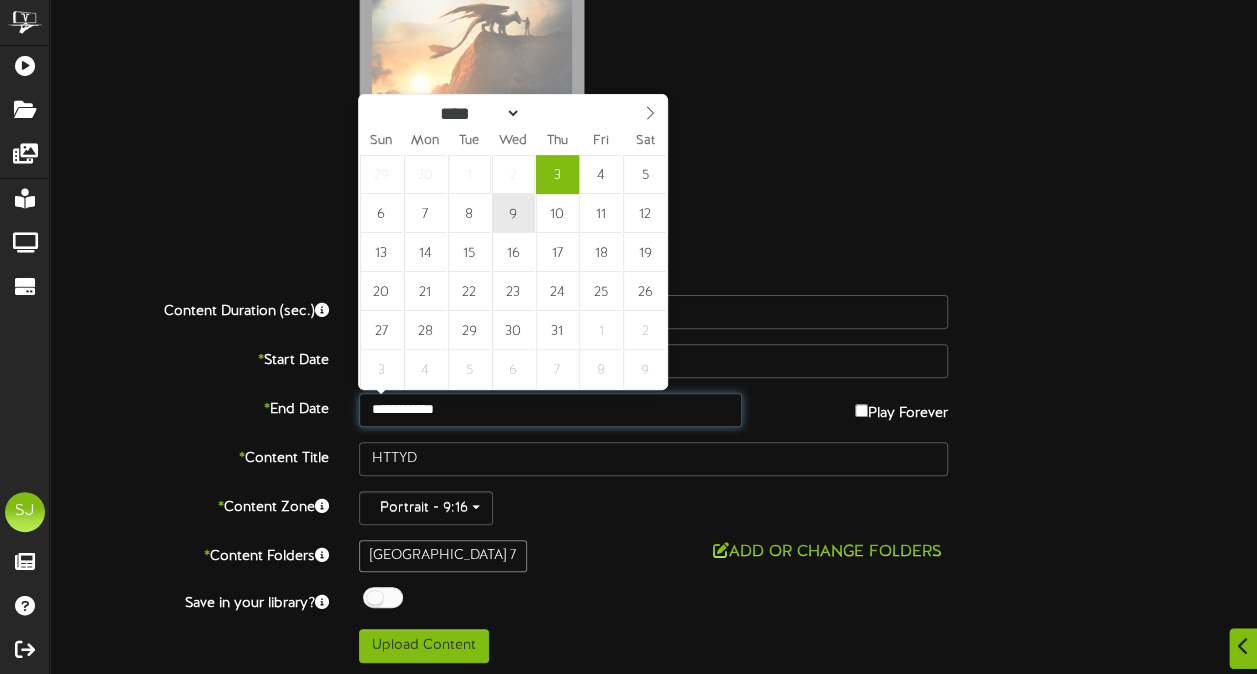type on "**********" 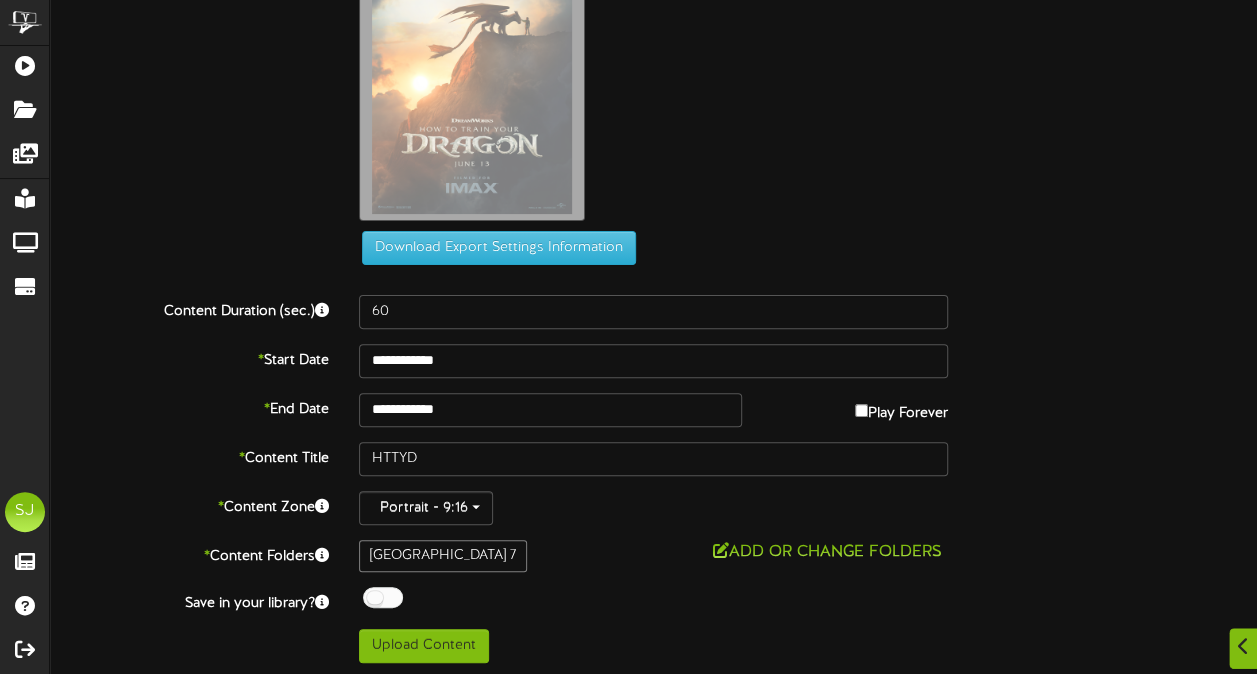 click on "HTTYD.jpg" at bounding box center (808, 50) 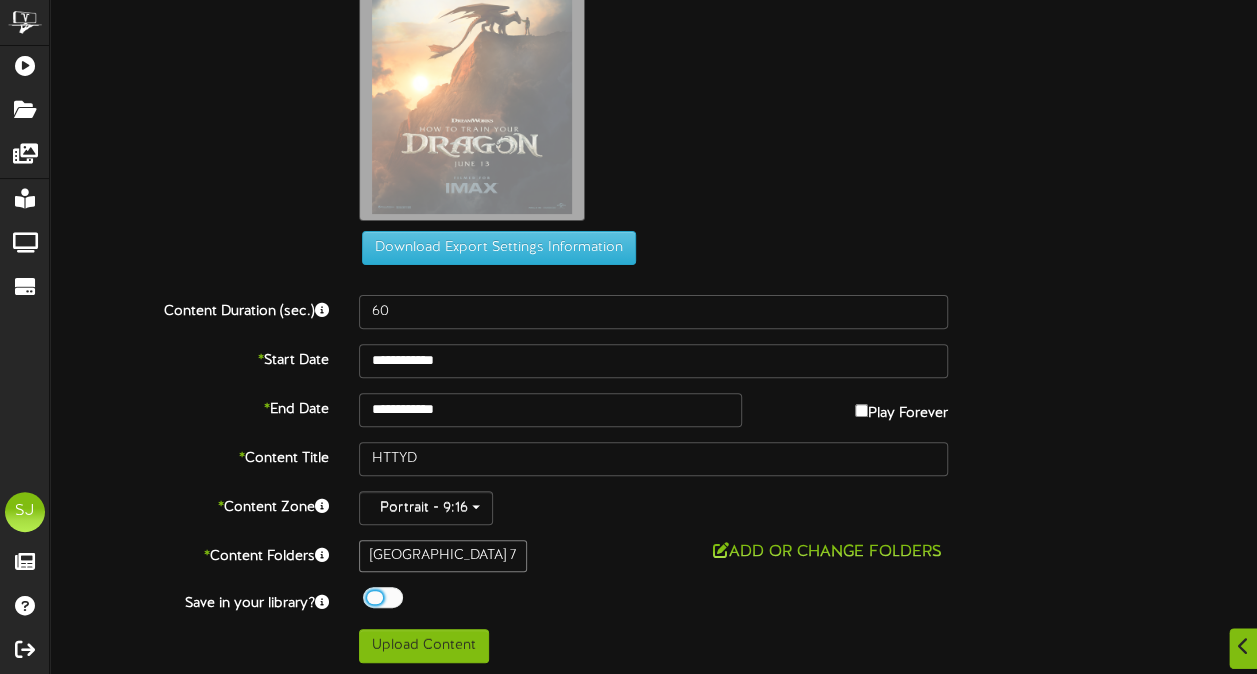 click at bounding box center [383, 597] 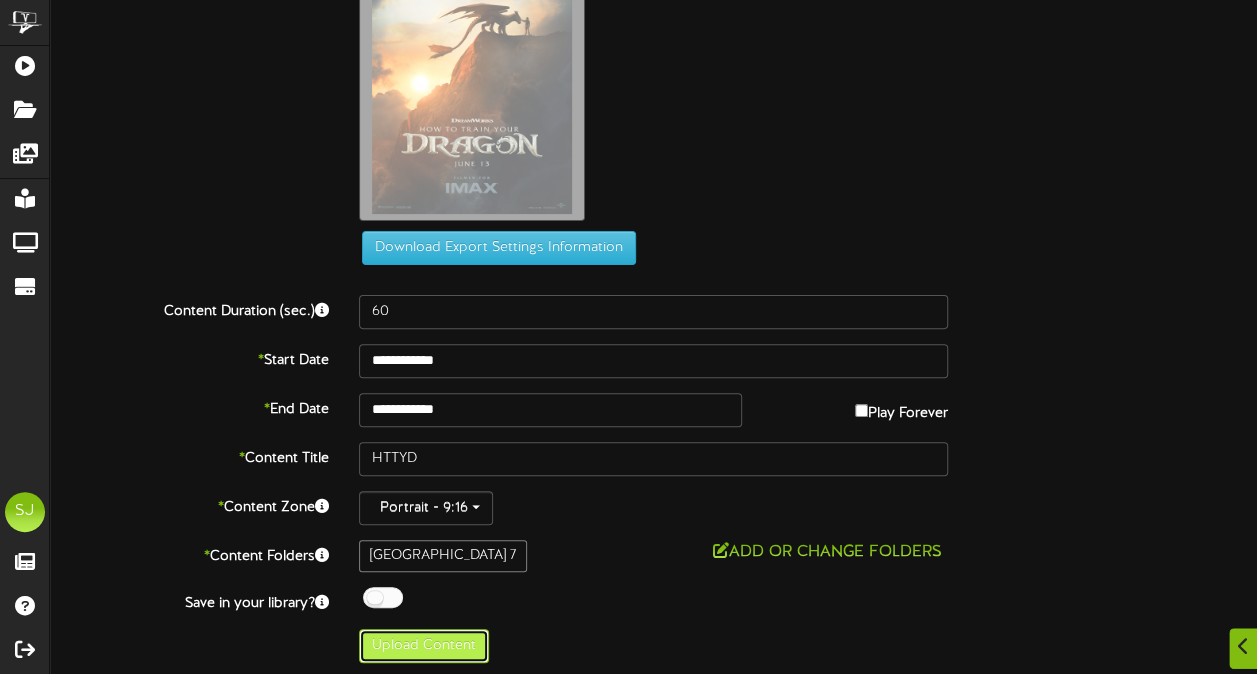 click on "Upload Content" at bounding box center (424, 646) 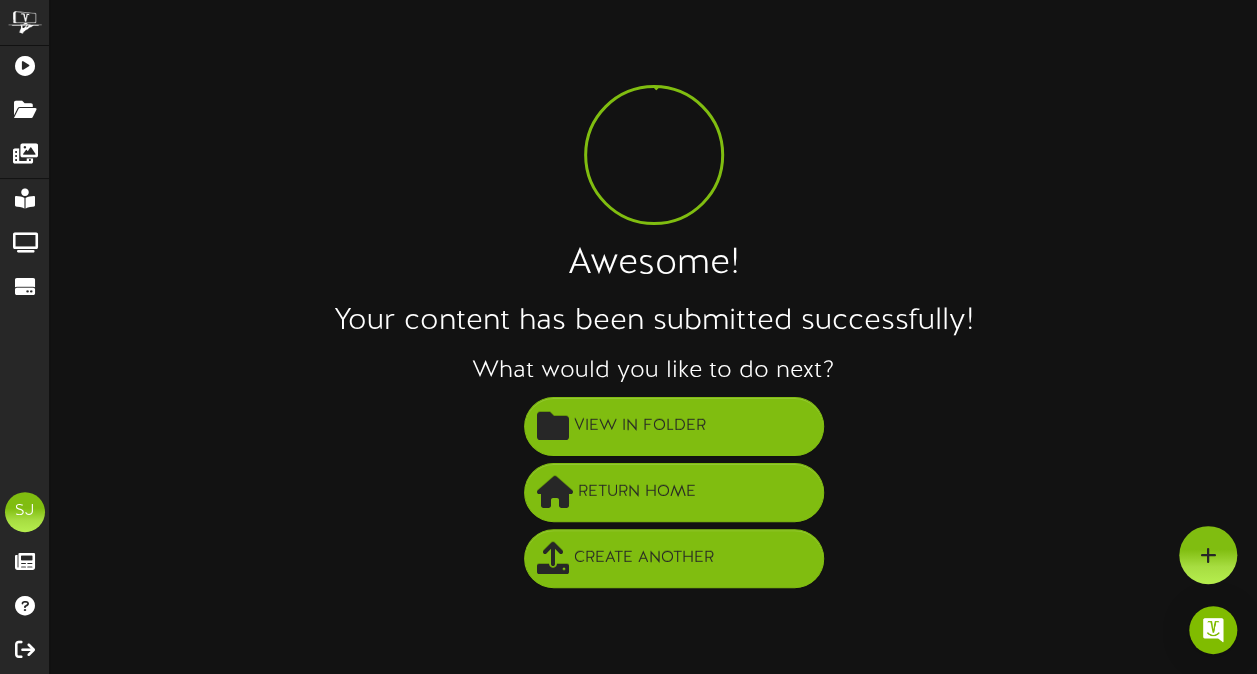 scroll, scrollTop: 0, scrollLeft: 0, axis: both 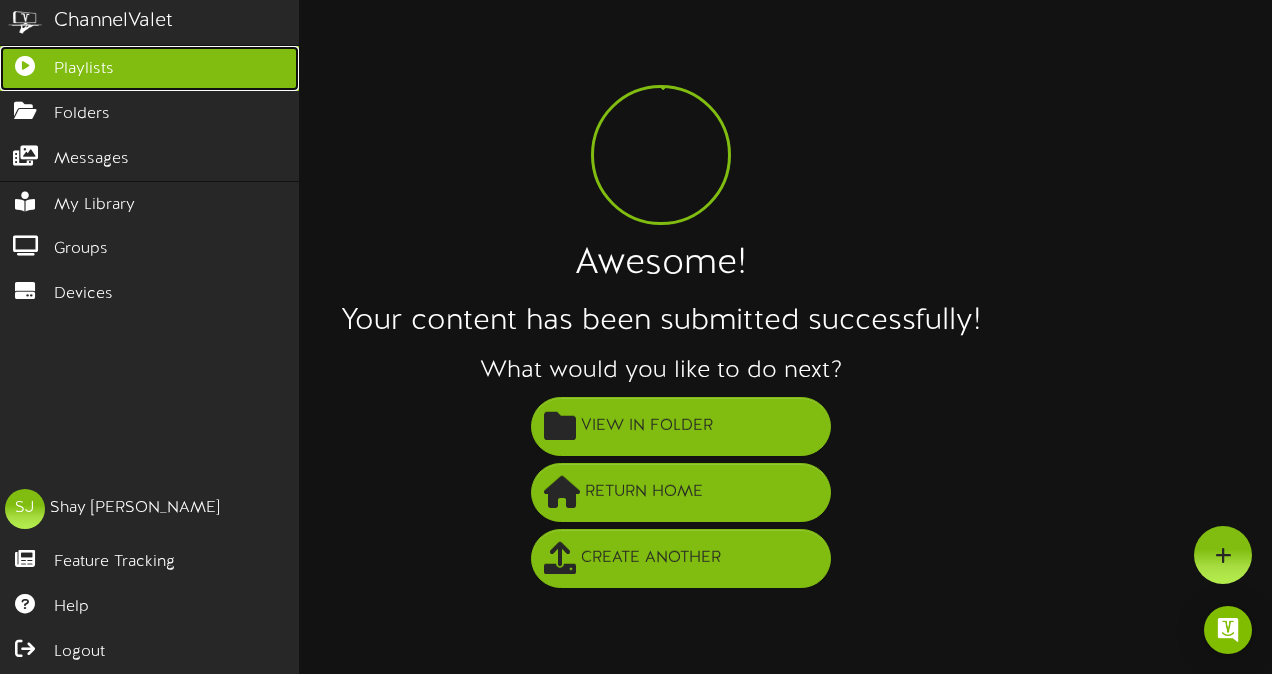 click at bounding box center (25, 63) 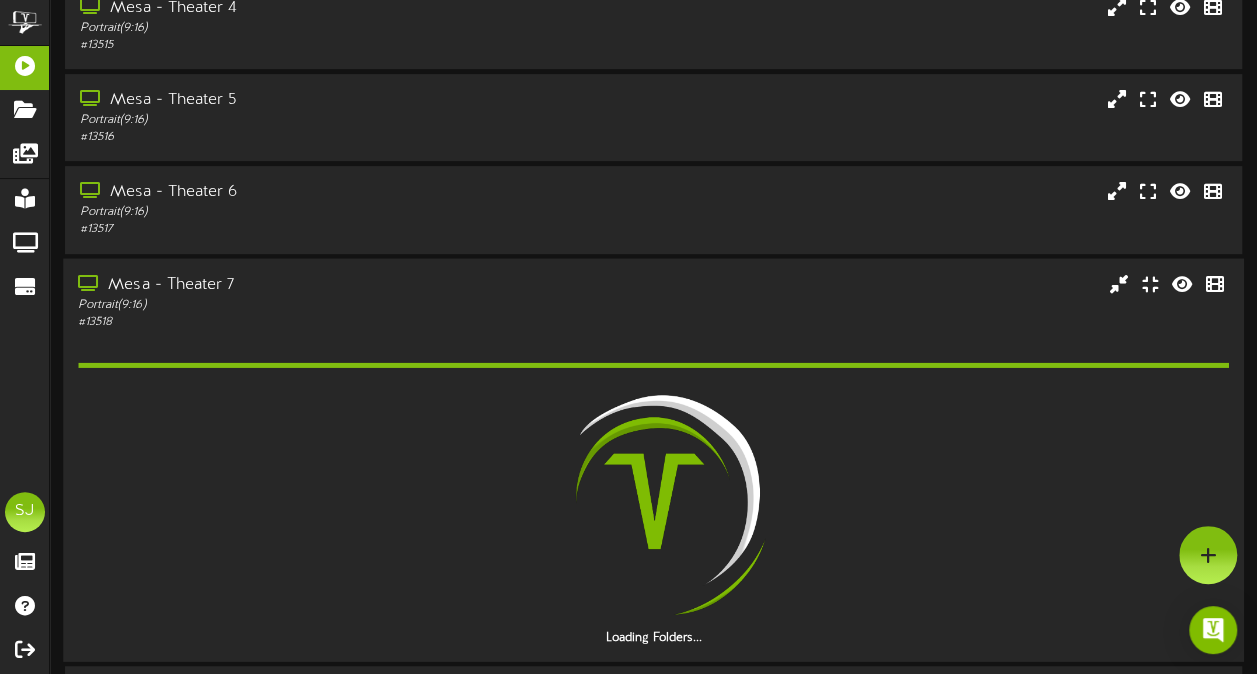 click on "Portrait  ( 9:16 )" at bounding box center [309, 304] 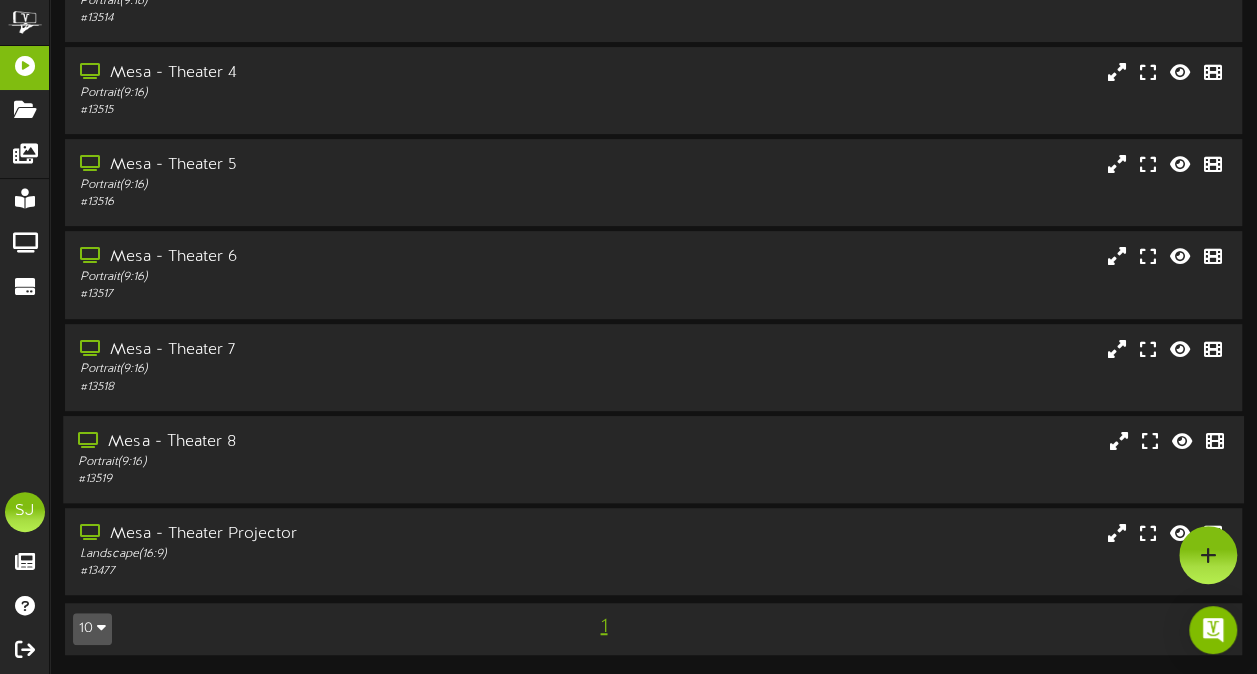 click on "Portrait  ( 9:16 )" at bounding box center [309, 462] 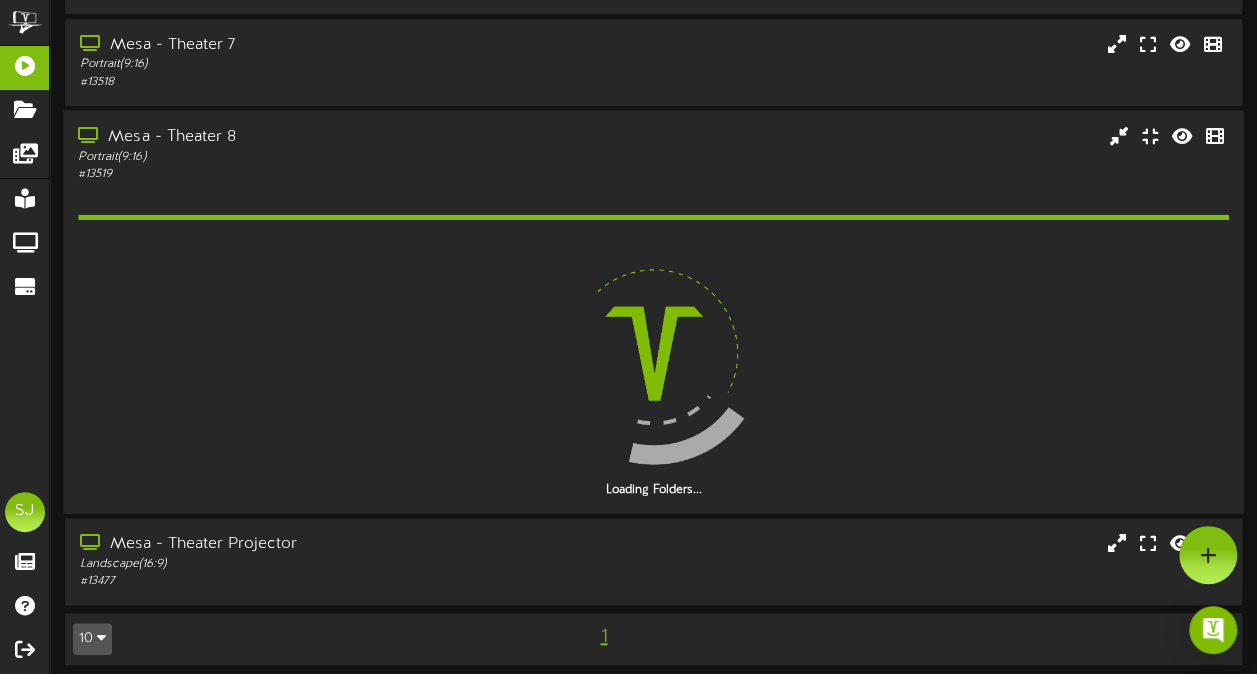 scroll, scrollTop: 634, scrollLeft: 0, axis: vertical 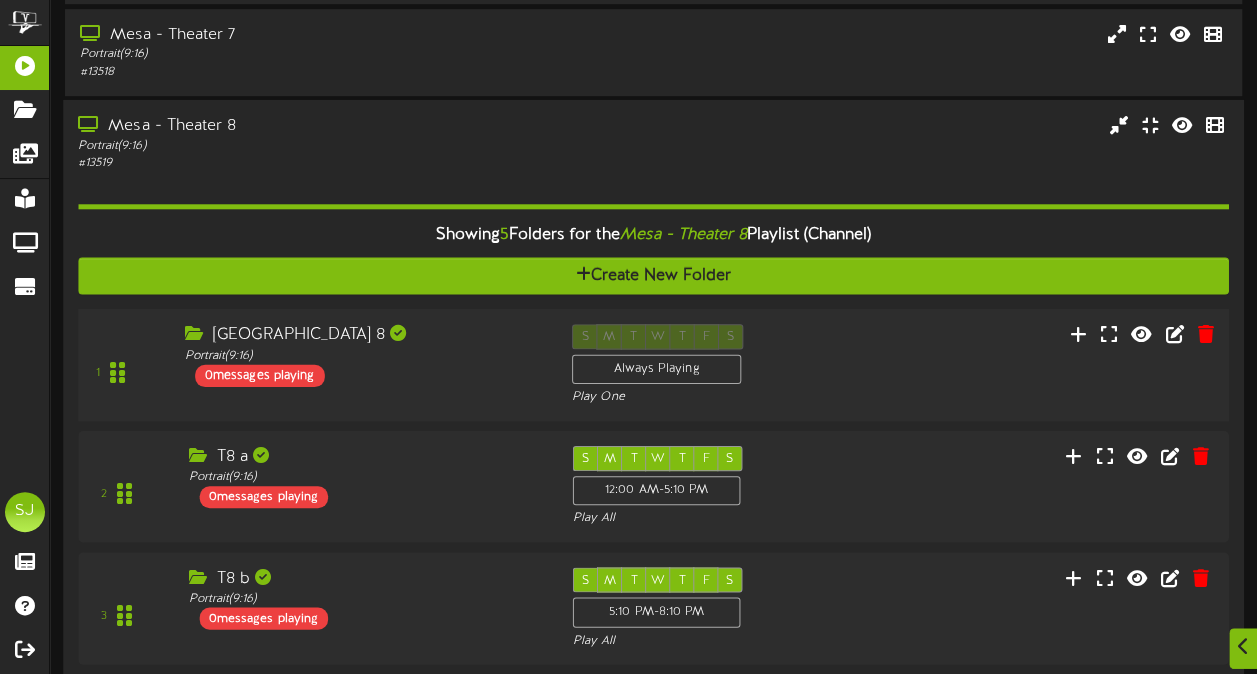 click on "[GEOGRAPHIC_DATA] 8
Portrait  ( 9:16 )
0  messages playing" at bounding box center (362, 355) 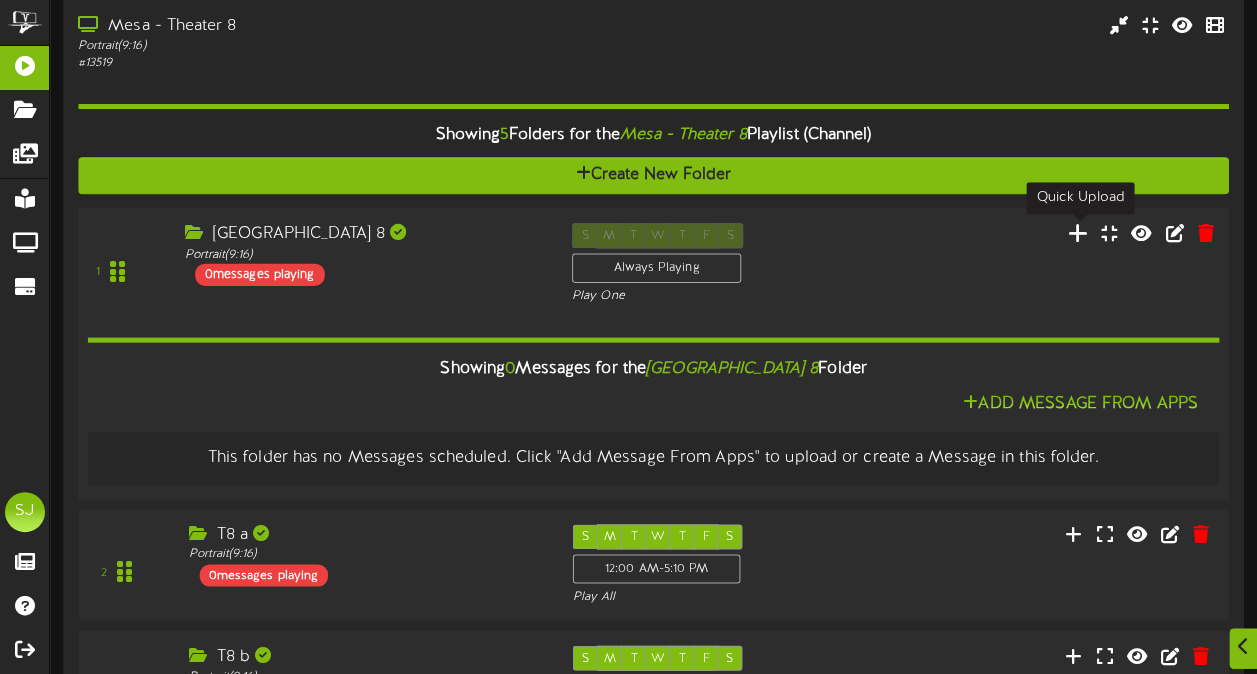 click at bounding box center (1078, 232) 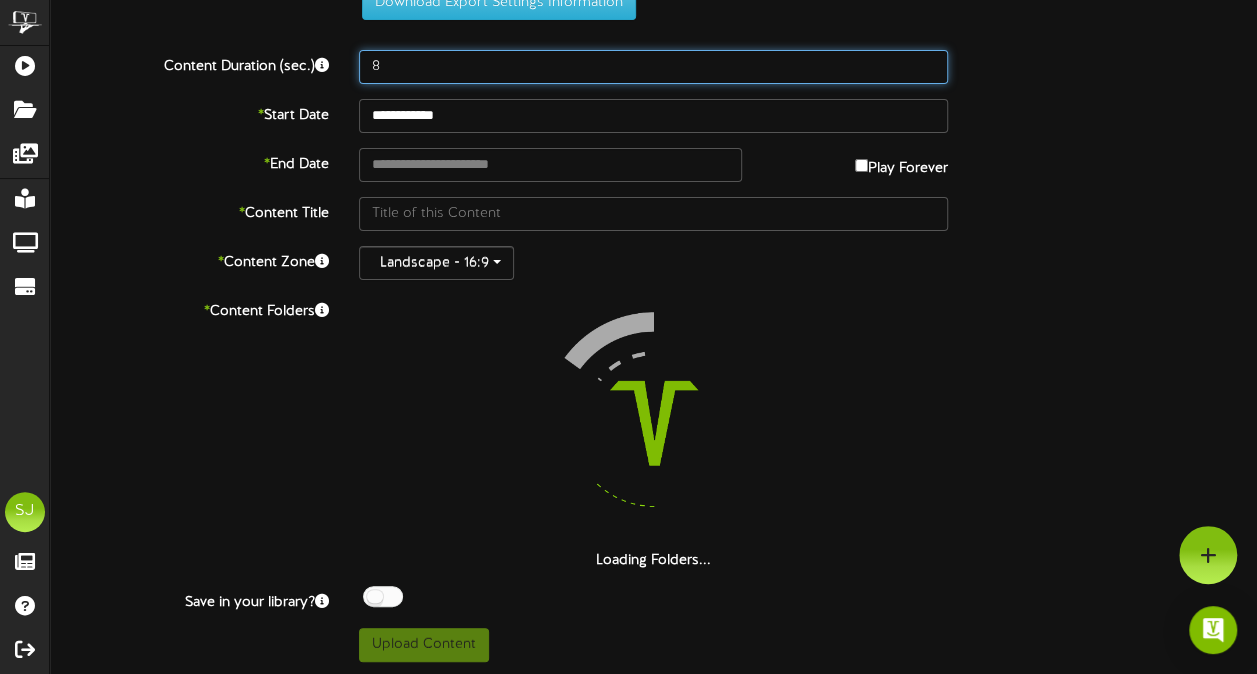 click on "8" at bounding box center [653, 67] 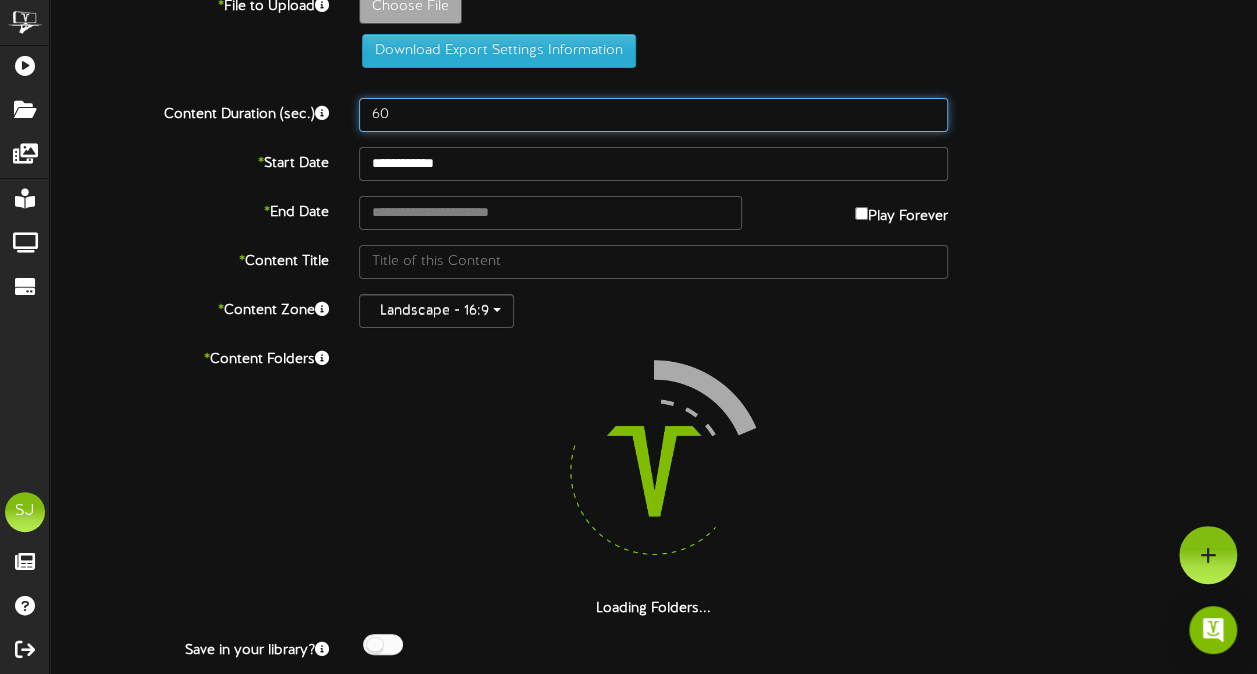 scroll, scrollTop: 0, scrollLeft: 0, axis: both 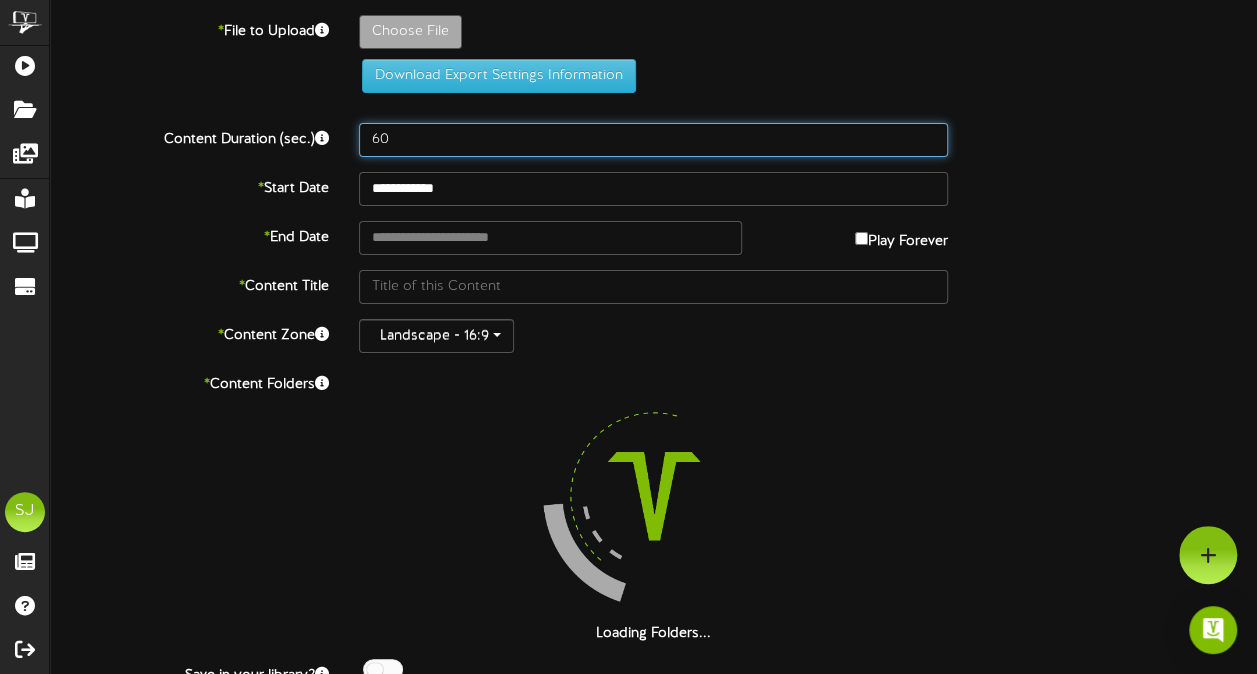 type on "60" 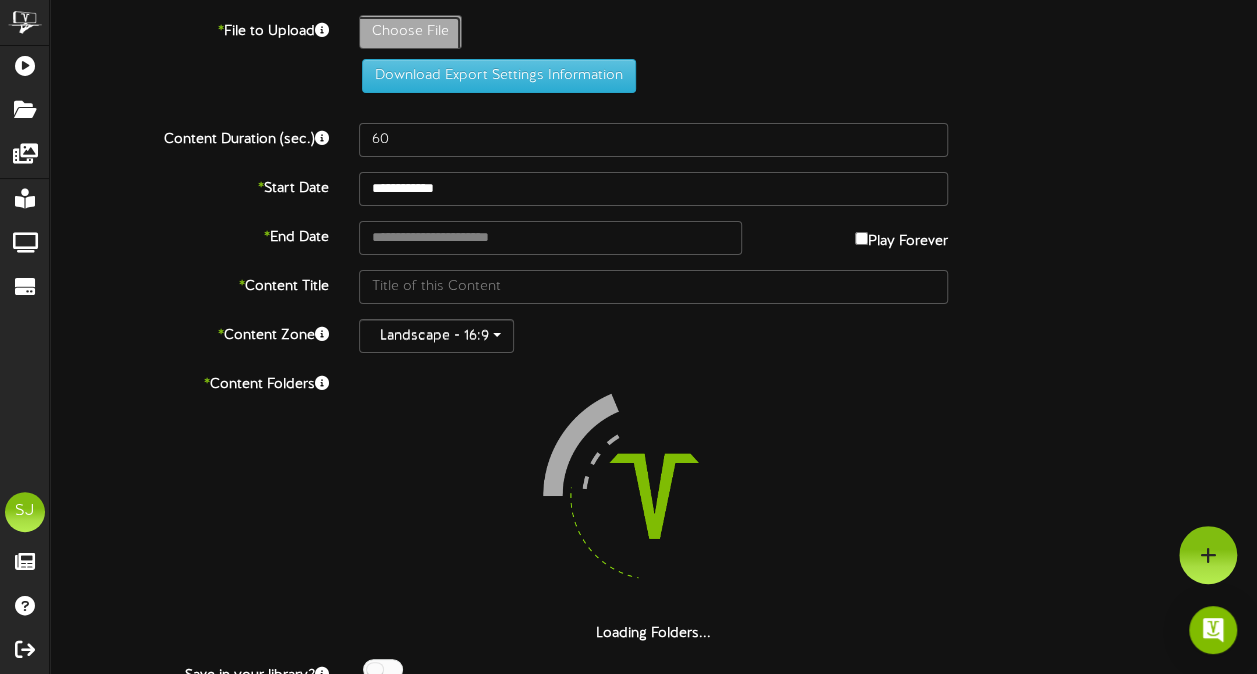 click on "Choose File" at bounding box center (-627, 87) 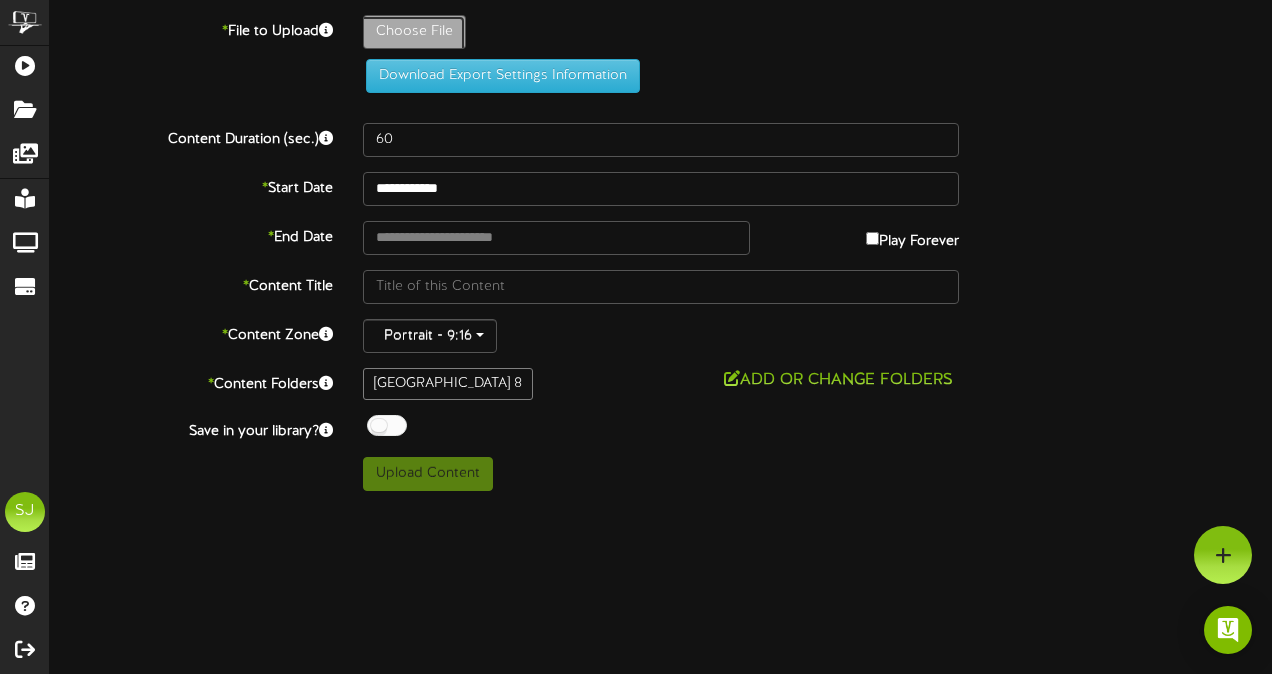 type on "**********" 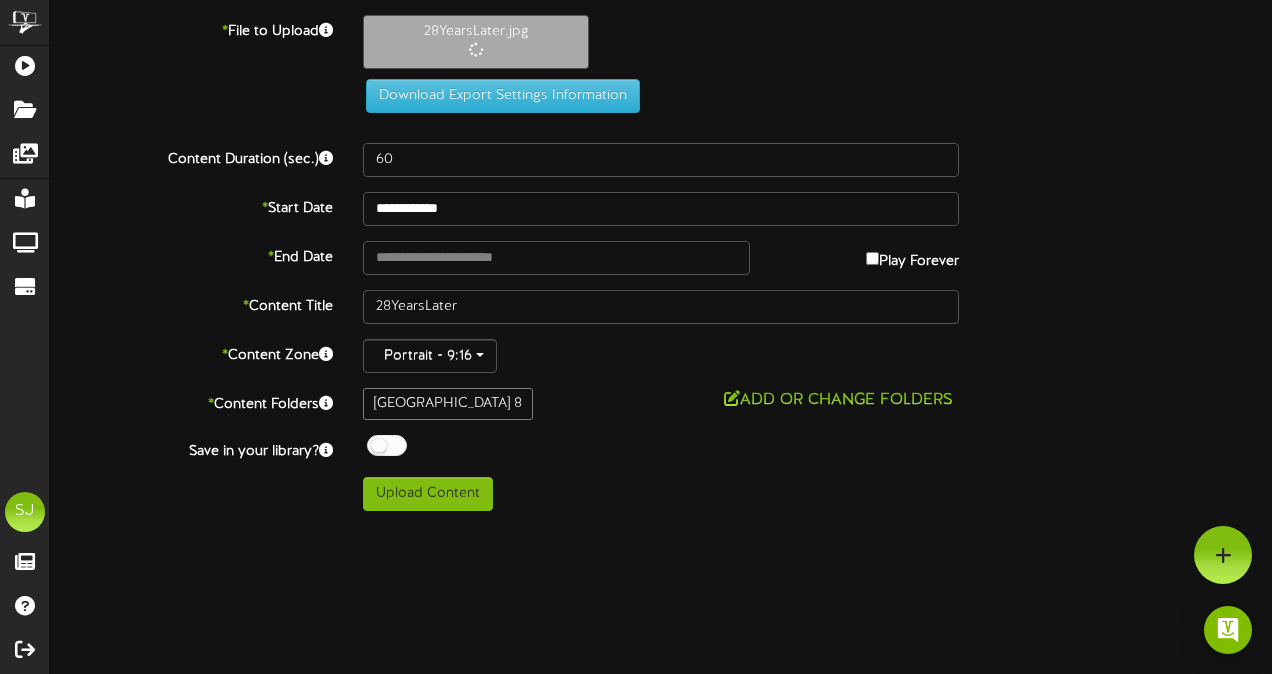 click on "**********" at bounding box center [661, 263] 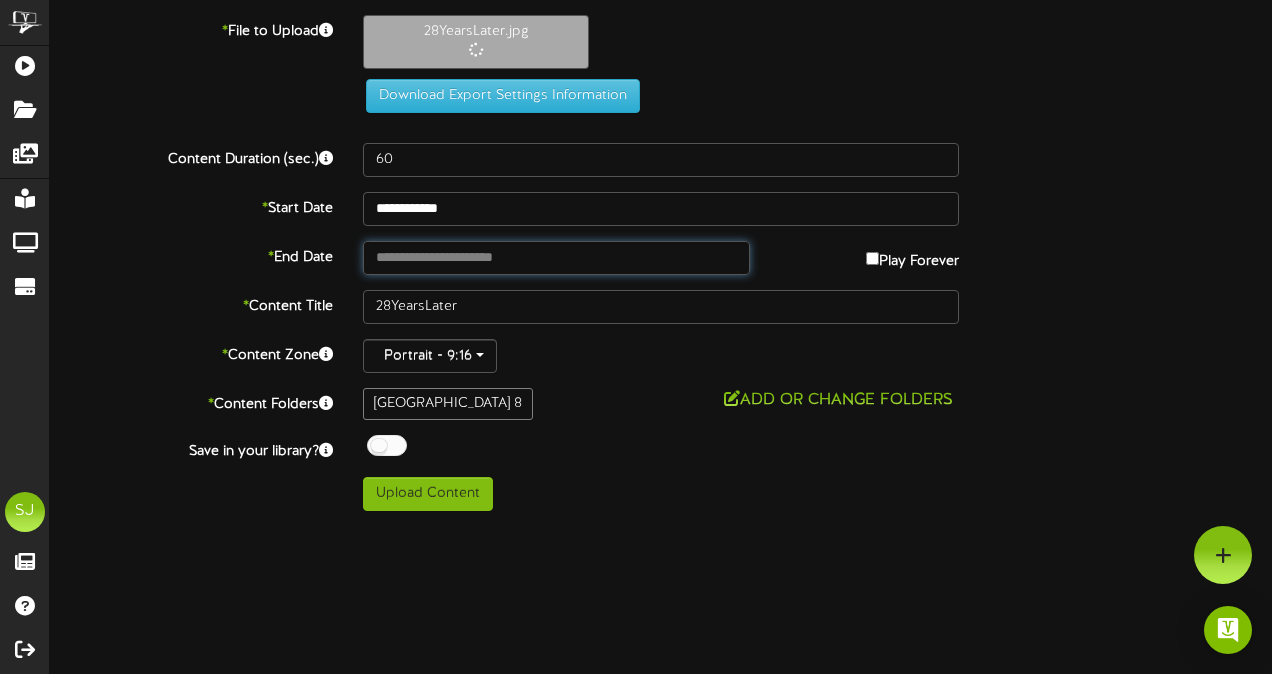 click at bounding box center [556, 258] 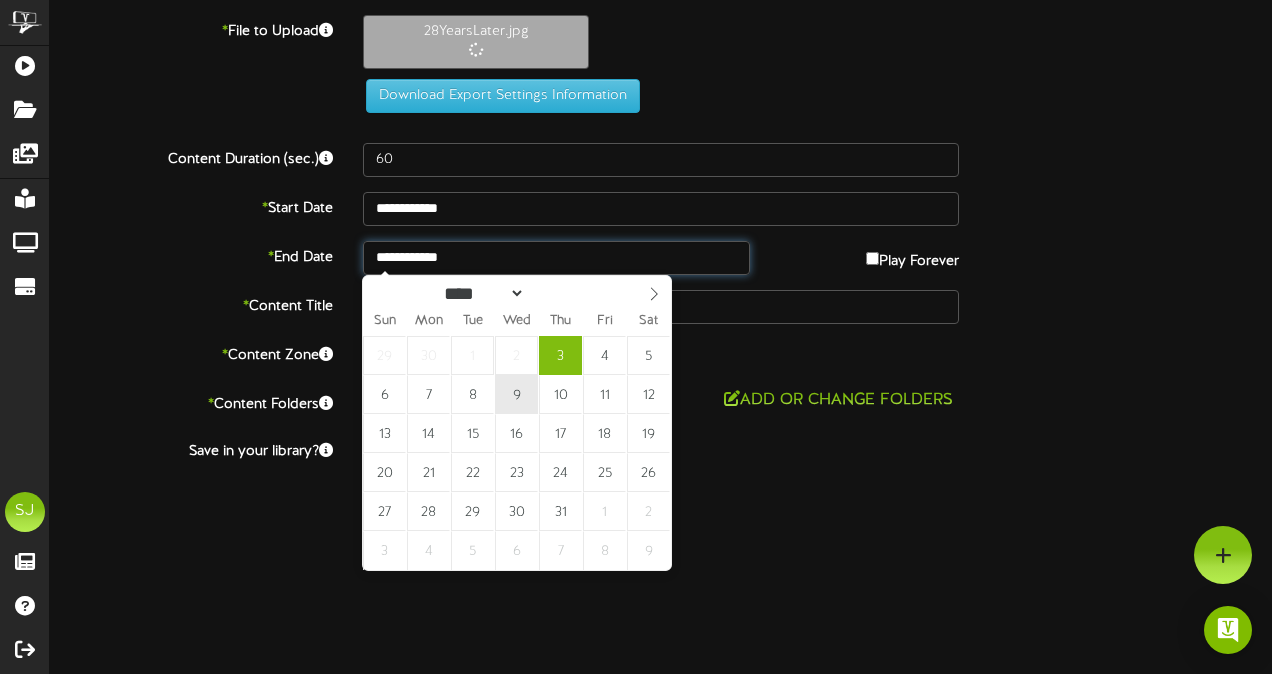 type on "**********" 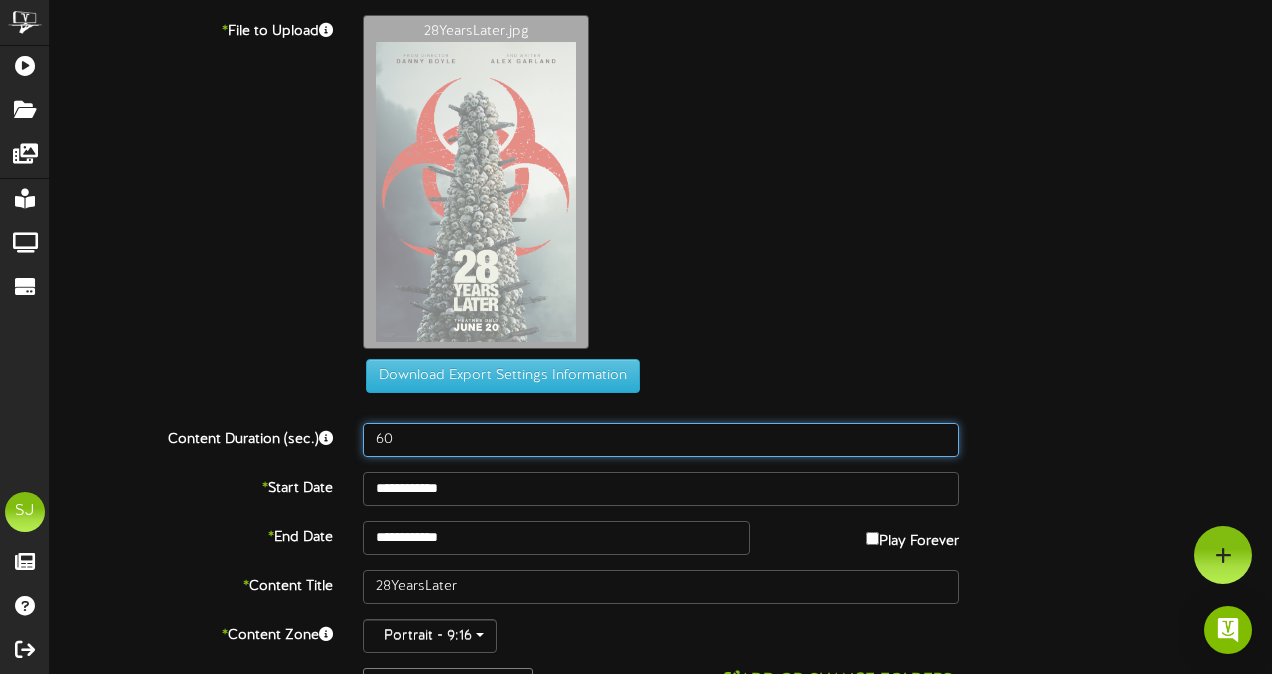 click on "60" at bounding box center (661, 440) 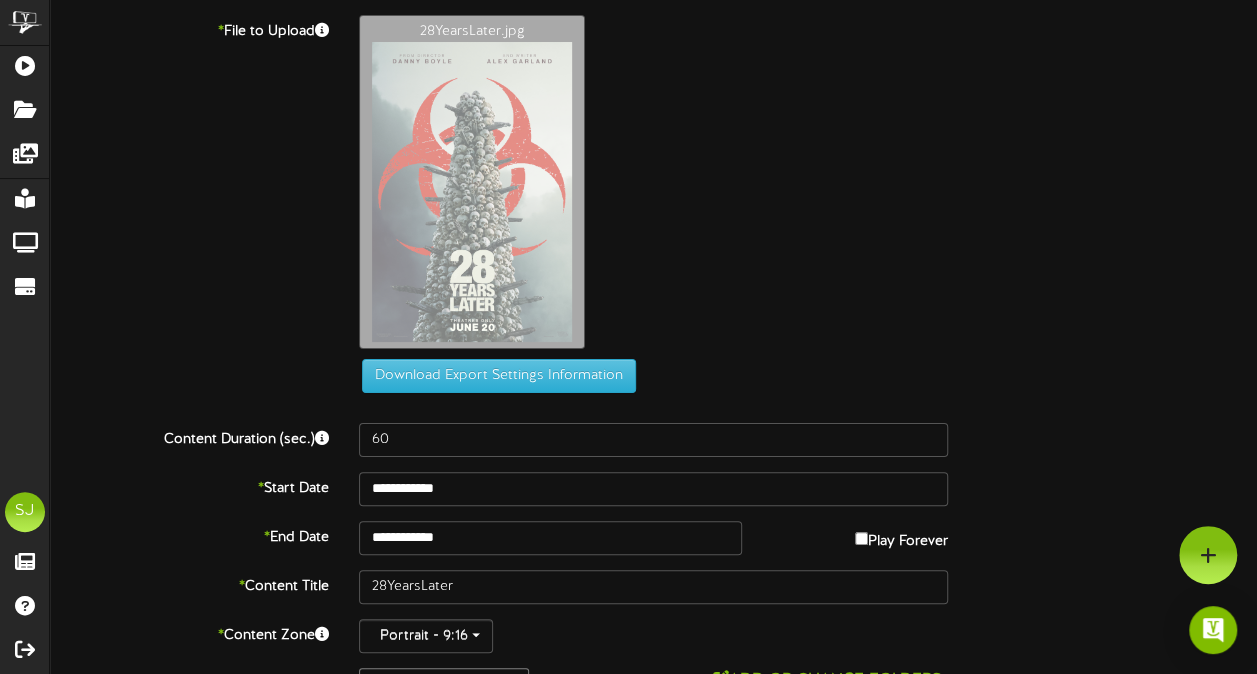 click on "28YearsLater.jpg" at bounding box center (808, 187) 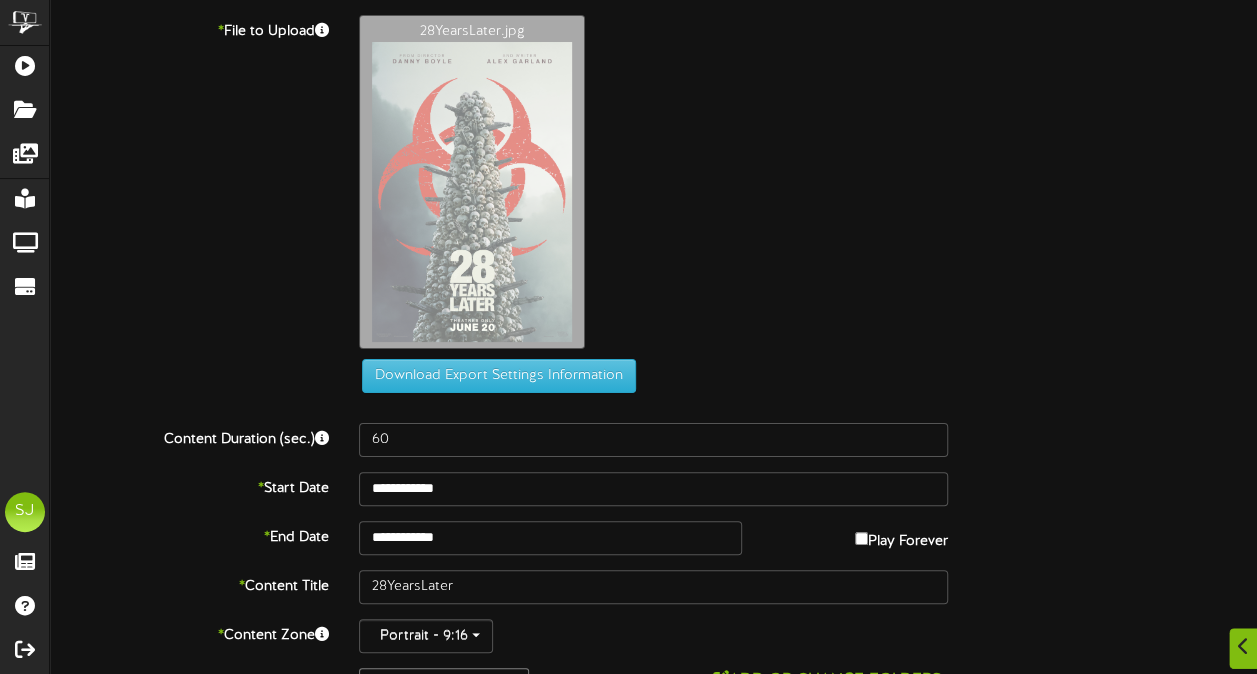 scroll, scrollTop: 128, scrollLeft: 0, axis: vertical 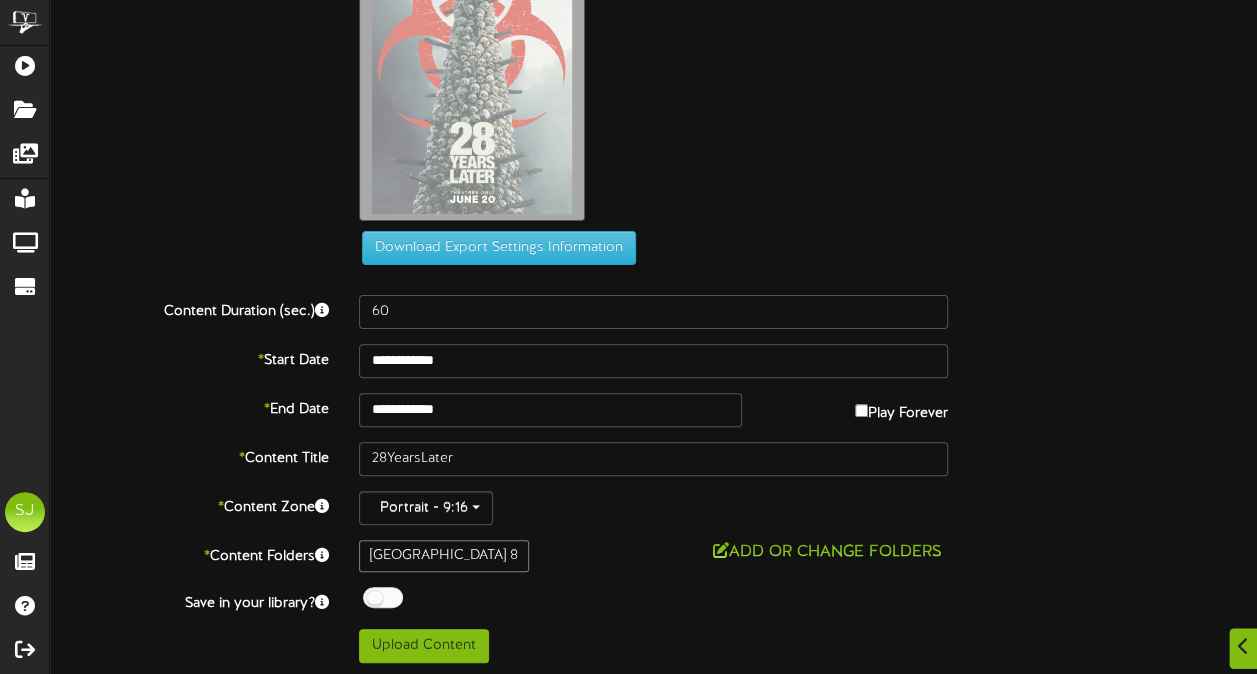 click at bounding box center (383, 597) 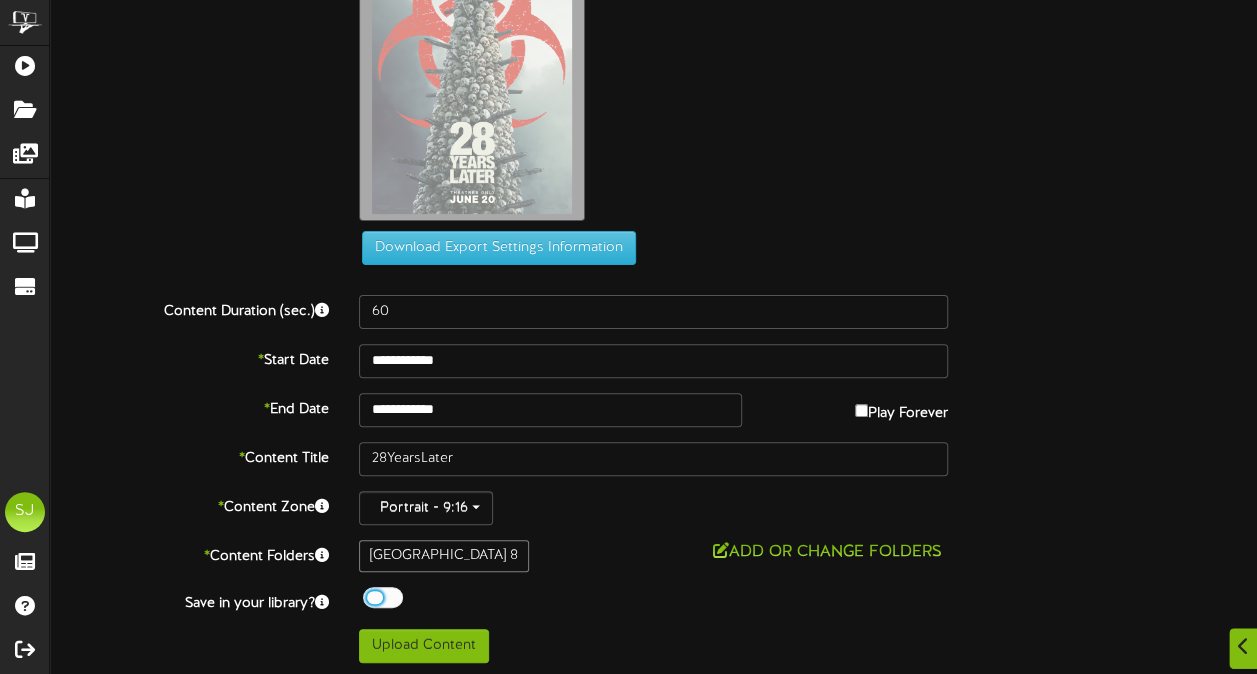 drag, startPoint x: 642, startPoint y: 611, endPoint x: 556, endPoint y: 628, distance: 87.66413 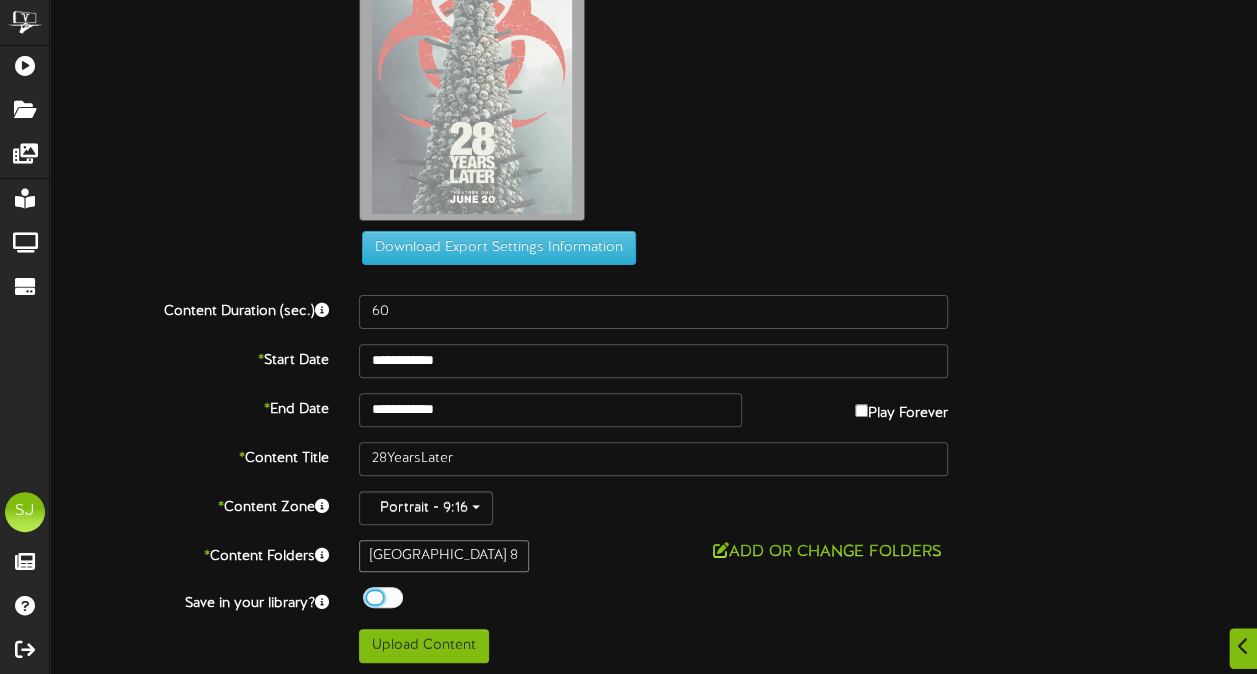 click on "**********" at bounding box center [653, 275] 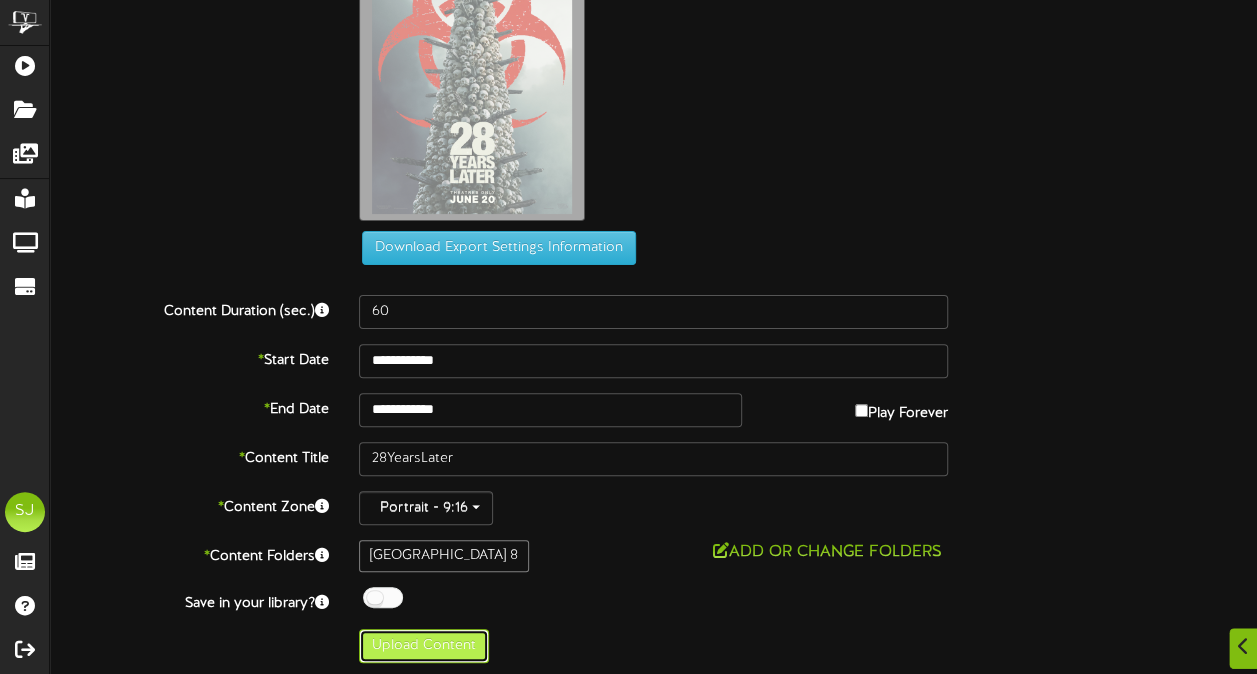 click on "Upload Content" at bounding box center (424, 646) 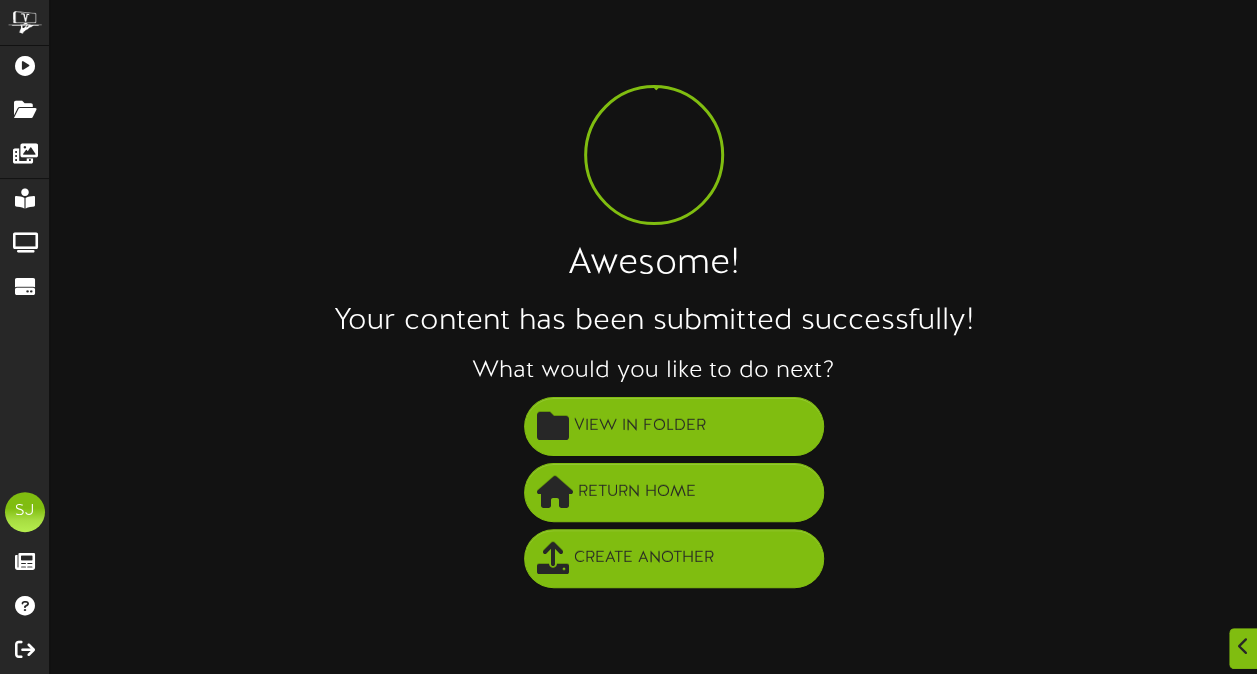 scroll, scrollTop: 0, scrollLeft: 0, axis: both 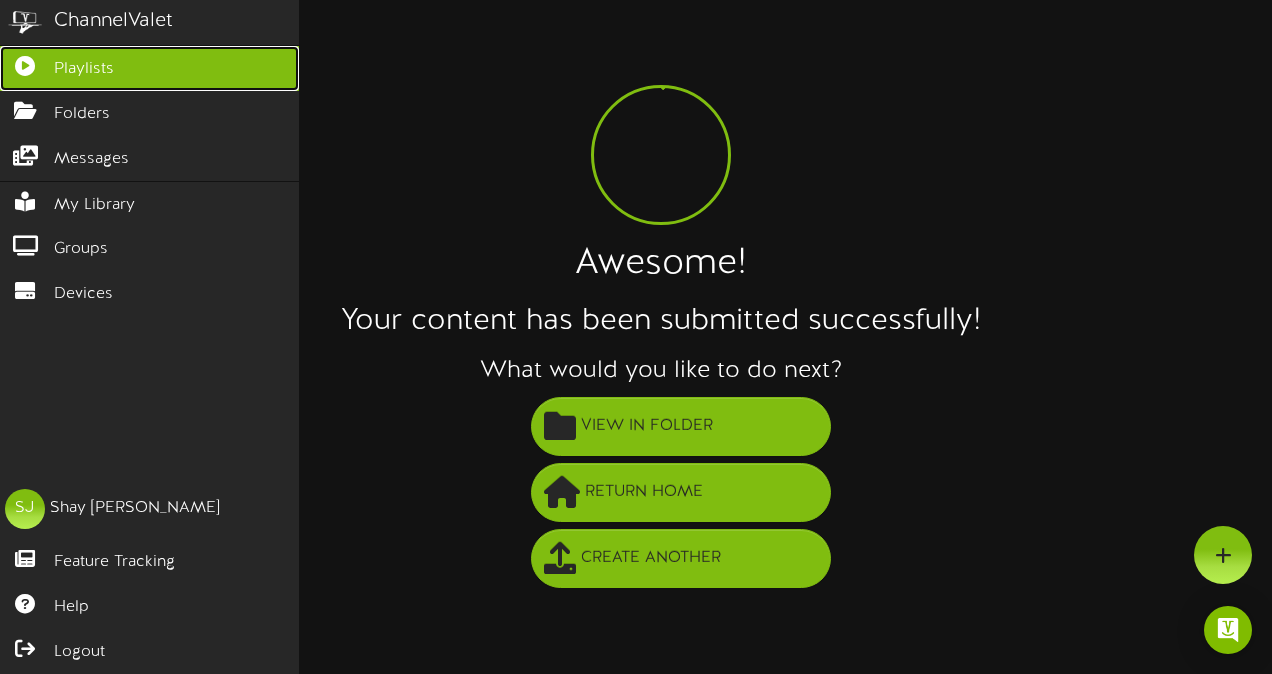 click at bounding box center (25, 63) 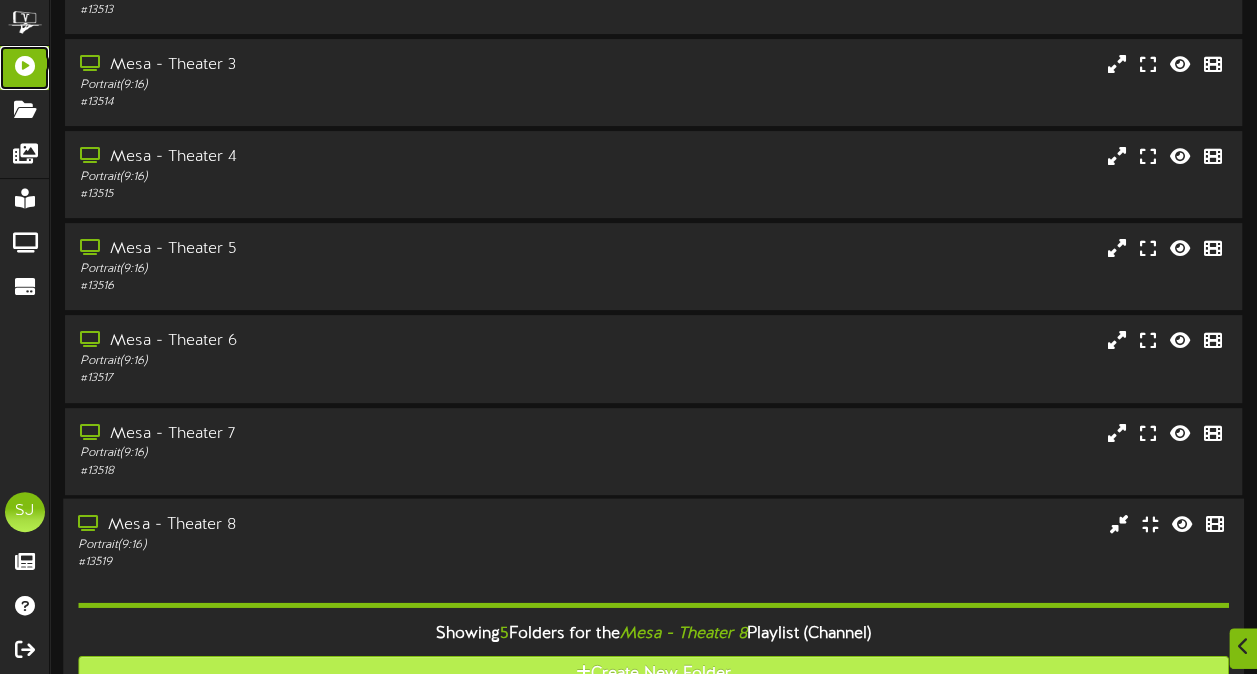 scroll, scrollTop: 588, scrollLeft: 0, axis: vertical 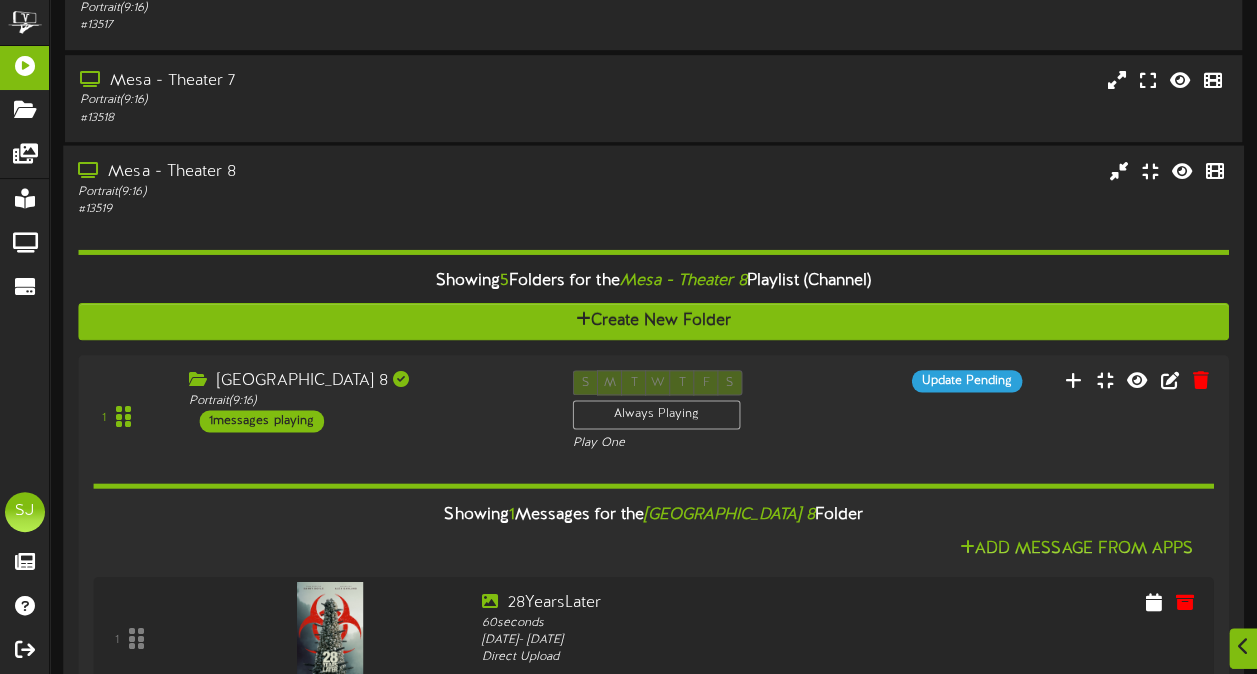 click on "Portrait  ( 9:16 )" at bounding box center (309, 191) 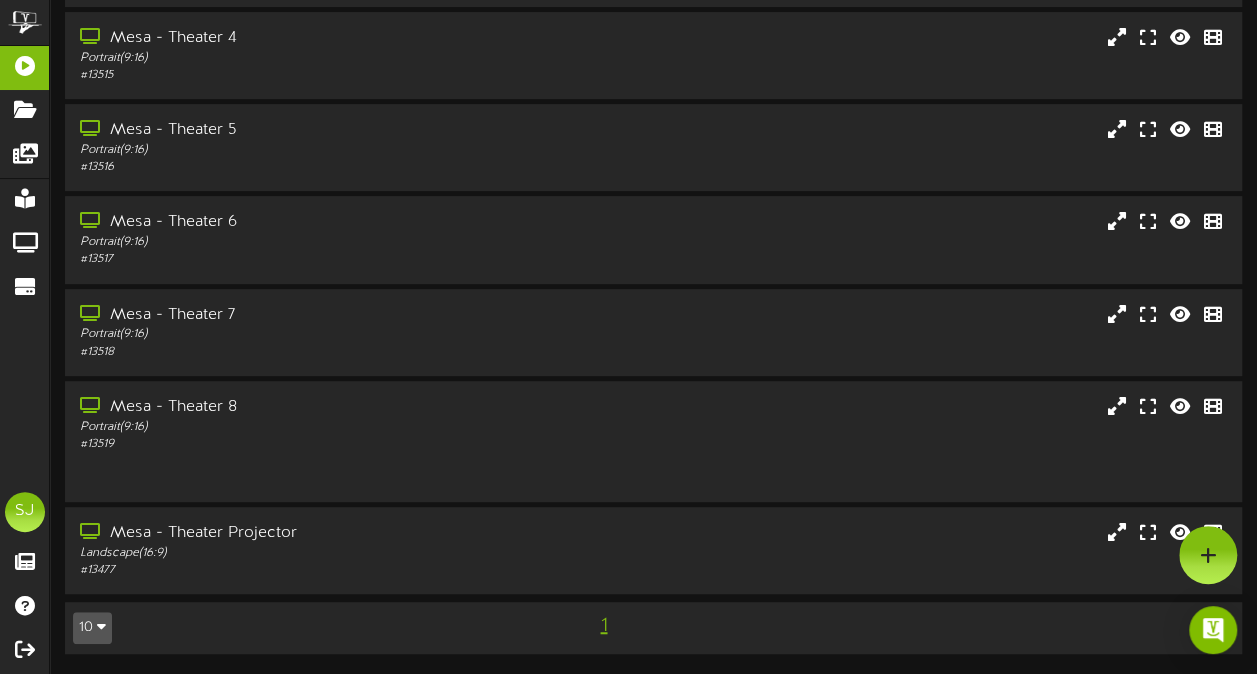 scroll, scrollTop: 319, scrollLeft: 0, axis: vertical 